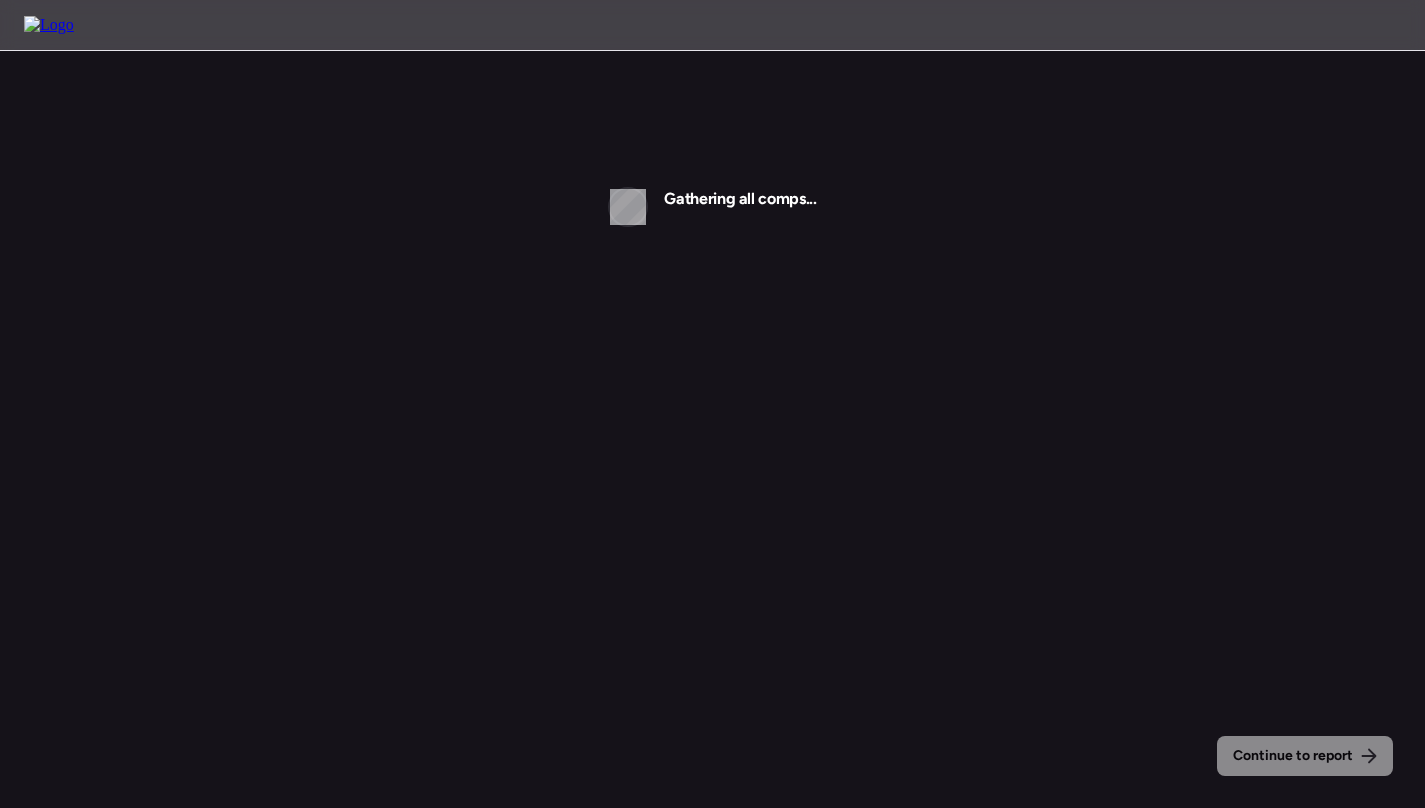 scroll, scrollTop: 0, scrollLeft: 0, axis: both 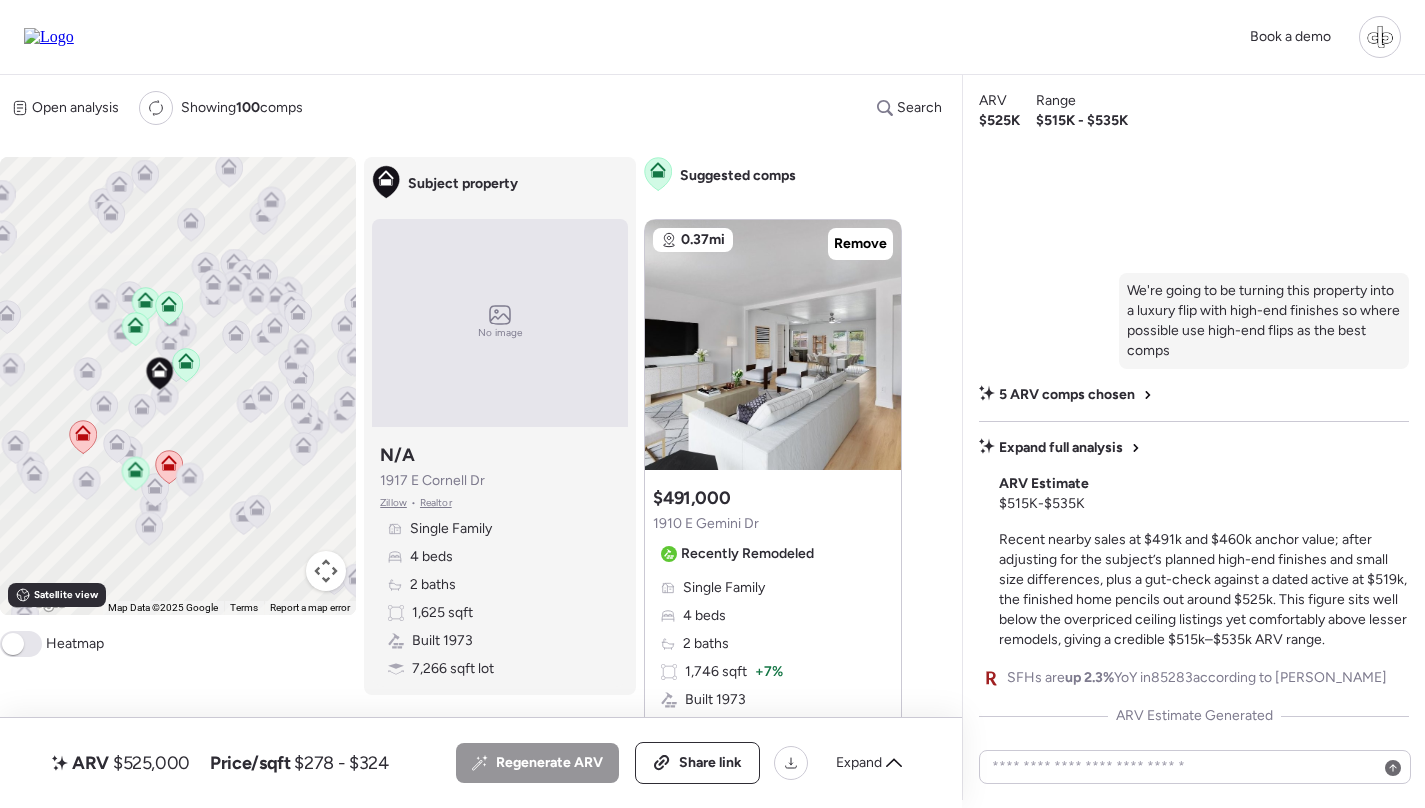 click 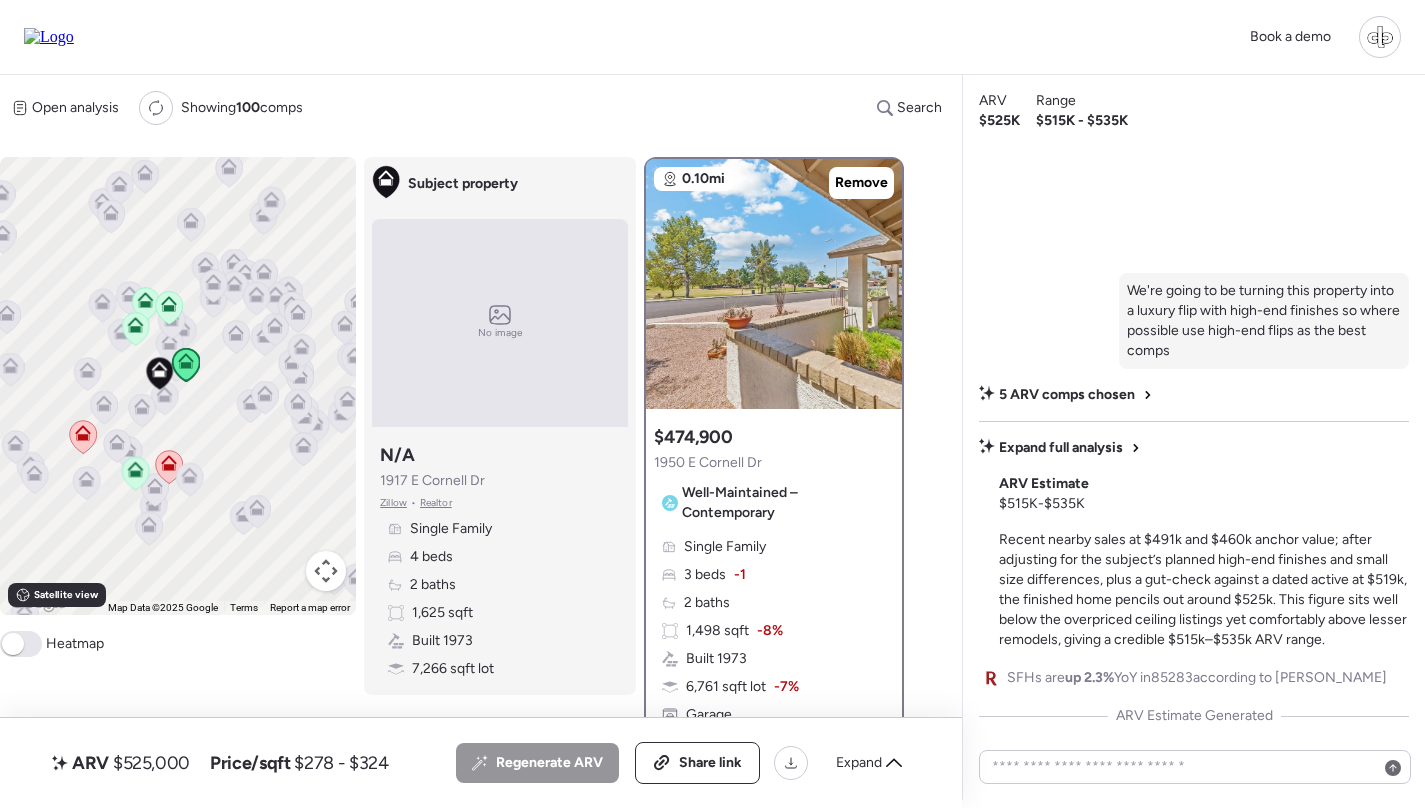 click 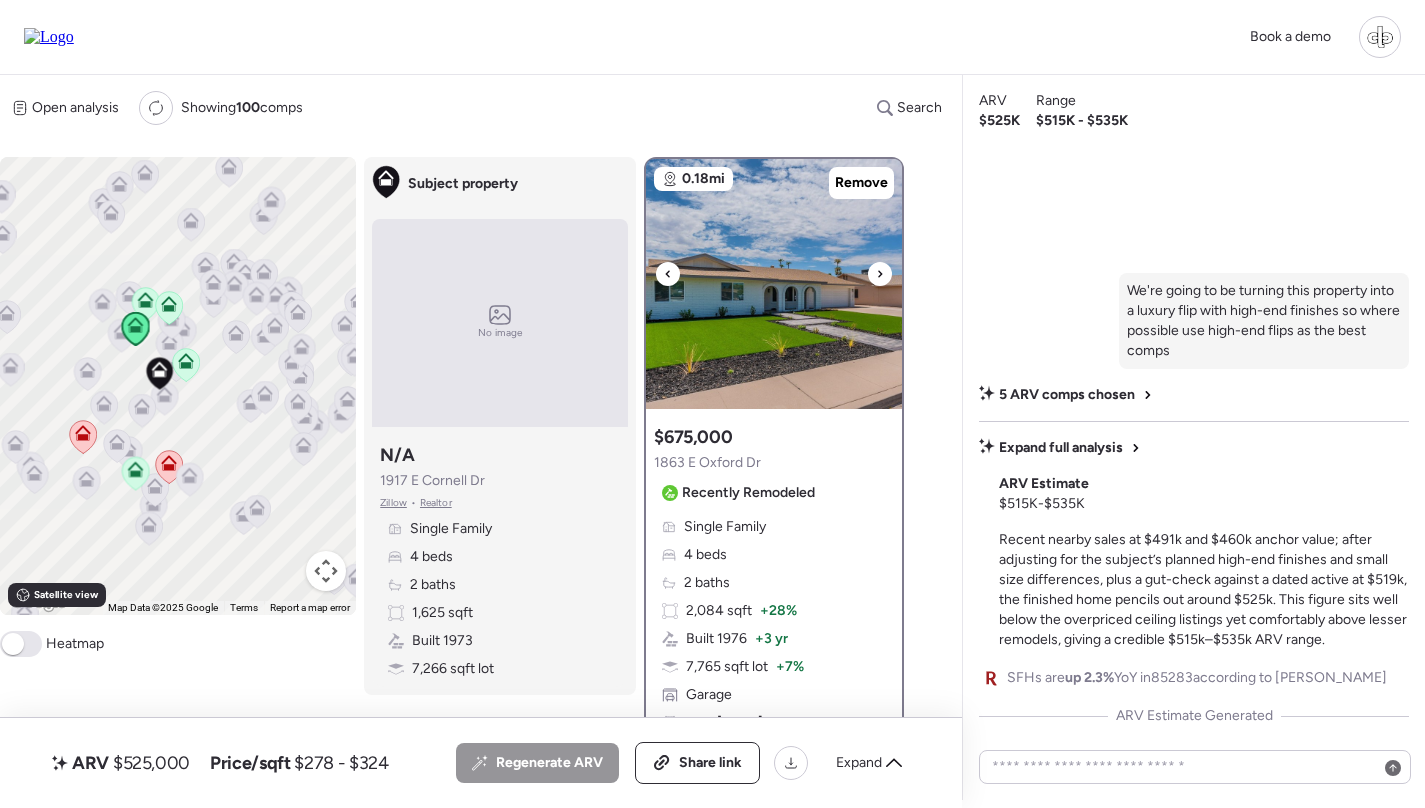 scroll, scrollTop: 0, scrollLeft: 0, axis: both 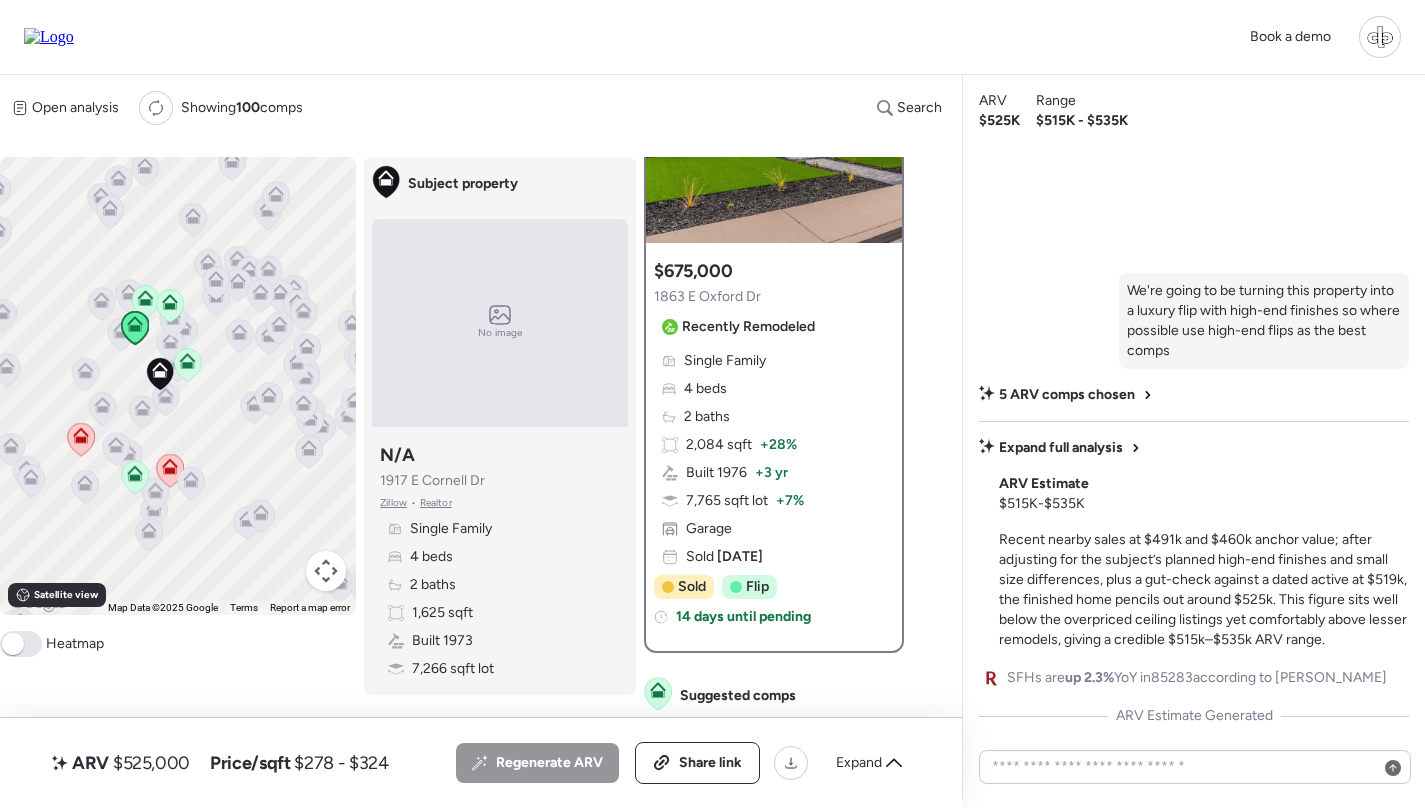 click 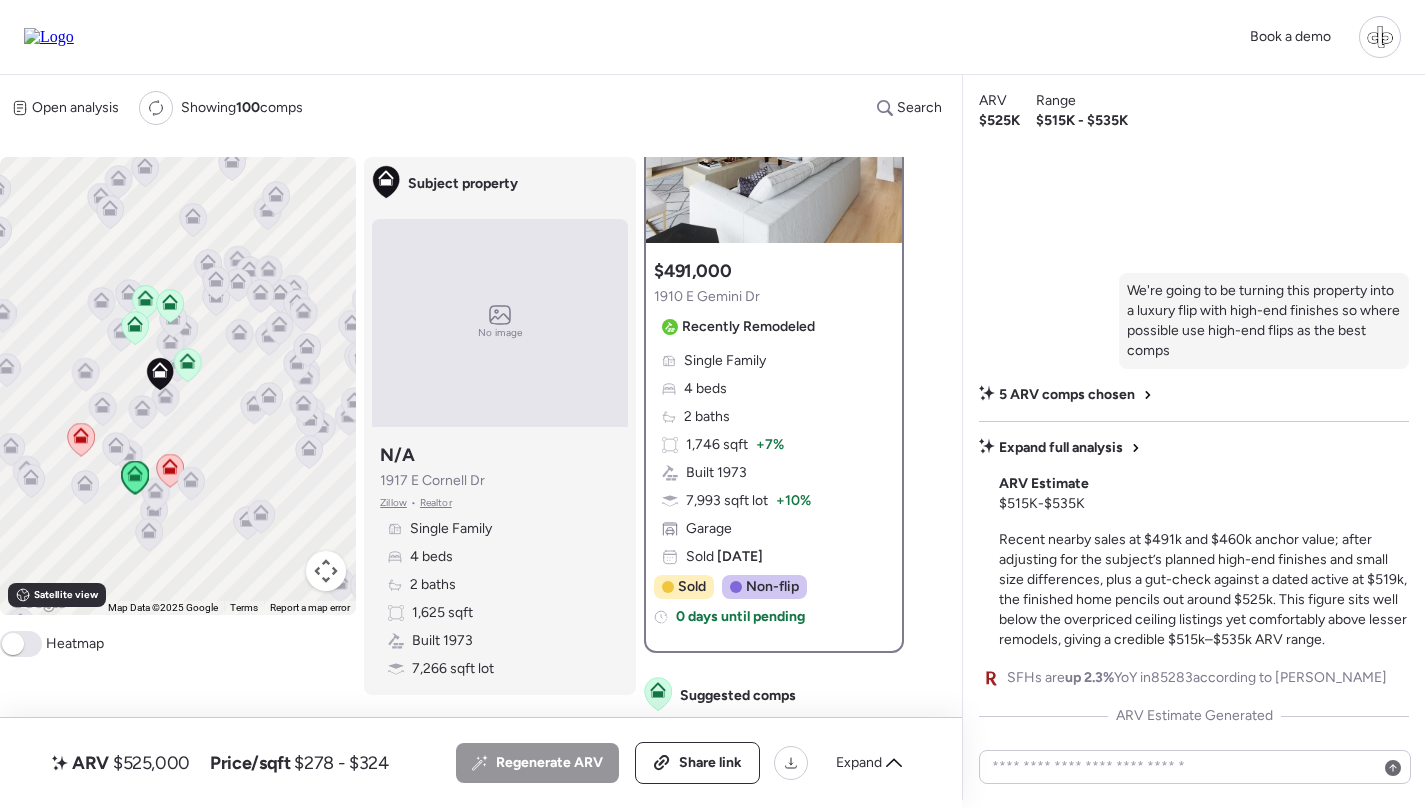 scroll, scrollTop: 0, scrollLeft: 0, axis: both 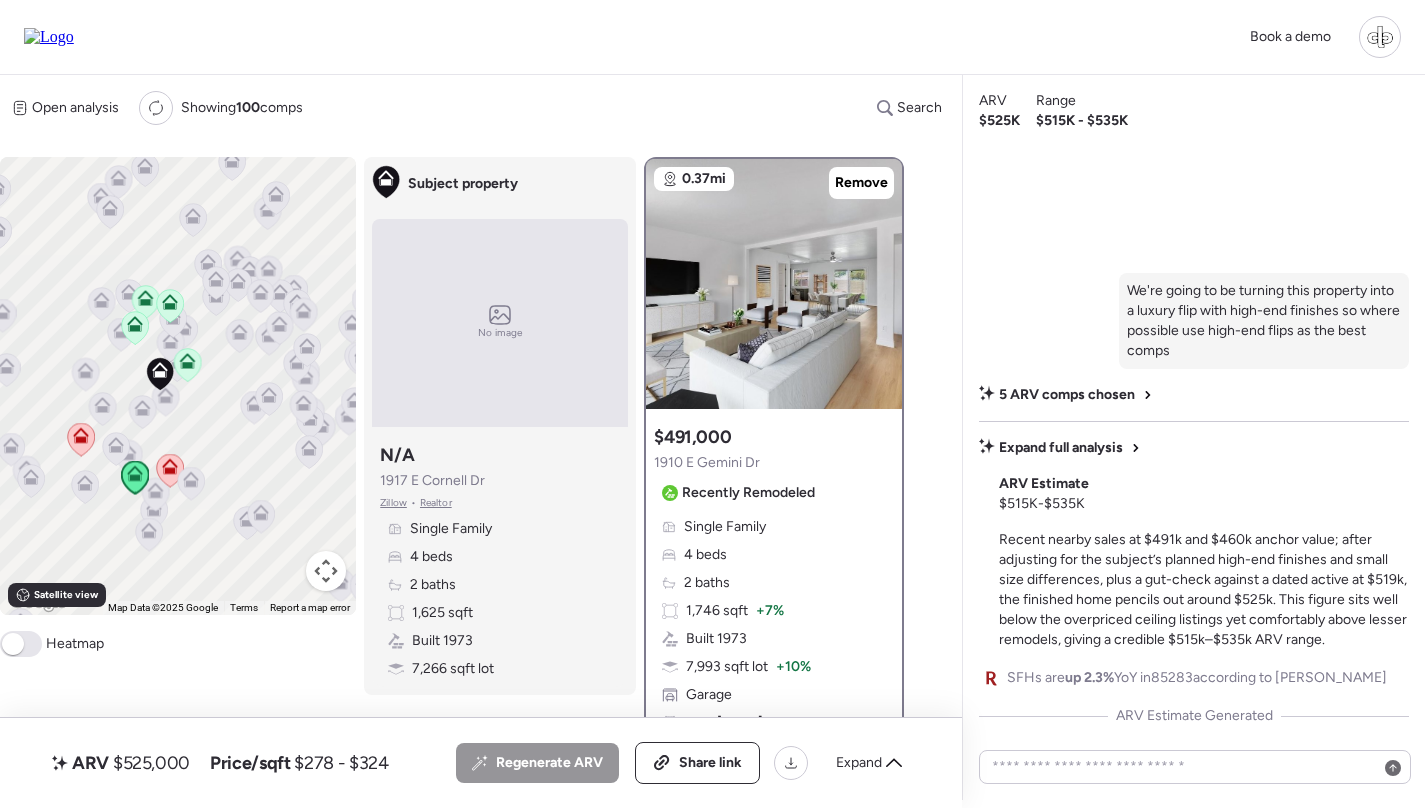 click 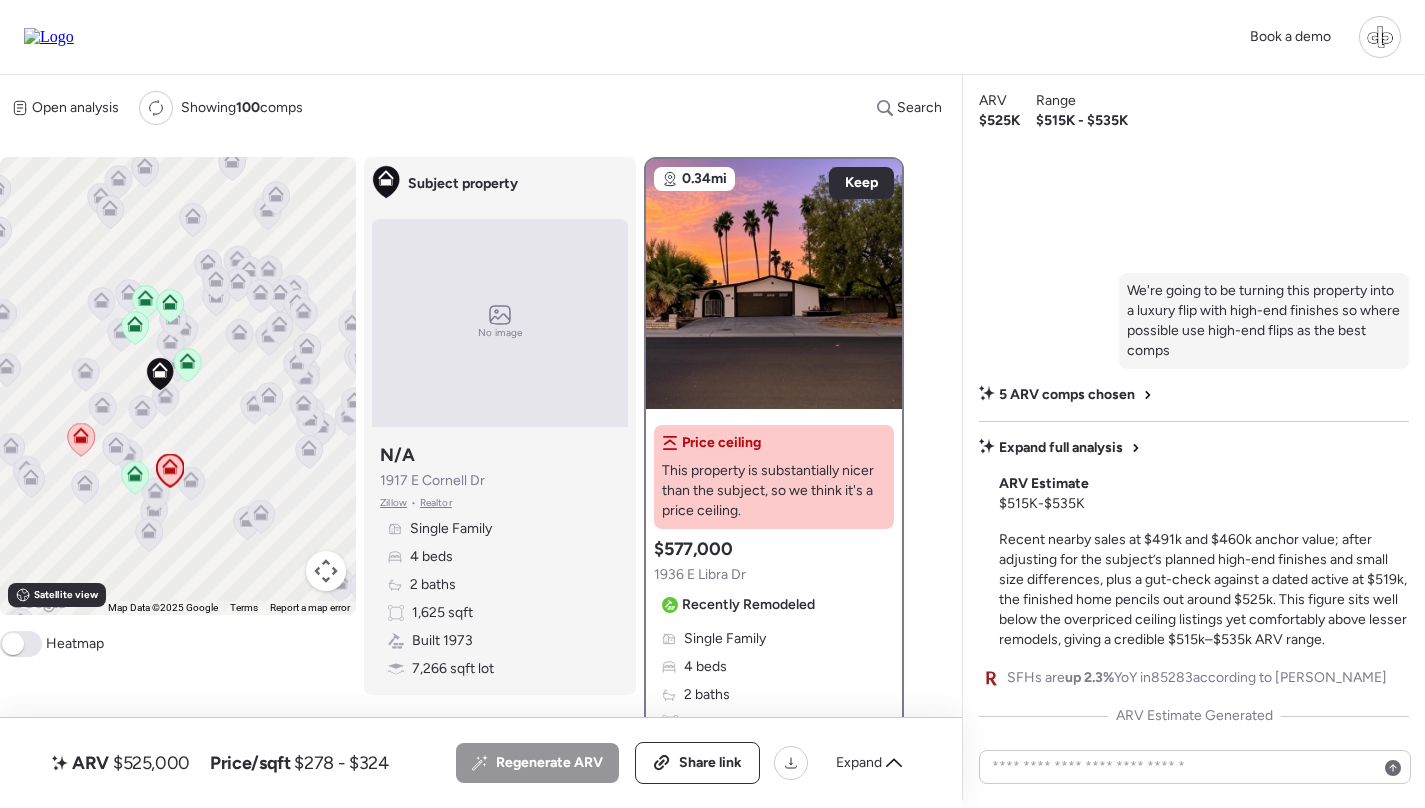 click 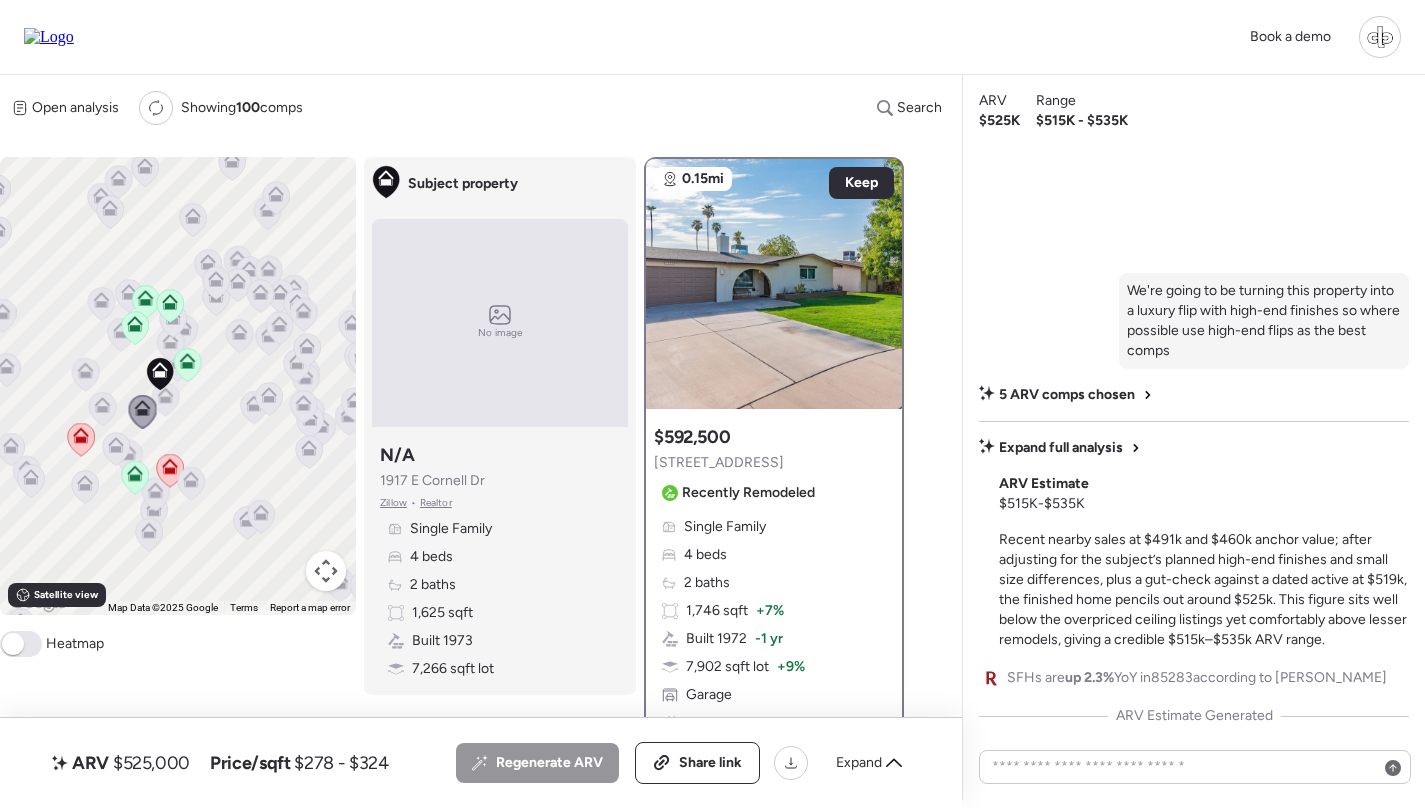 click 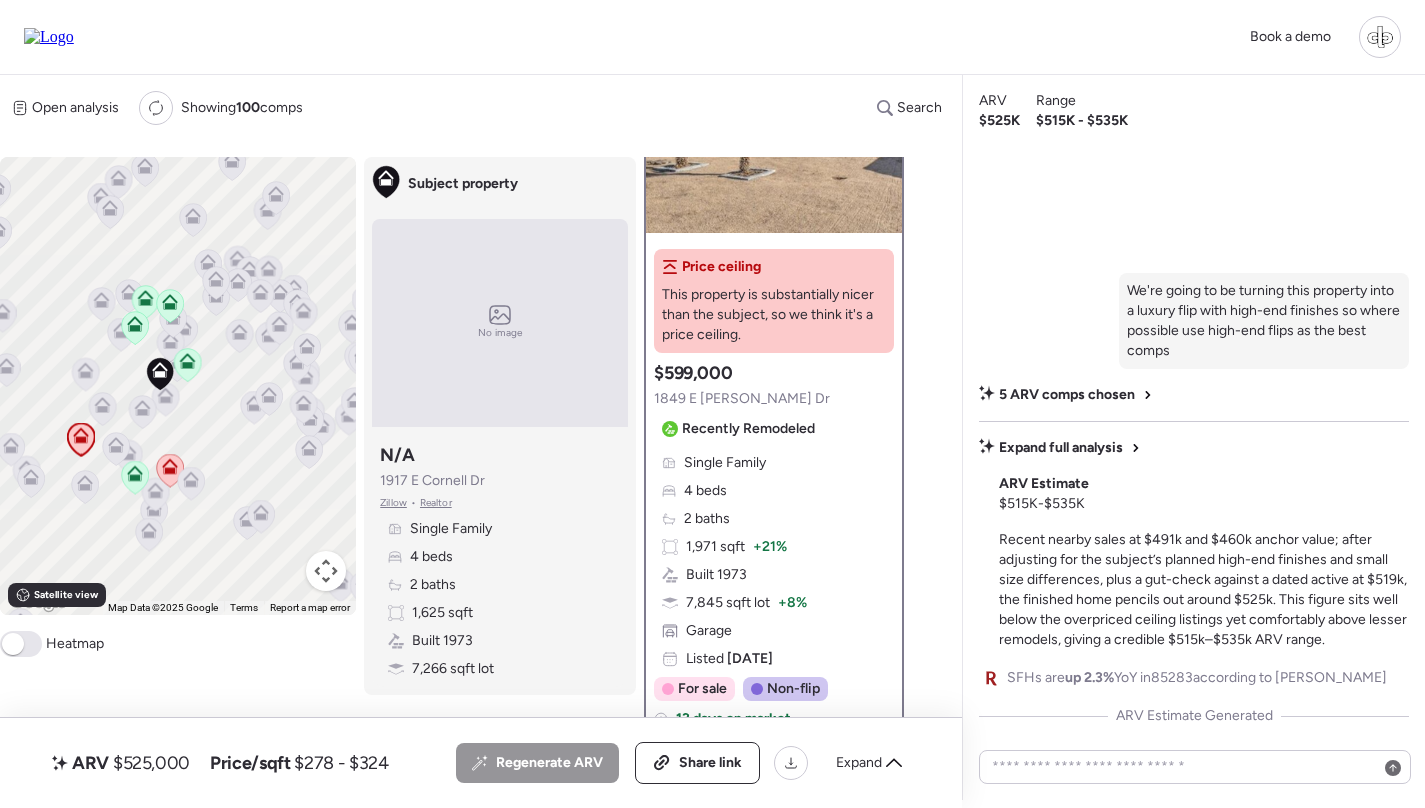 scroll, scrollTop: 213, scrollLeft: 0, axis: vertical 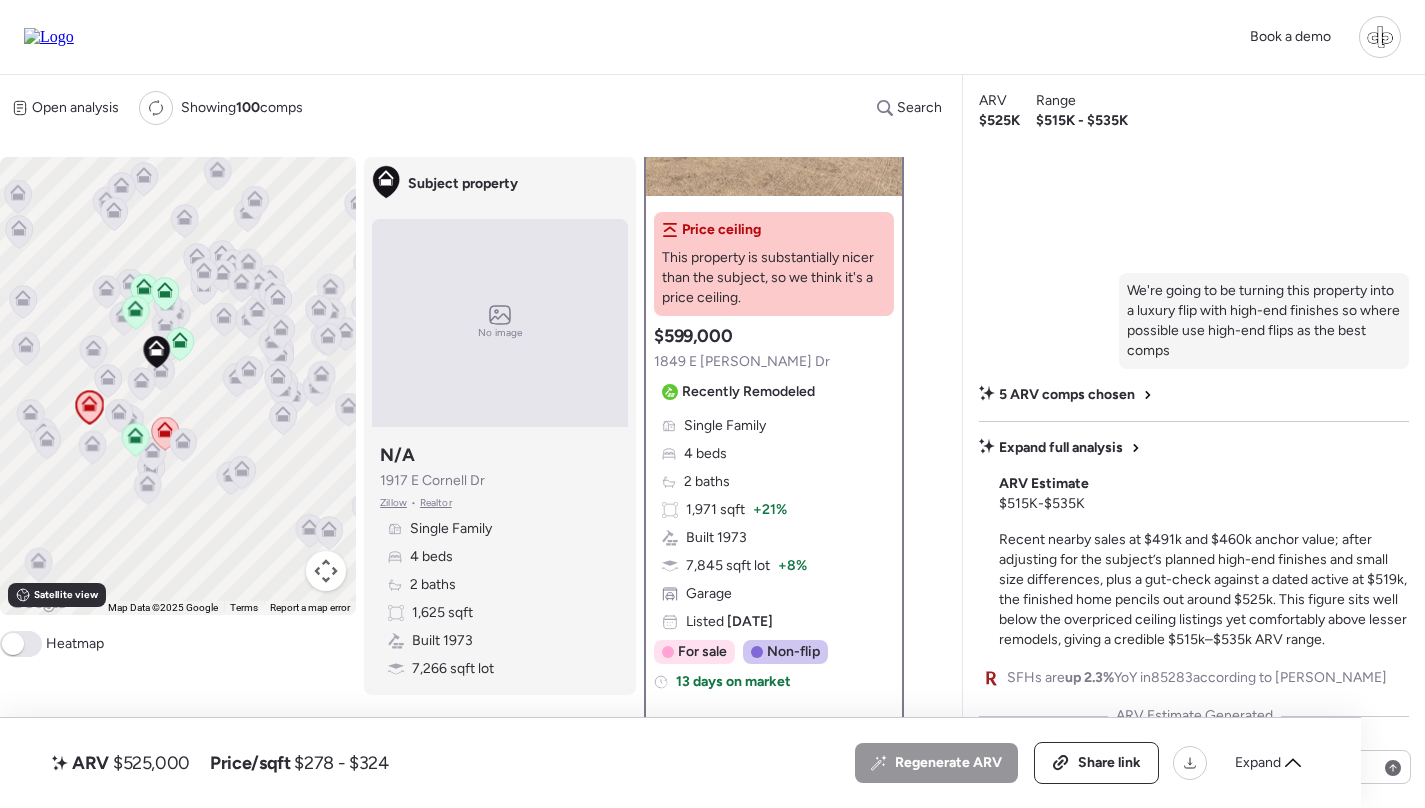 click on "Zillow" at bounding box center (393, 503) 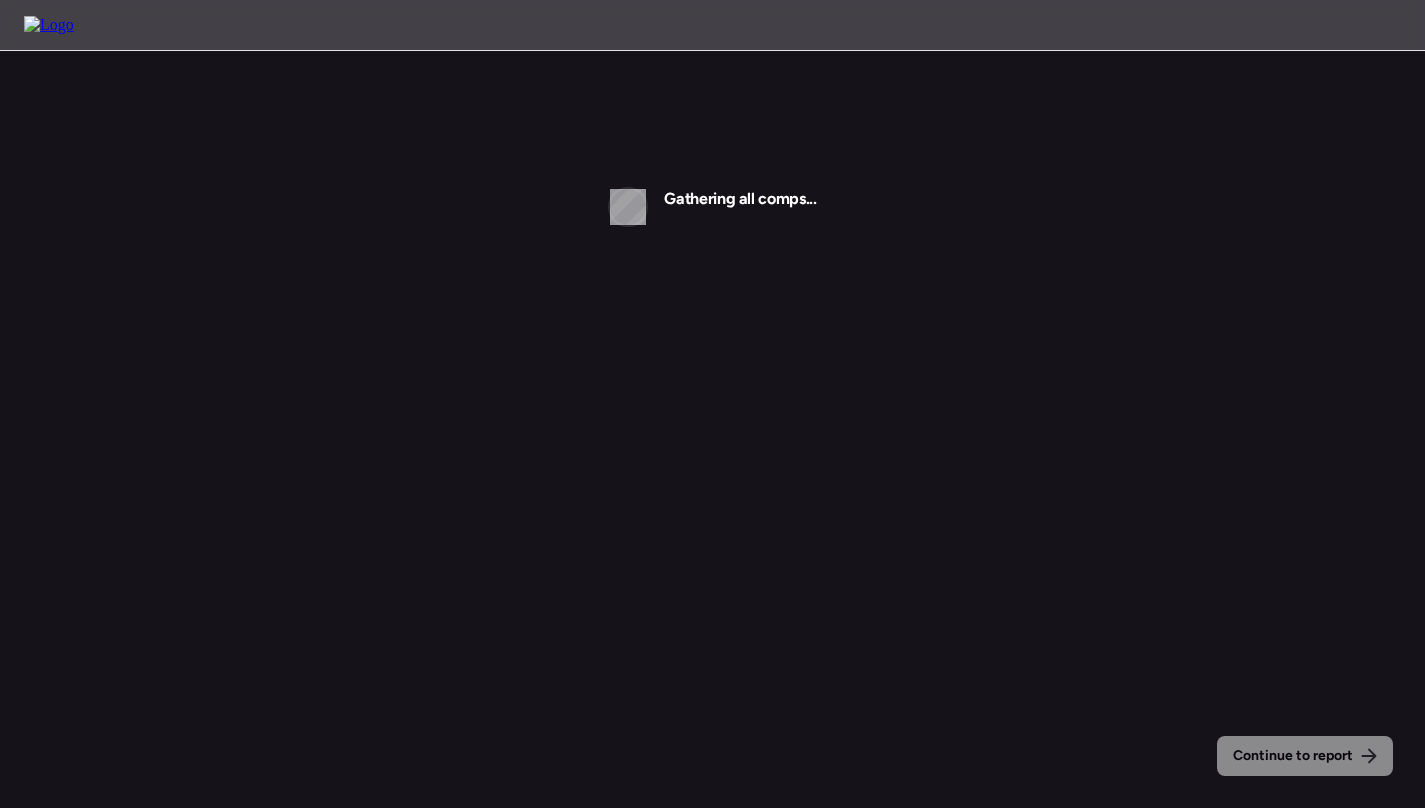 scroll, scrollTop: 0, scrollLeft: 0, axis: both 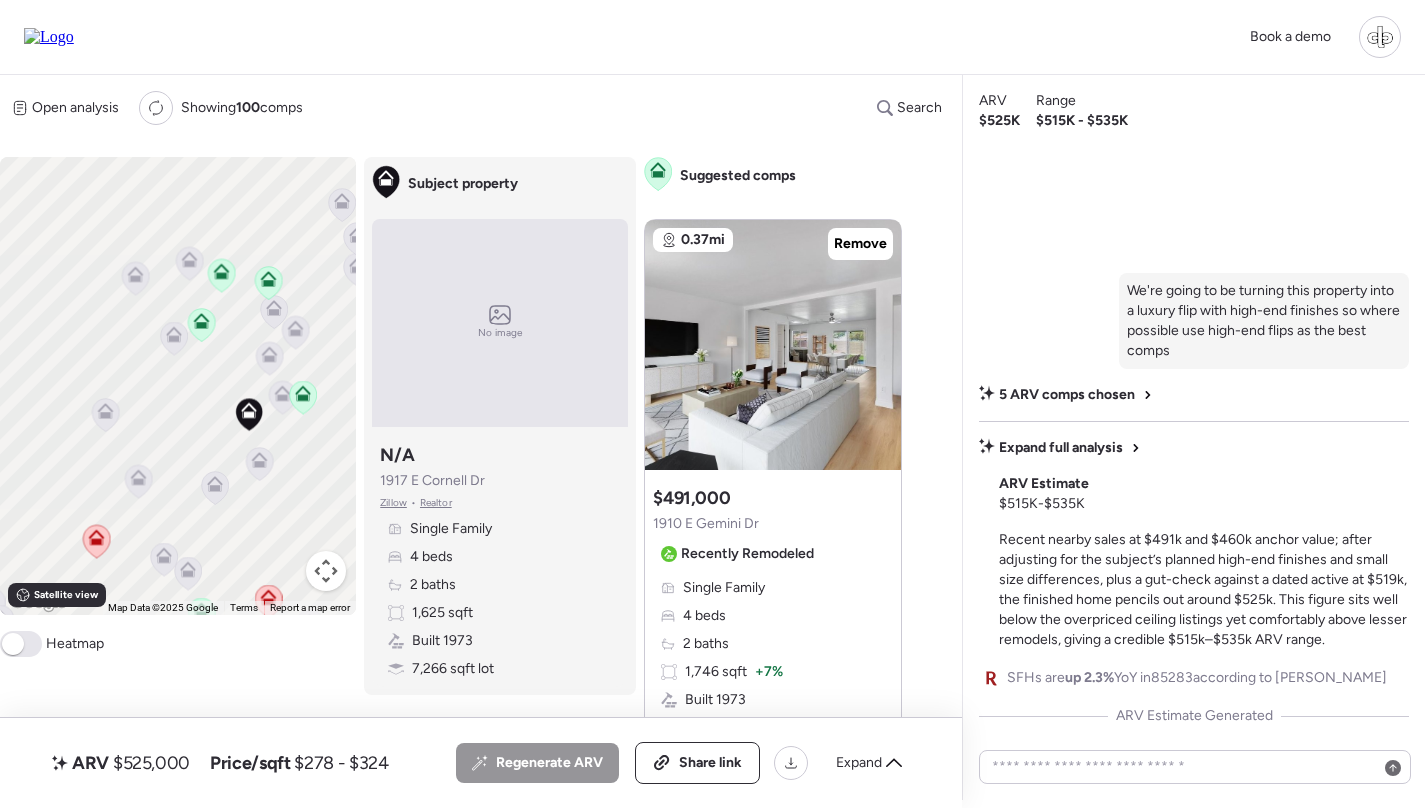 click 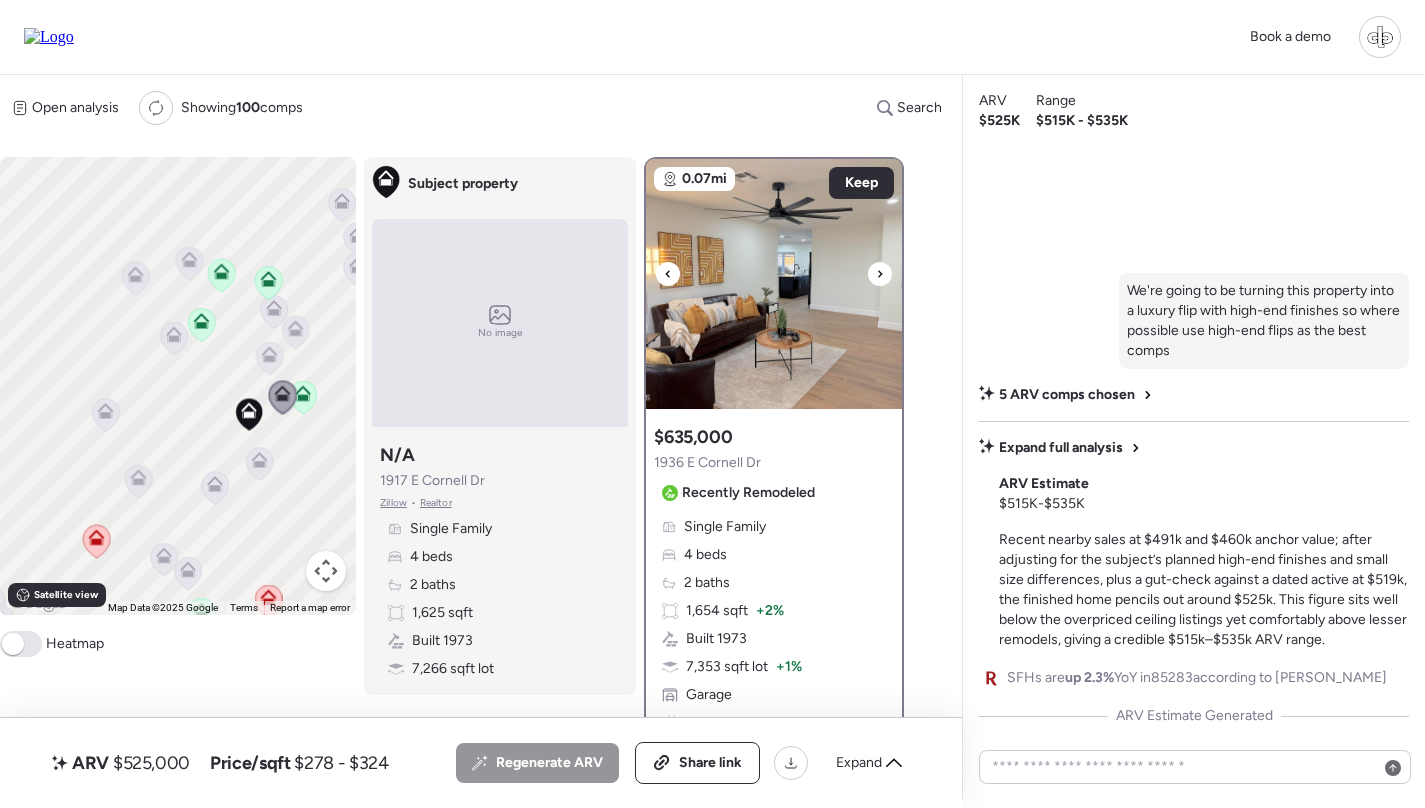 click at bounding box center [774, 284] 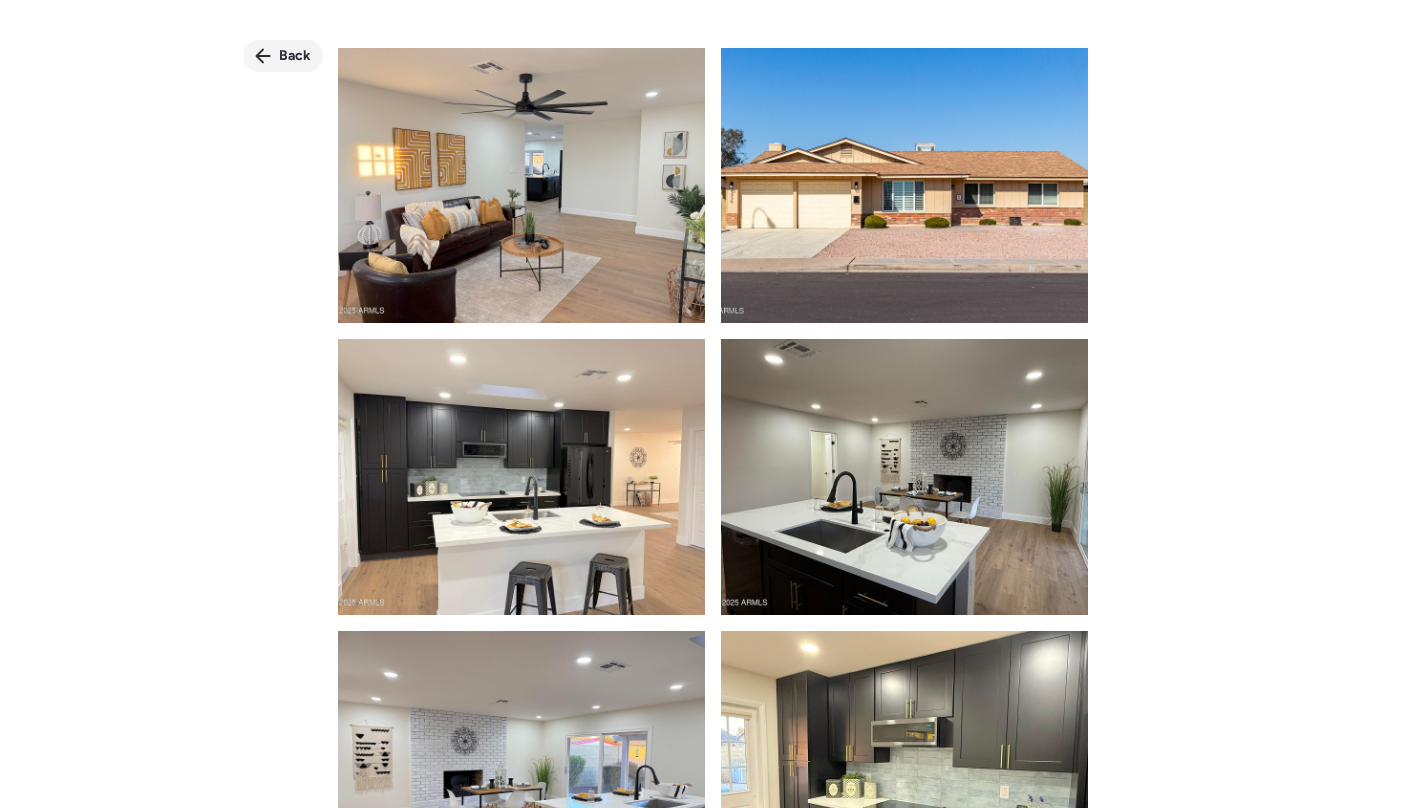 click on "Back" at bounding box center (295, 56) 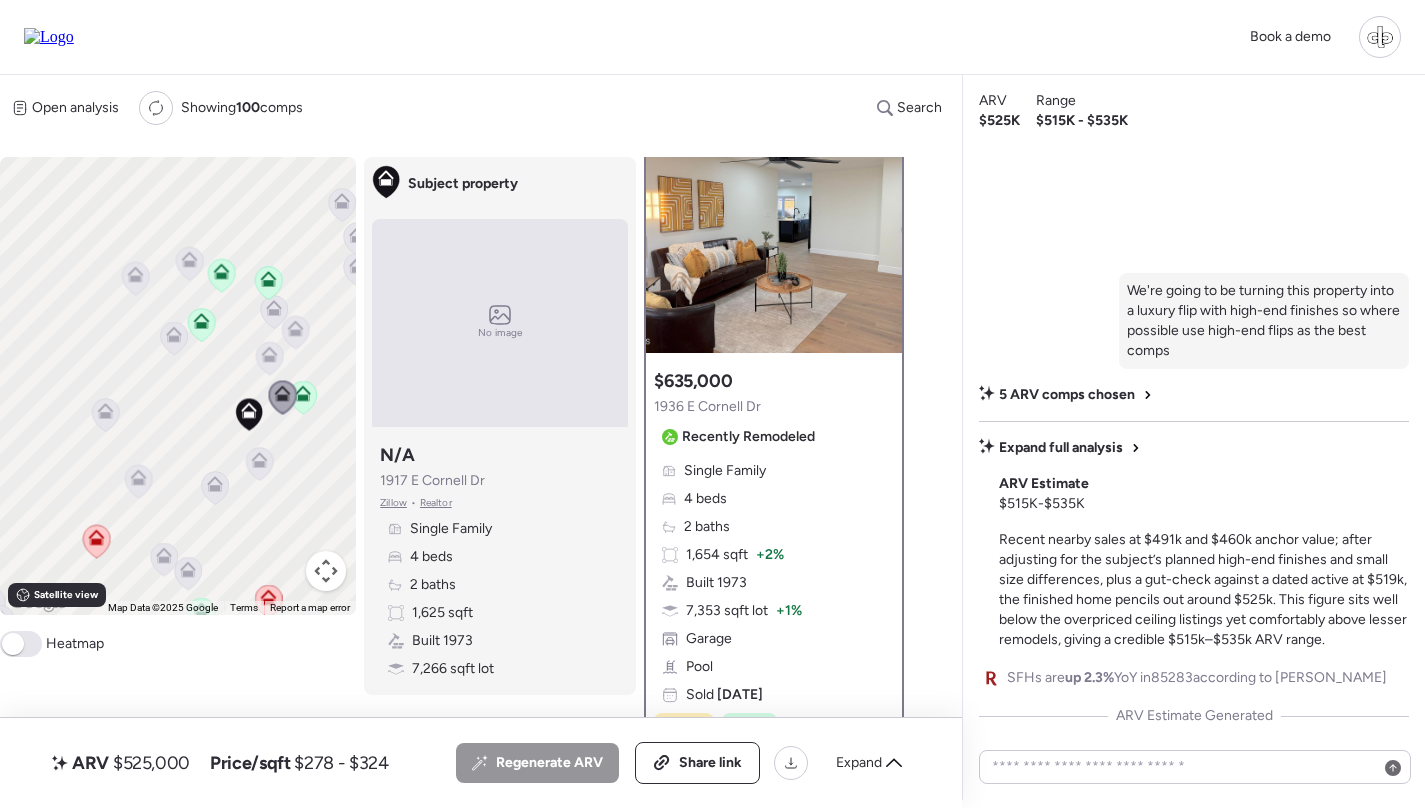 scroll, scrollTop: 55, scrollLeft: 0, axis: vertical 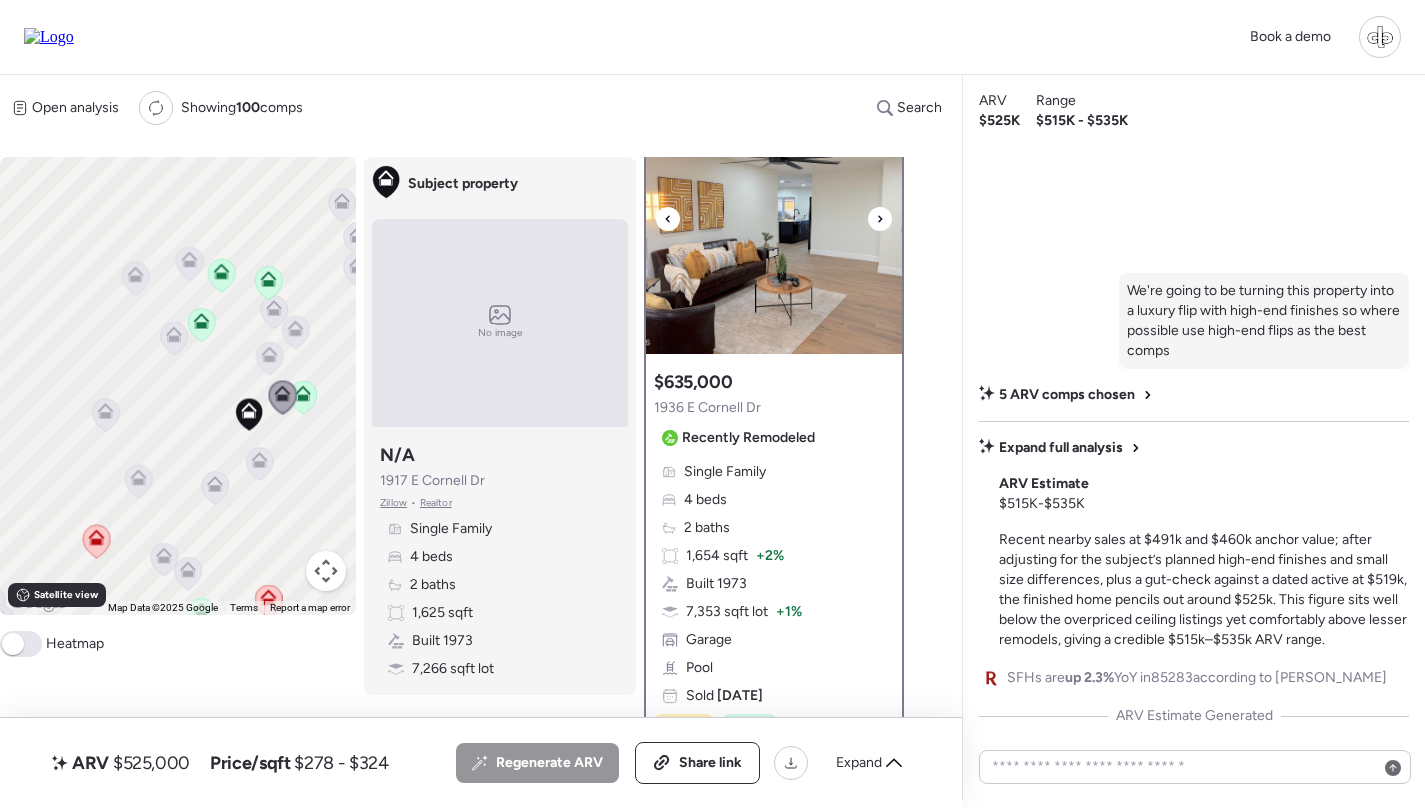 click at bounding box center [774, 229] 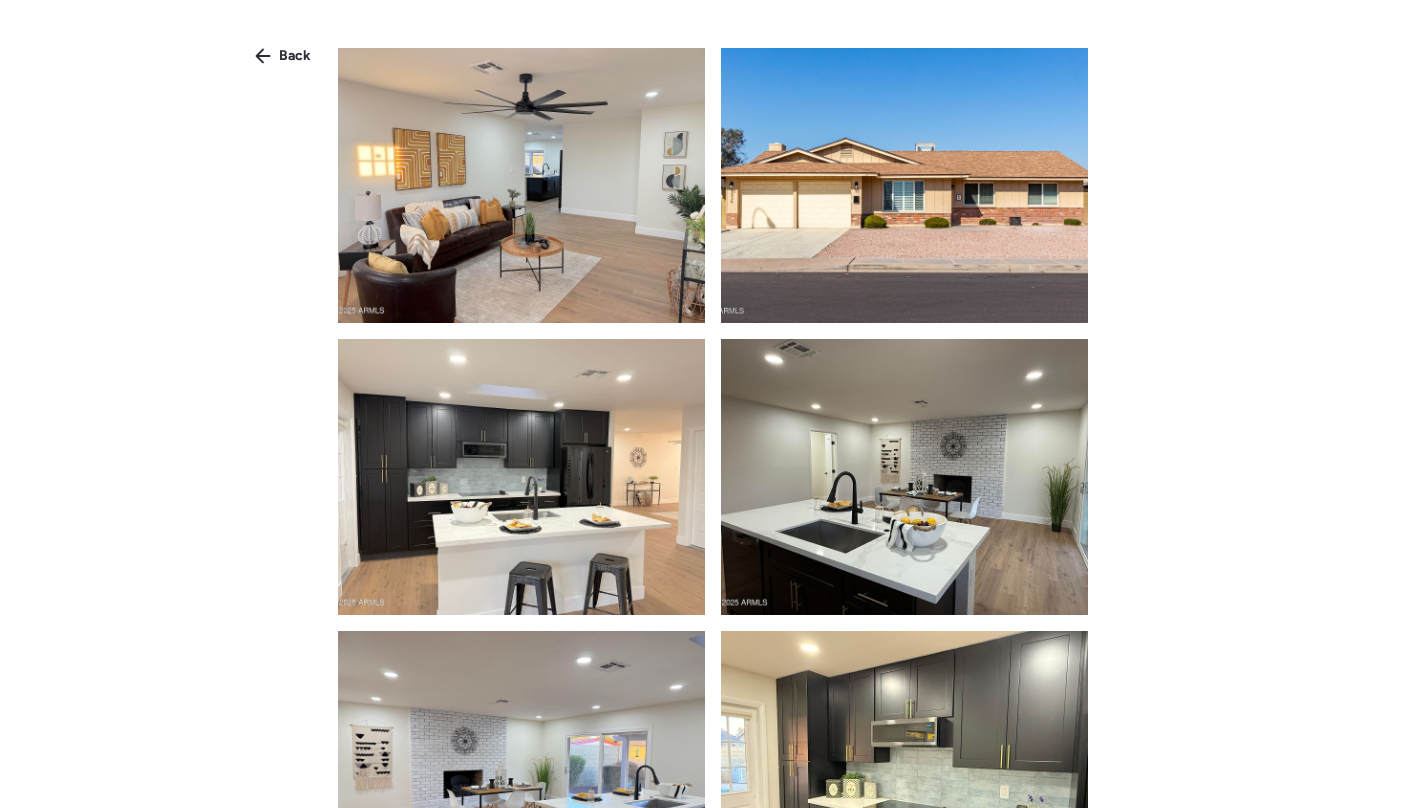 click at bounding box center [521, 476] 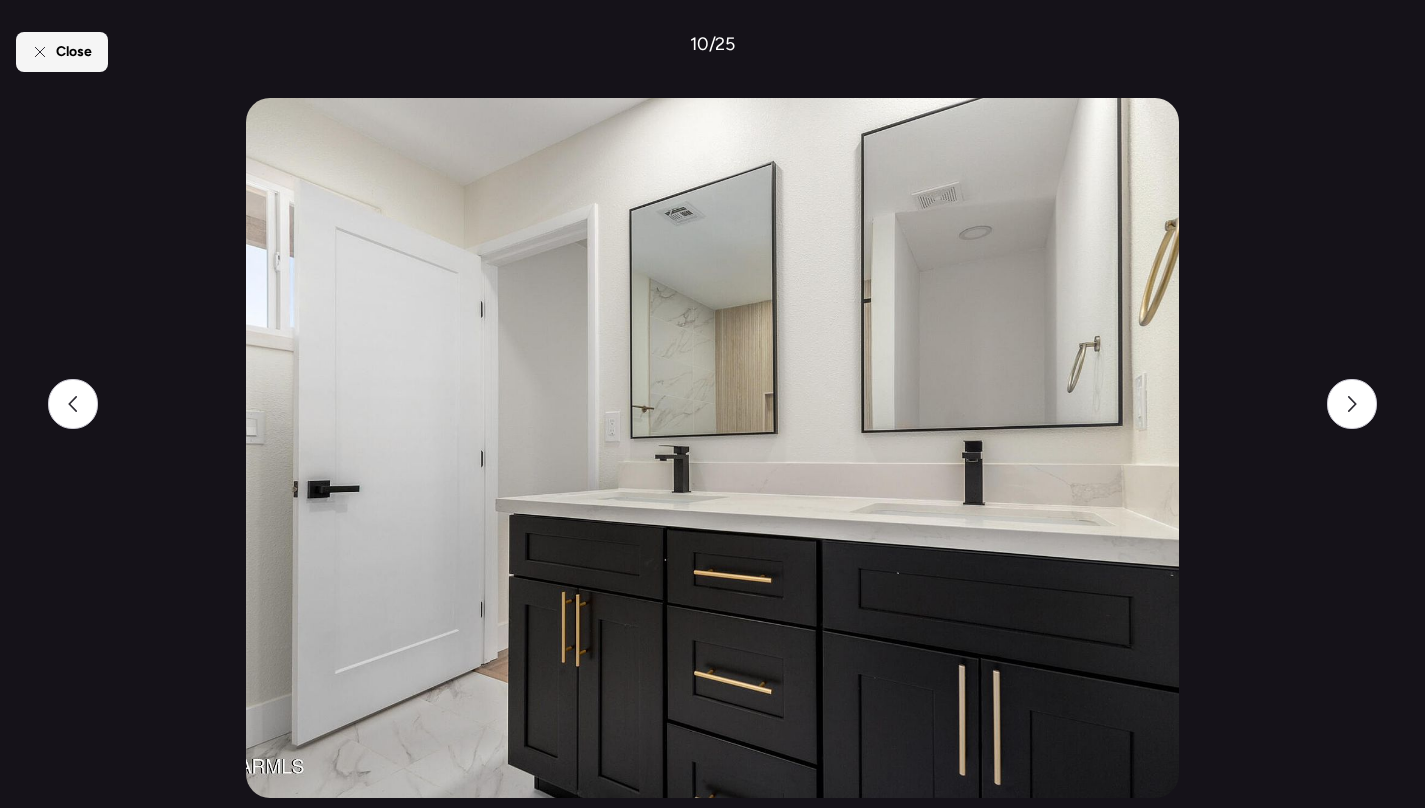 click on "Close" at bounding box center (62, 52) 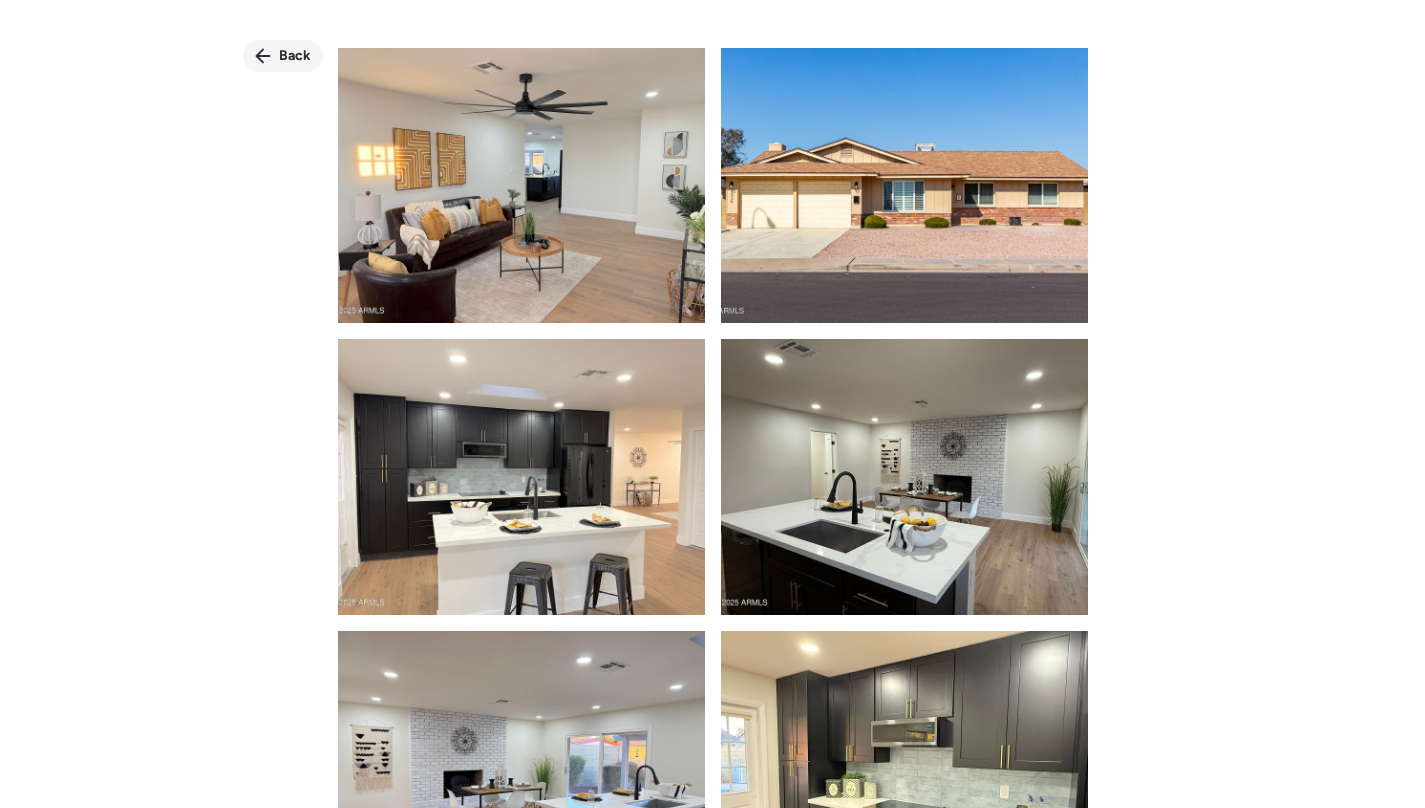 click on "Back" at bounding box center [283, 56] 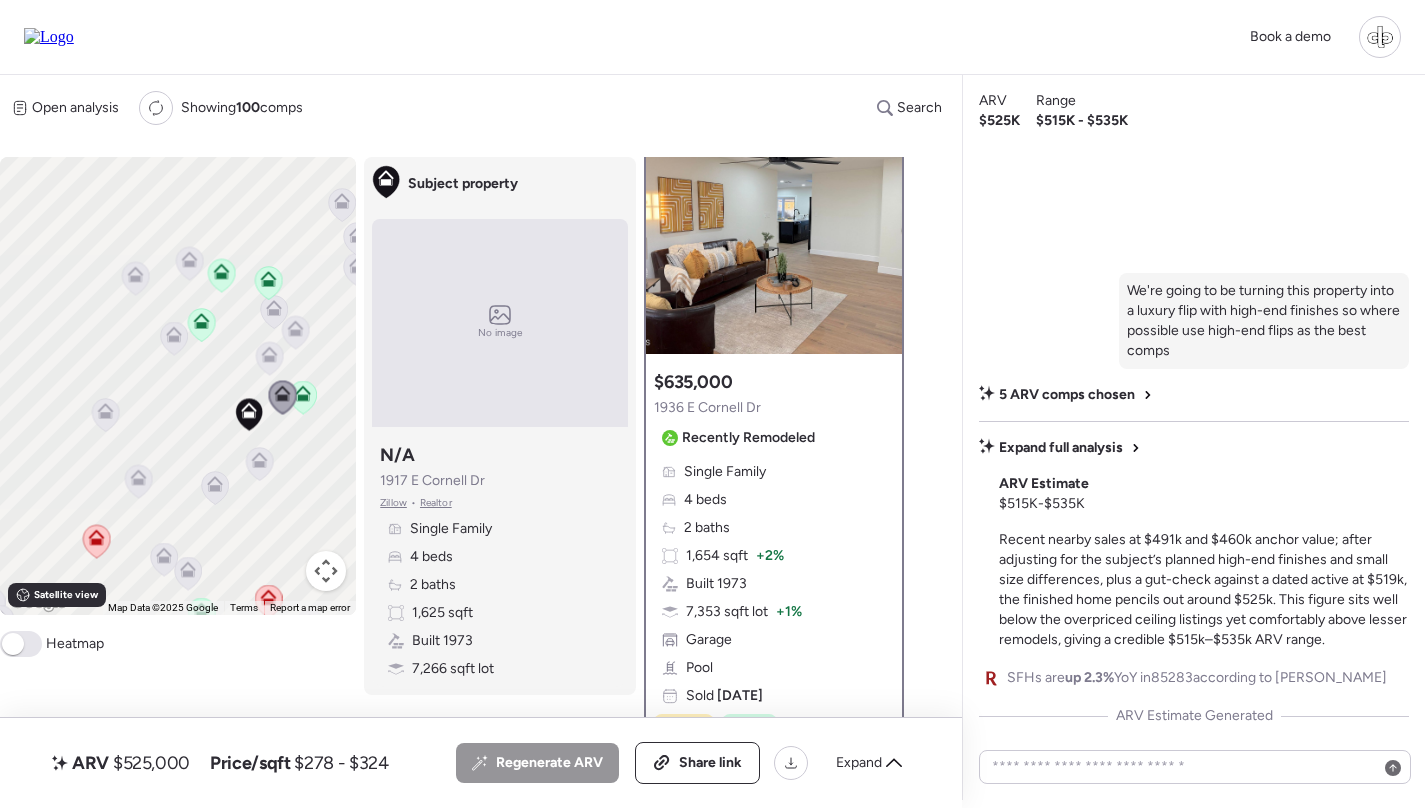 click on "$635,000 1936 E Cornell Dr Recently Remodeled Single Family 4 beds 2 baths 1,654 sqft + 2% Built 1973 7,353 sqft lot + 1% Garage Pool Sold   83 days ago Sold Flip Flip Property was flipped, specifically remodeled for re-sale. 6 days until pending Jan 27, 2025 Listed $677,777 Mar 27, 2025 Last price change $639,999 6 days until pending 65 total days on market Apr 02, 2025 Pending $639,999 May 02, 2025 Sold $635,000 -6.3% below initial list price" at bounding box center [774, 576] 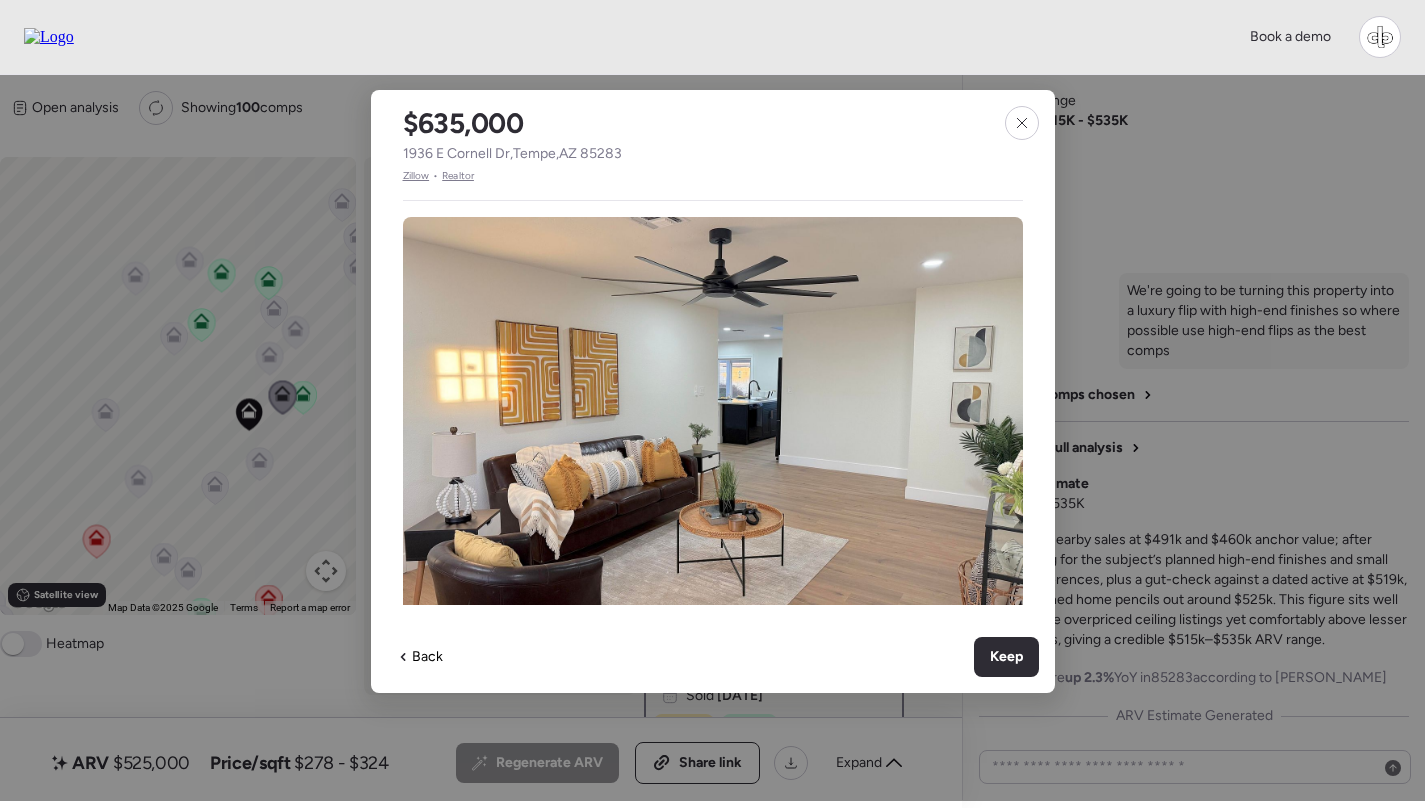 click on "Zillow" at bounding box center [416, 176] 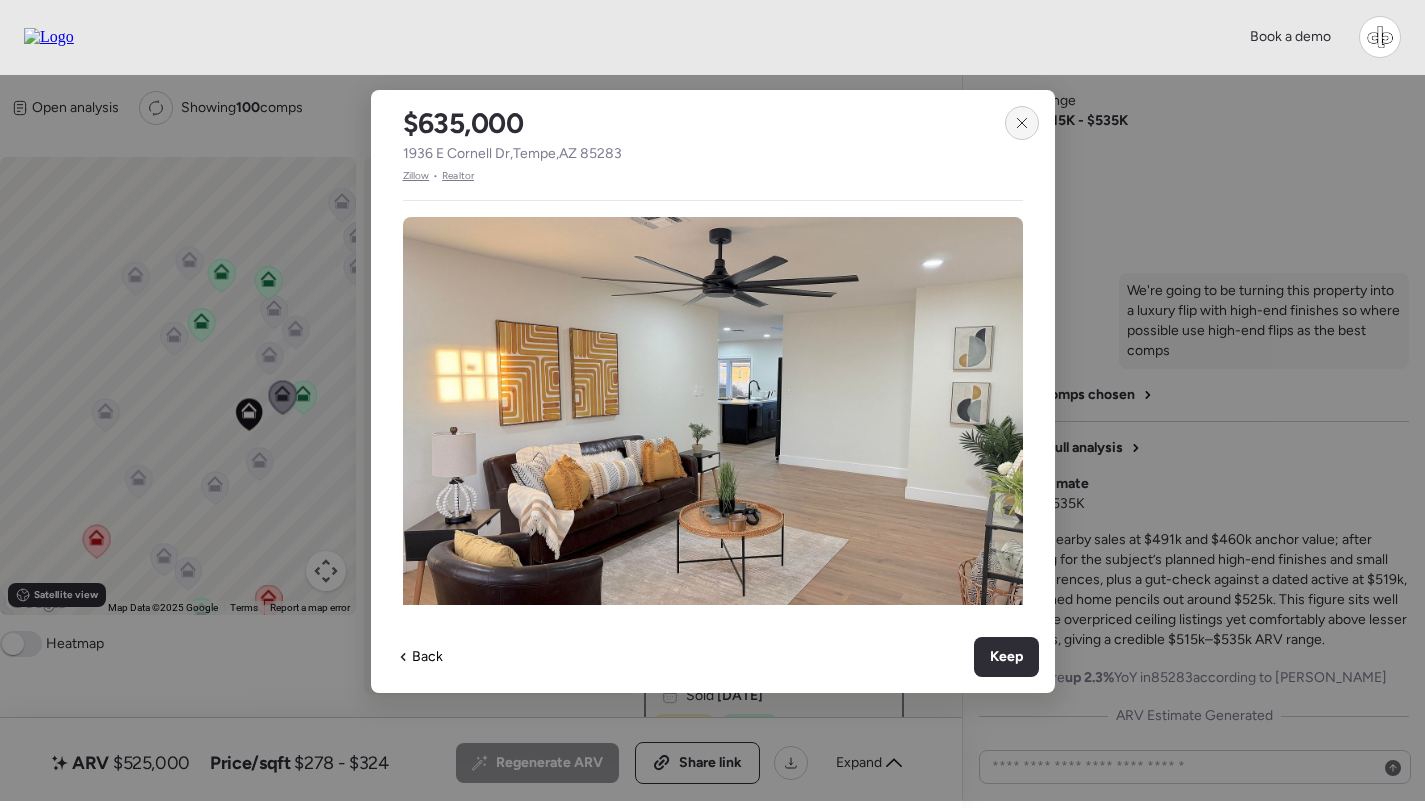 click 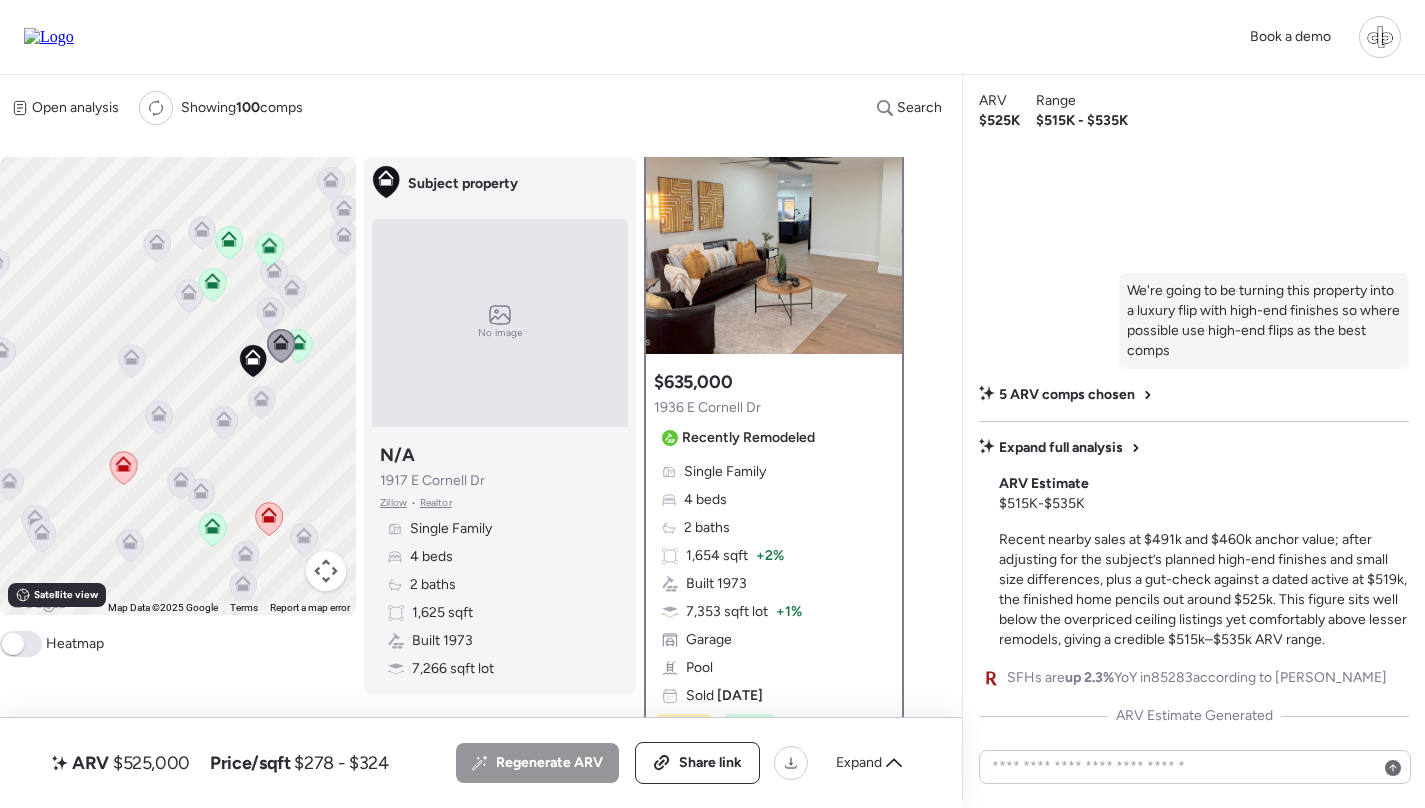 drag, startPoint x: 279, startPoint y: 410, endPoint x: 279, endPoint y: 368, distance: 42 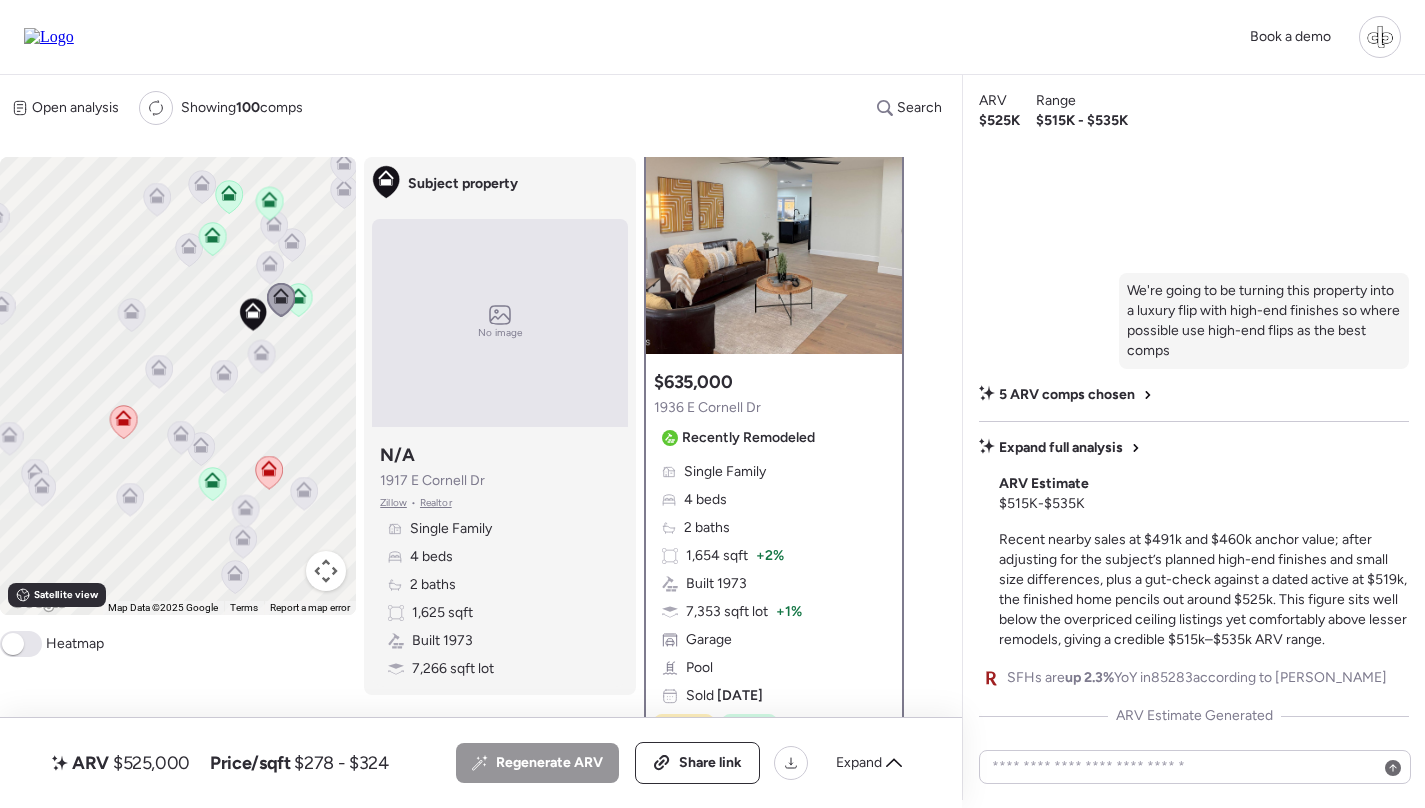 click 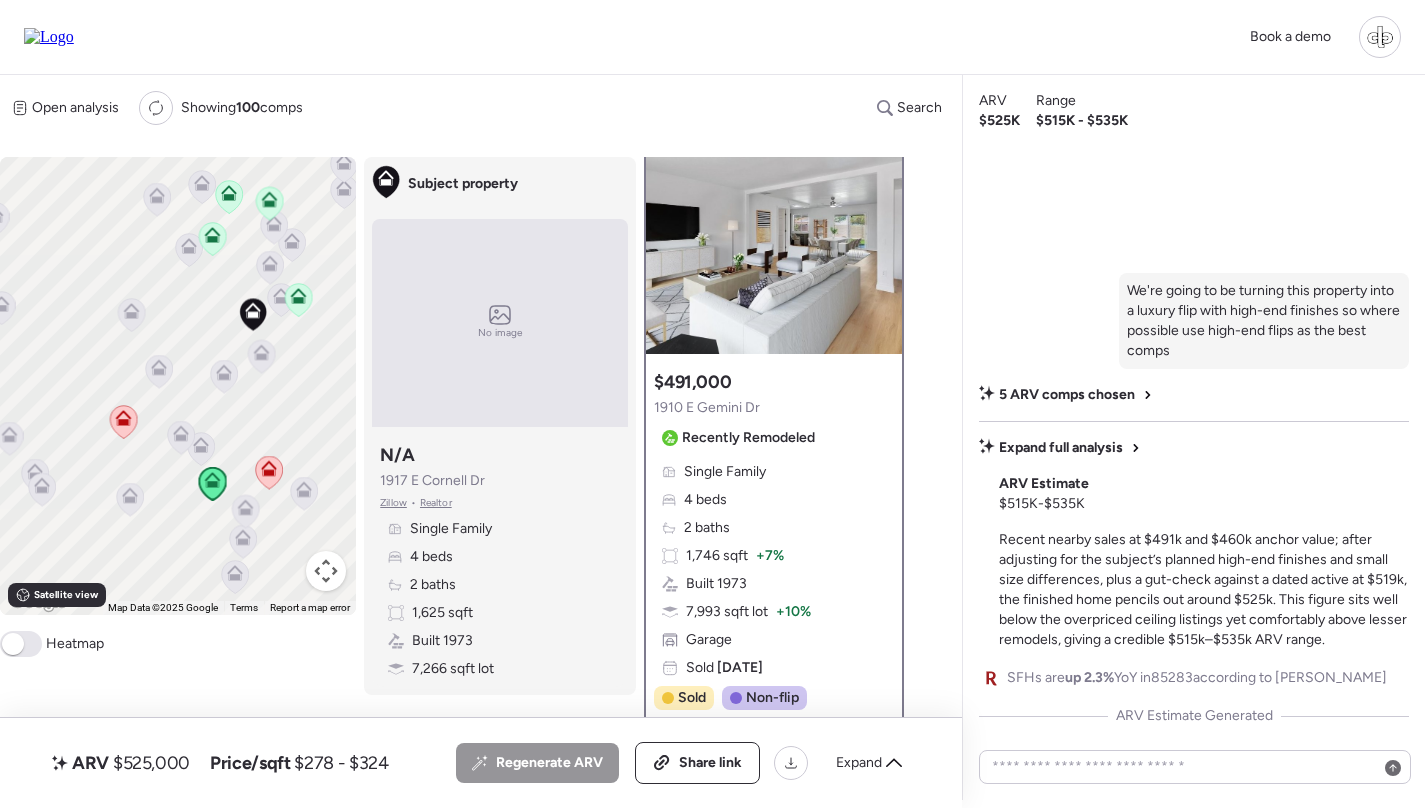 scroll, scrollTop: 0, scrollLeft: 0, axis: both 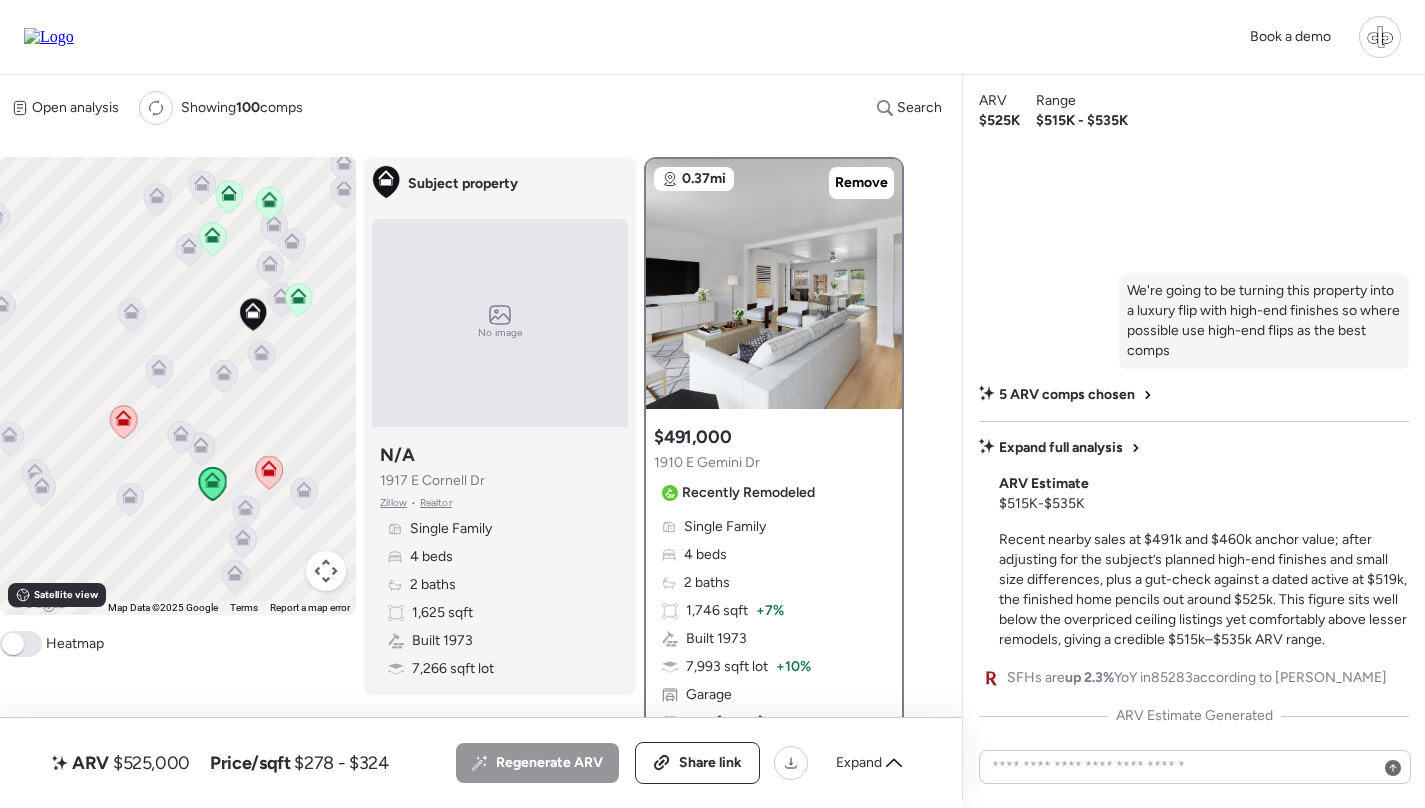 click on "Suggested comp $491,000 1910 E Gemini Dr Recently Remodeled Single Family 4 beds 2 baths 1,746 sqft + 7% Built 1973 7,993 sqft lot + 10% Garage Sold   4 months ago Sold Non-flip Non-flip Excellent condition comp, but not remodeled specifically for re-sale. 0 days until pending Feb 03, 2025 Listed $495,000 0 days until pending 0 total days on market Feb 03, 2025 Pending $495,000 Feb 28, 2025 Sold $491,000 -10.7% below initial list price" at bounding box center [774, 617] 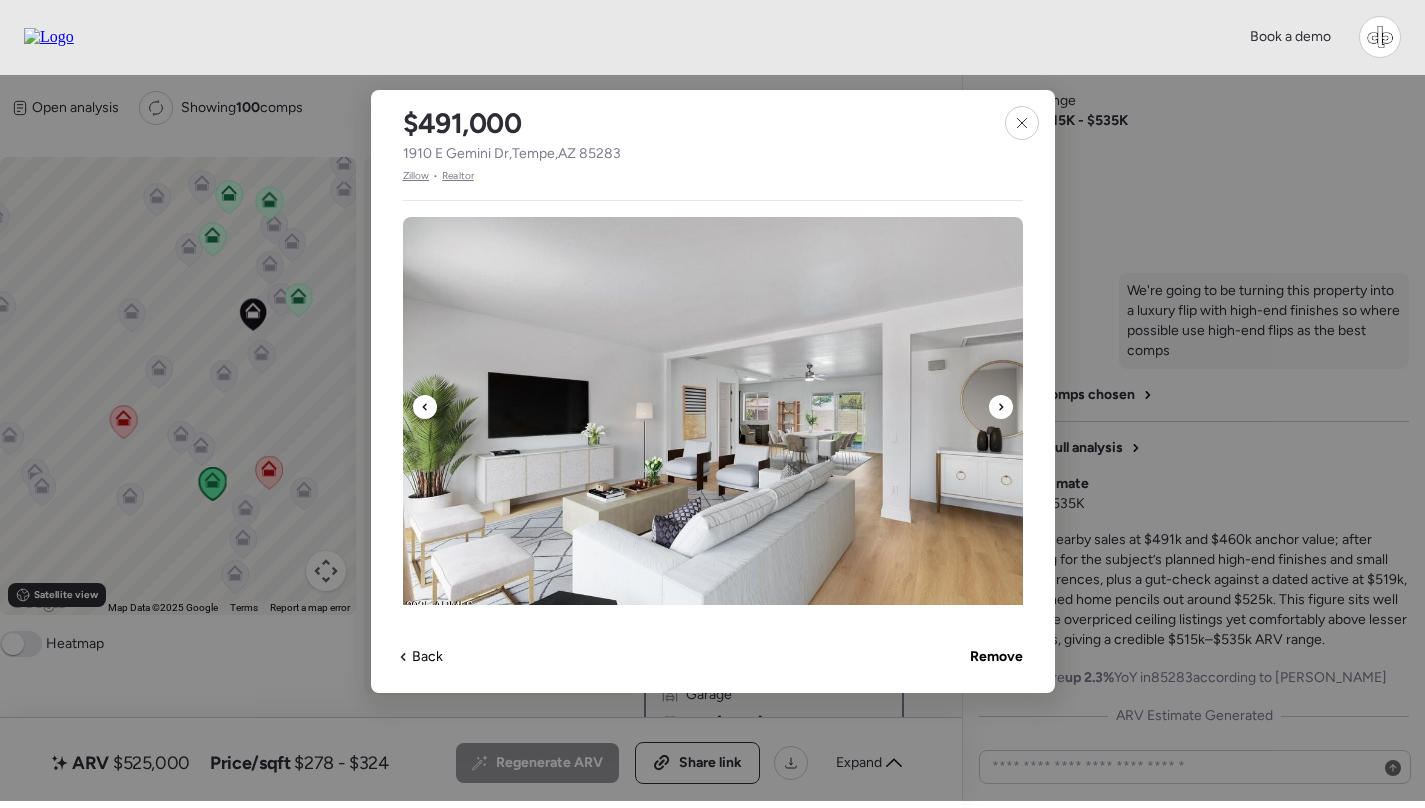 click 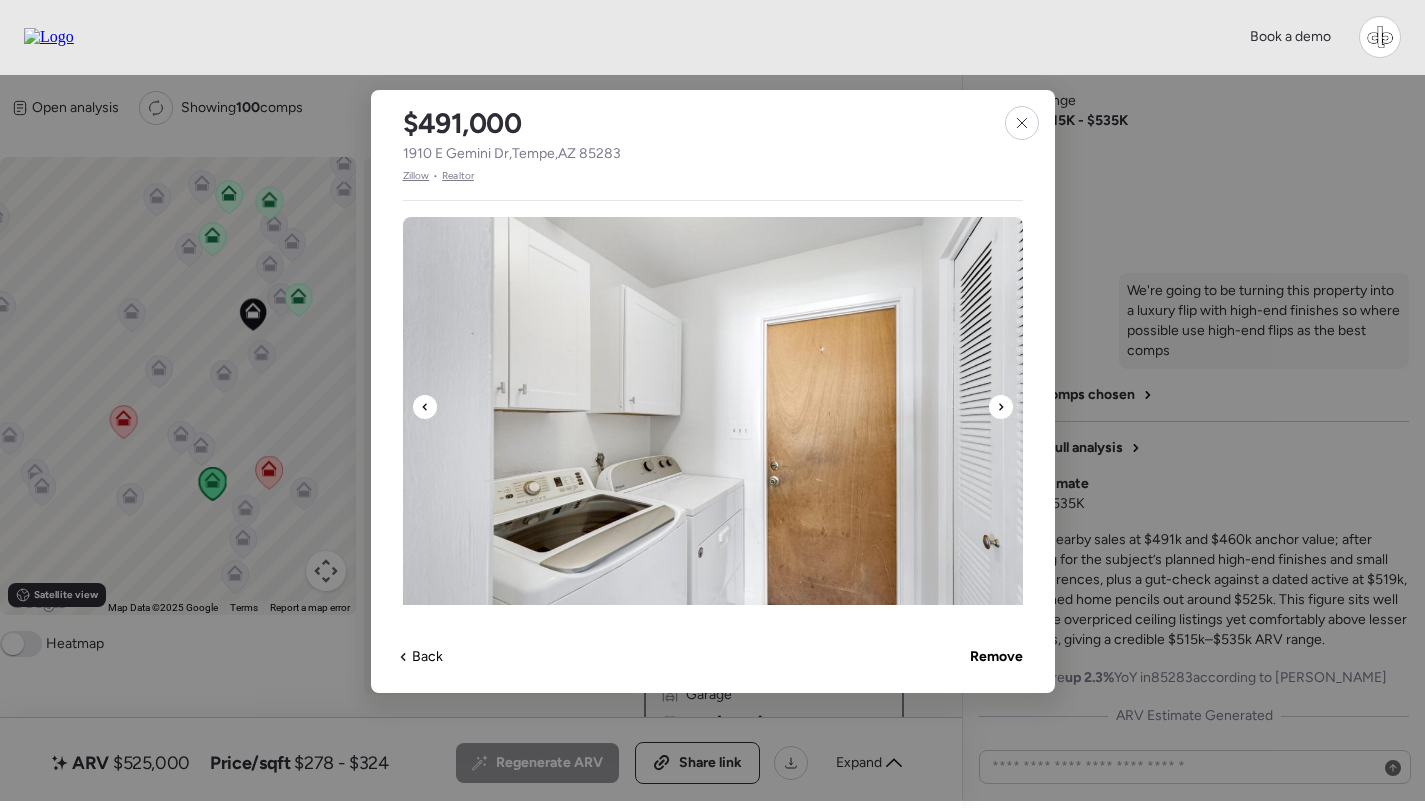 click 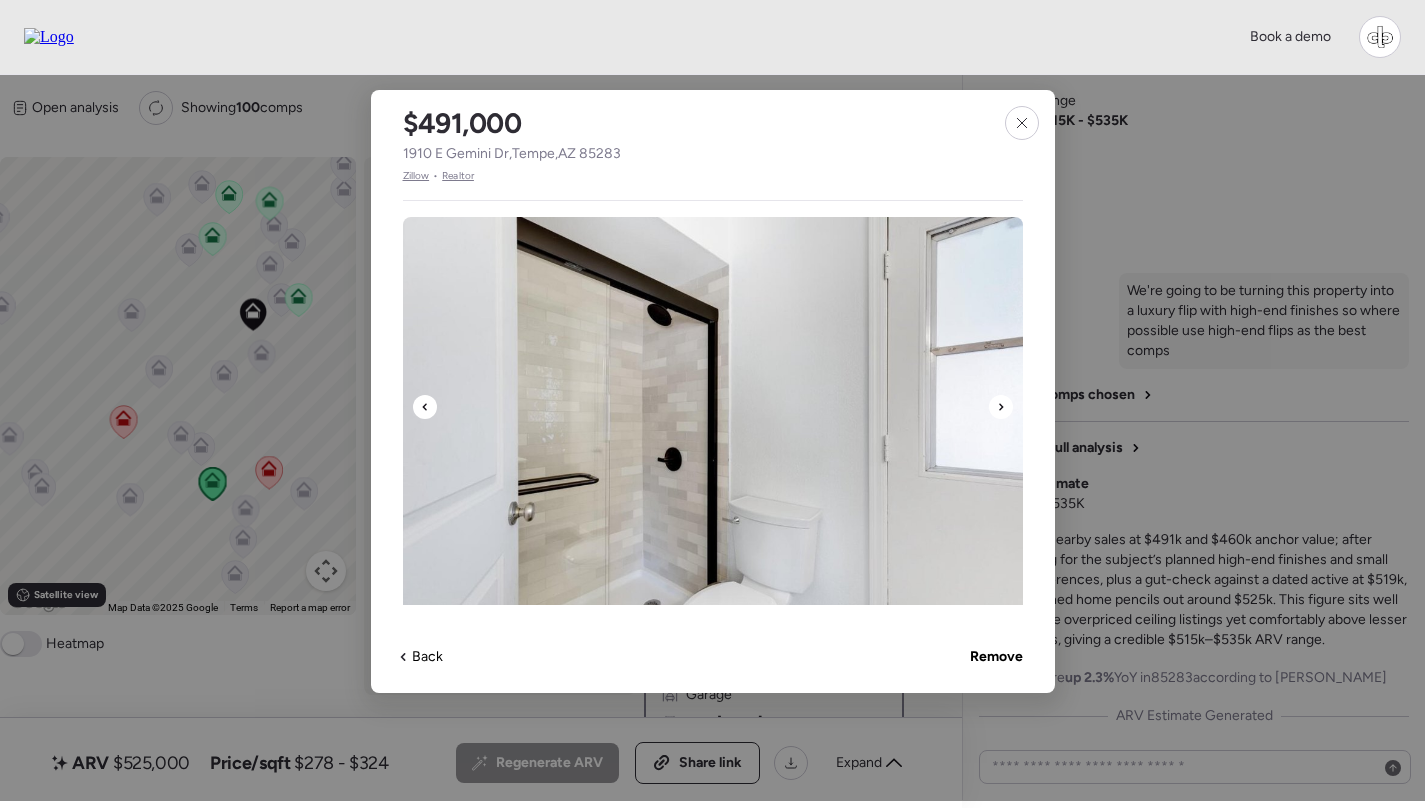 click 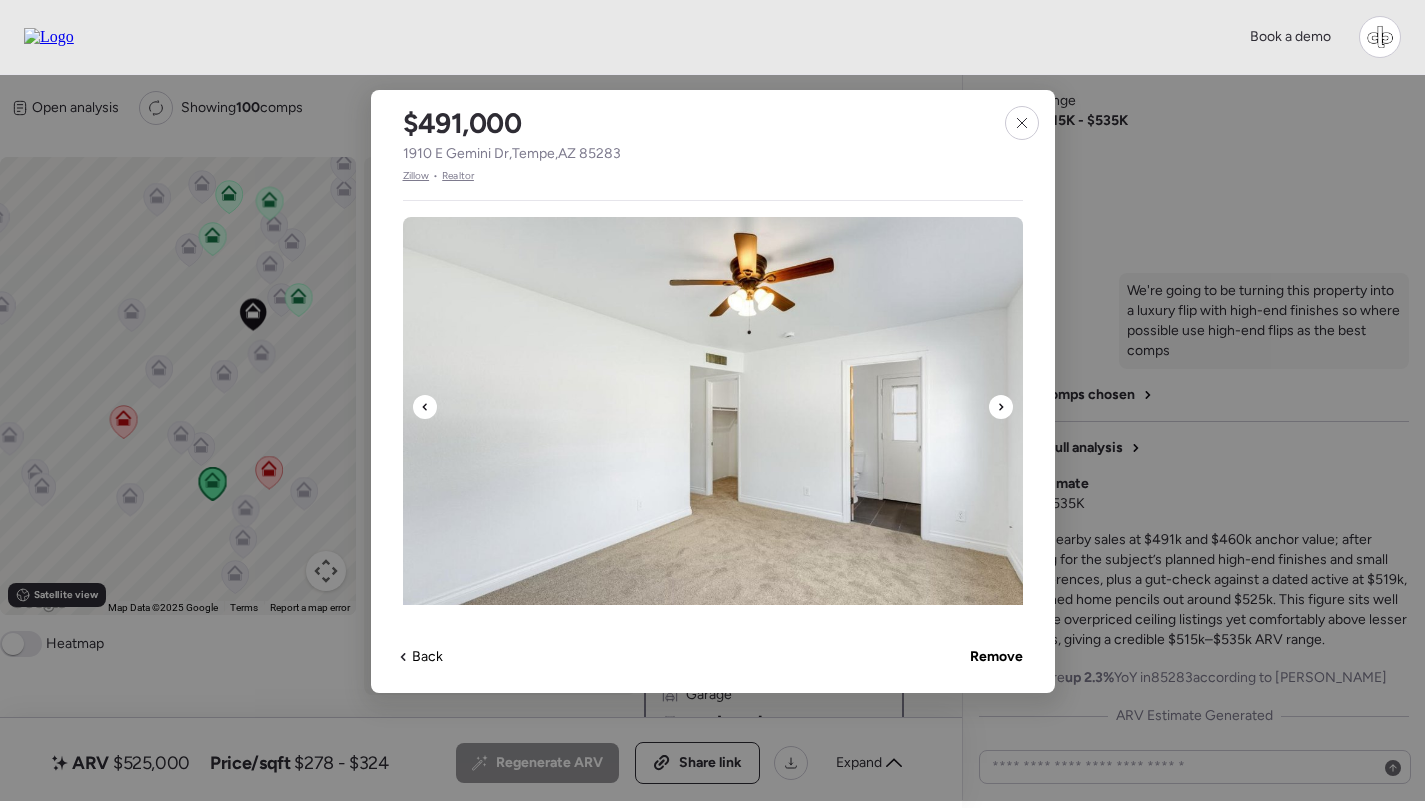 click 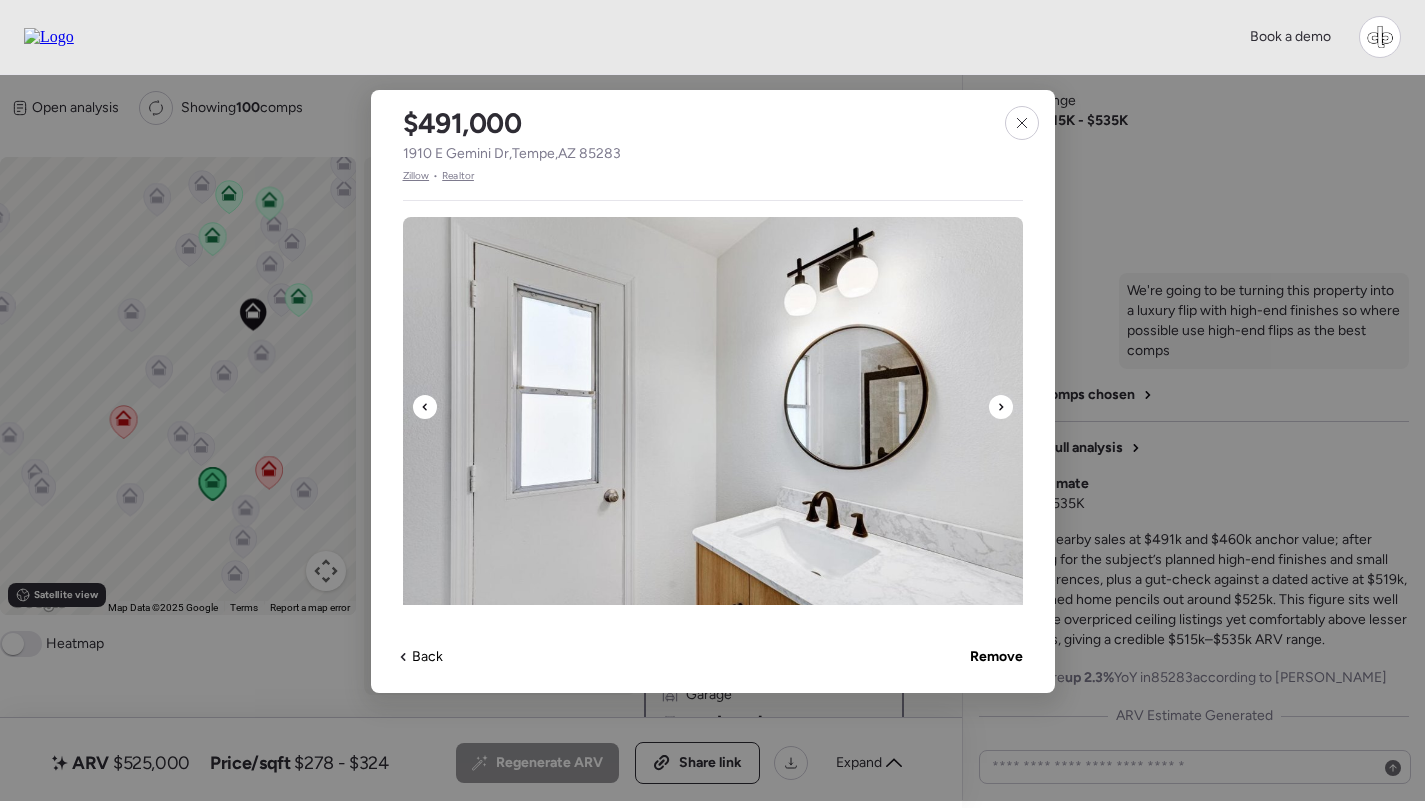 click 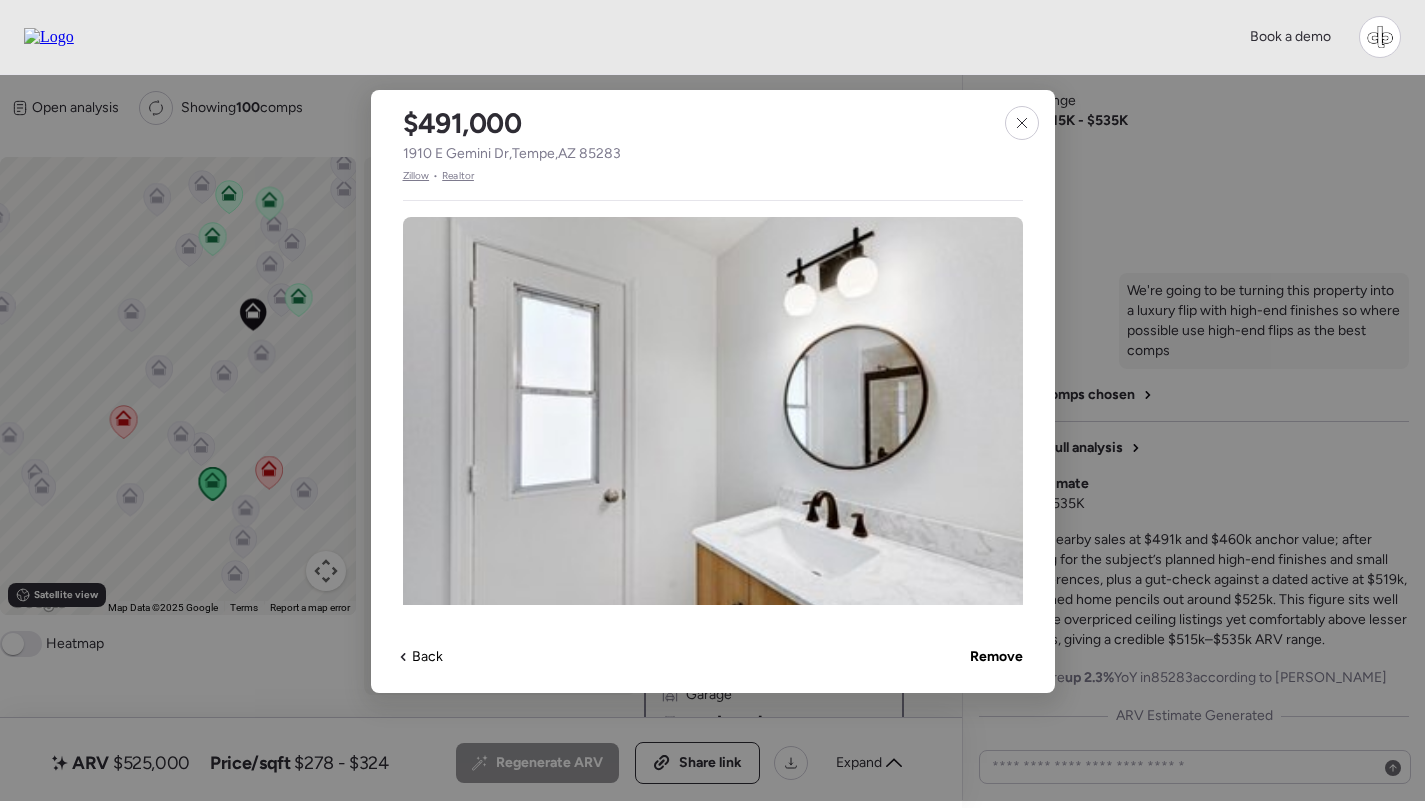 click on "Zillow" at bounding box center (416, 176) 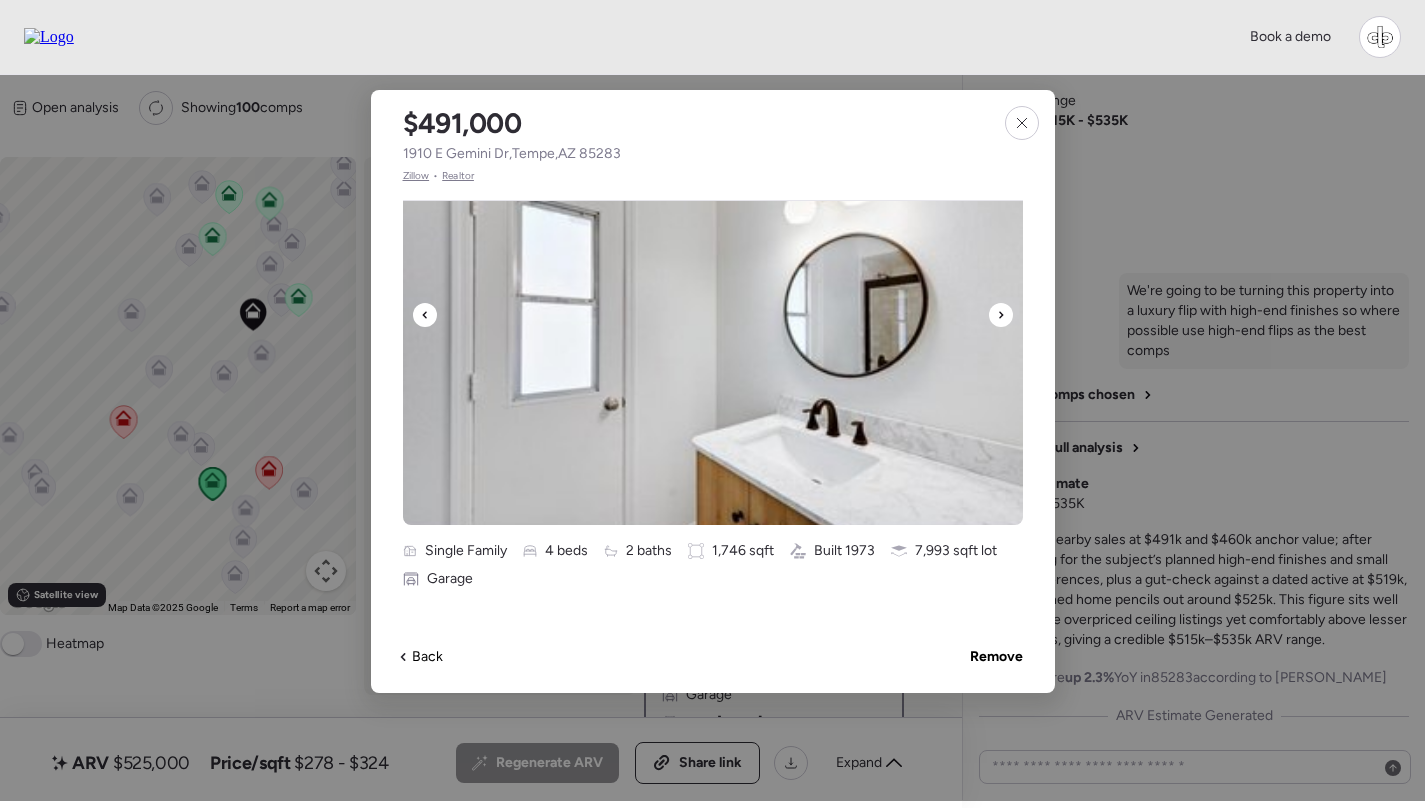 scroll, scrollTop: 102, scrollLeft: 0, axis: vertical 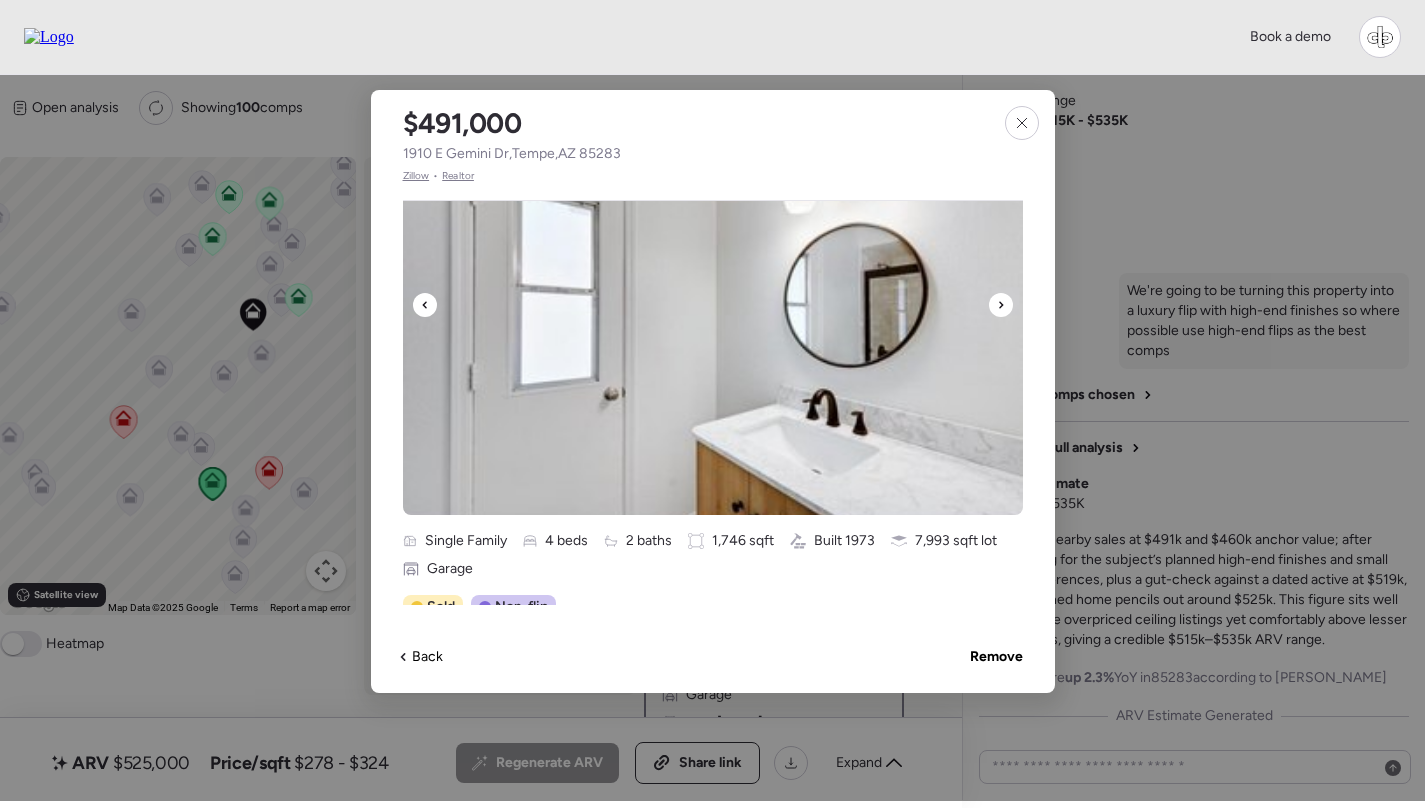 click at bounding box center [713, 315] 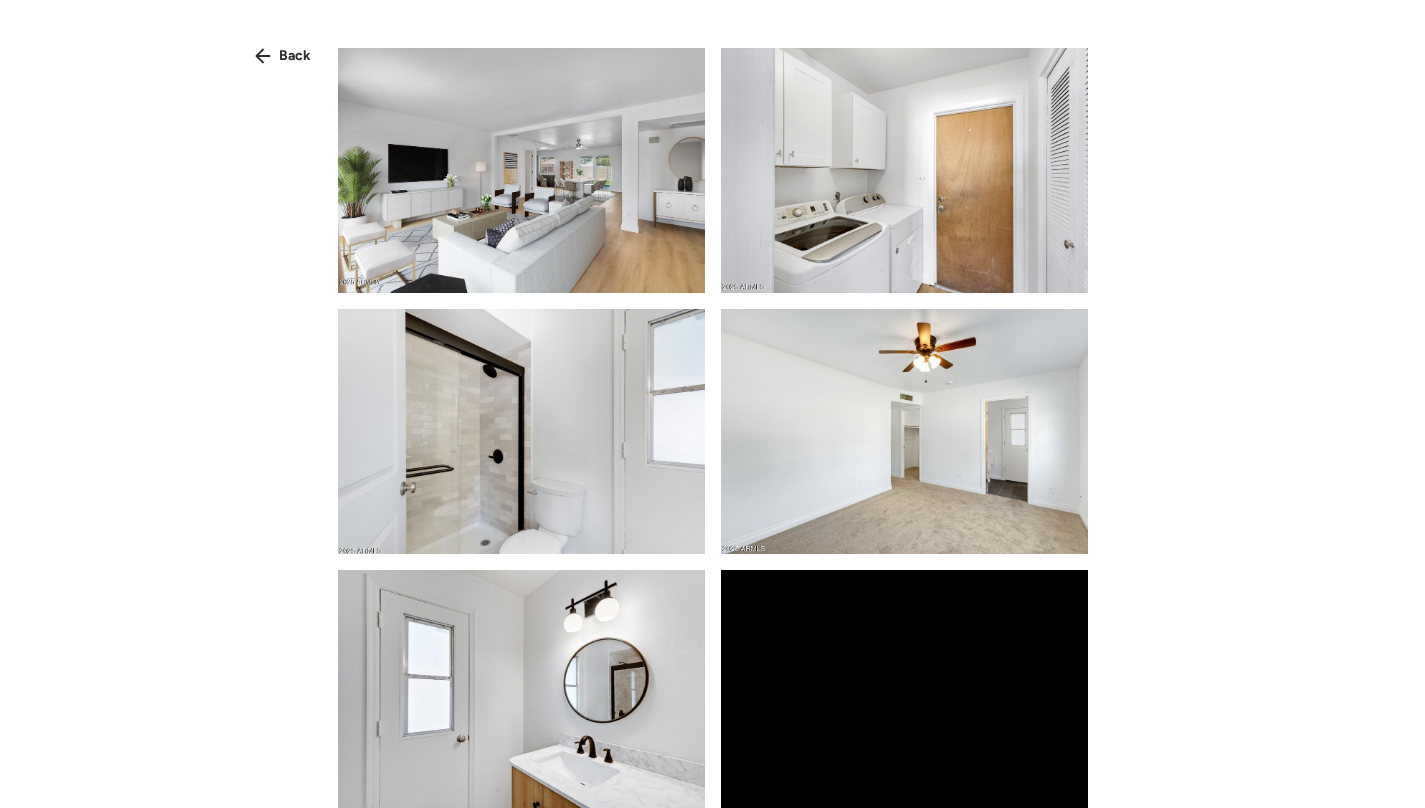 click at bounding box center [713, 428] 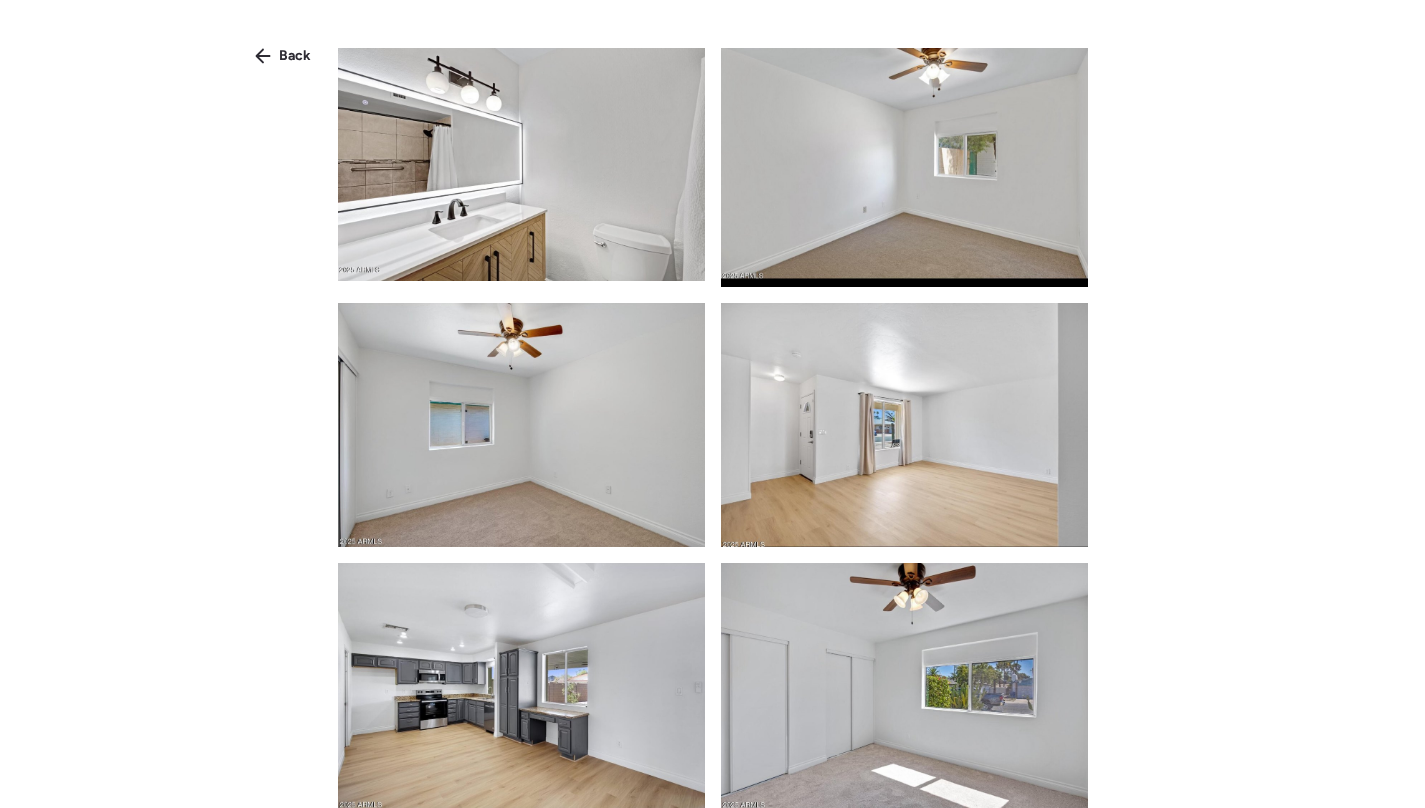scroll, scrollTop: 1349, scrollLeft: 0, axis: vertical 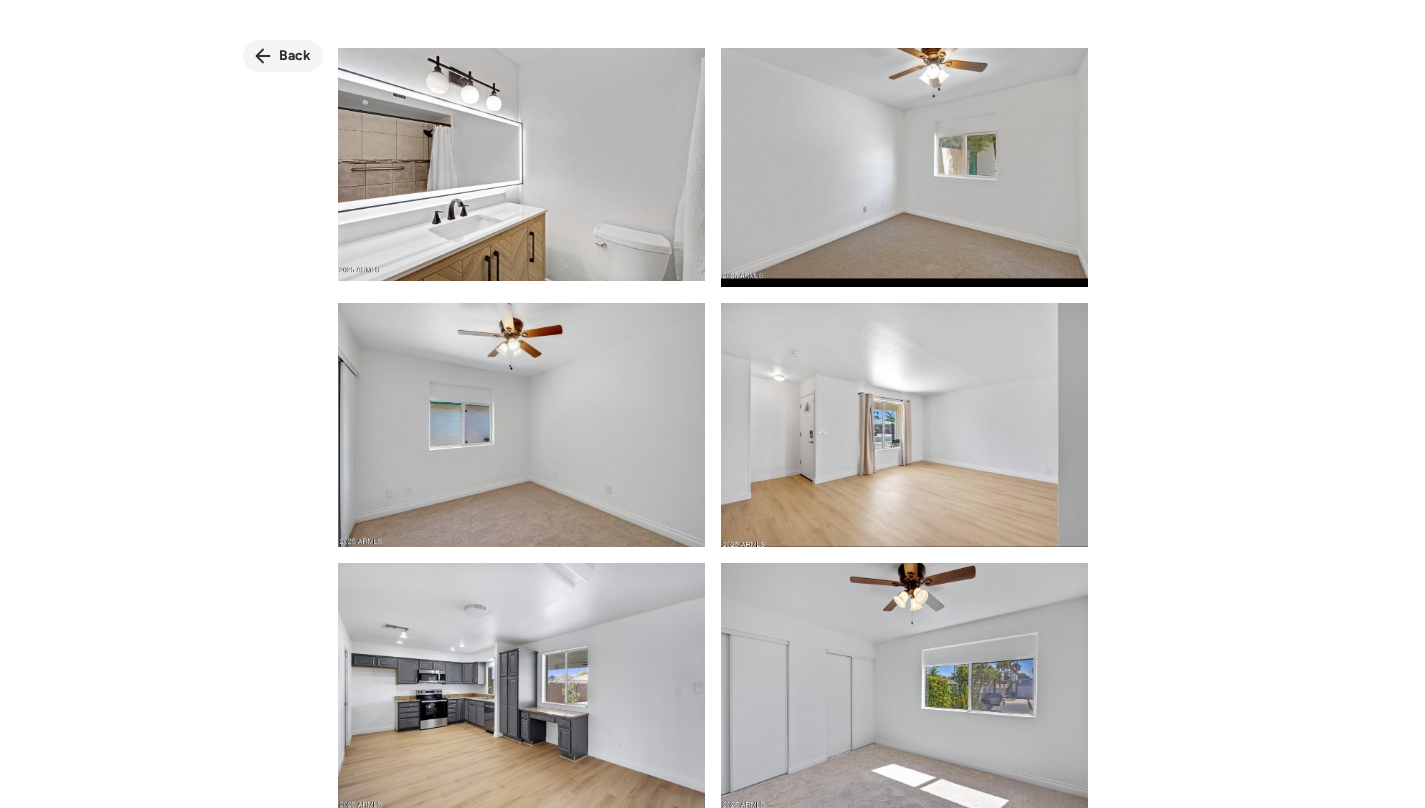 click on "Back" at bounding box center [283, 56] 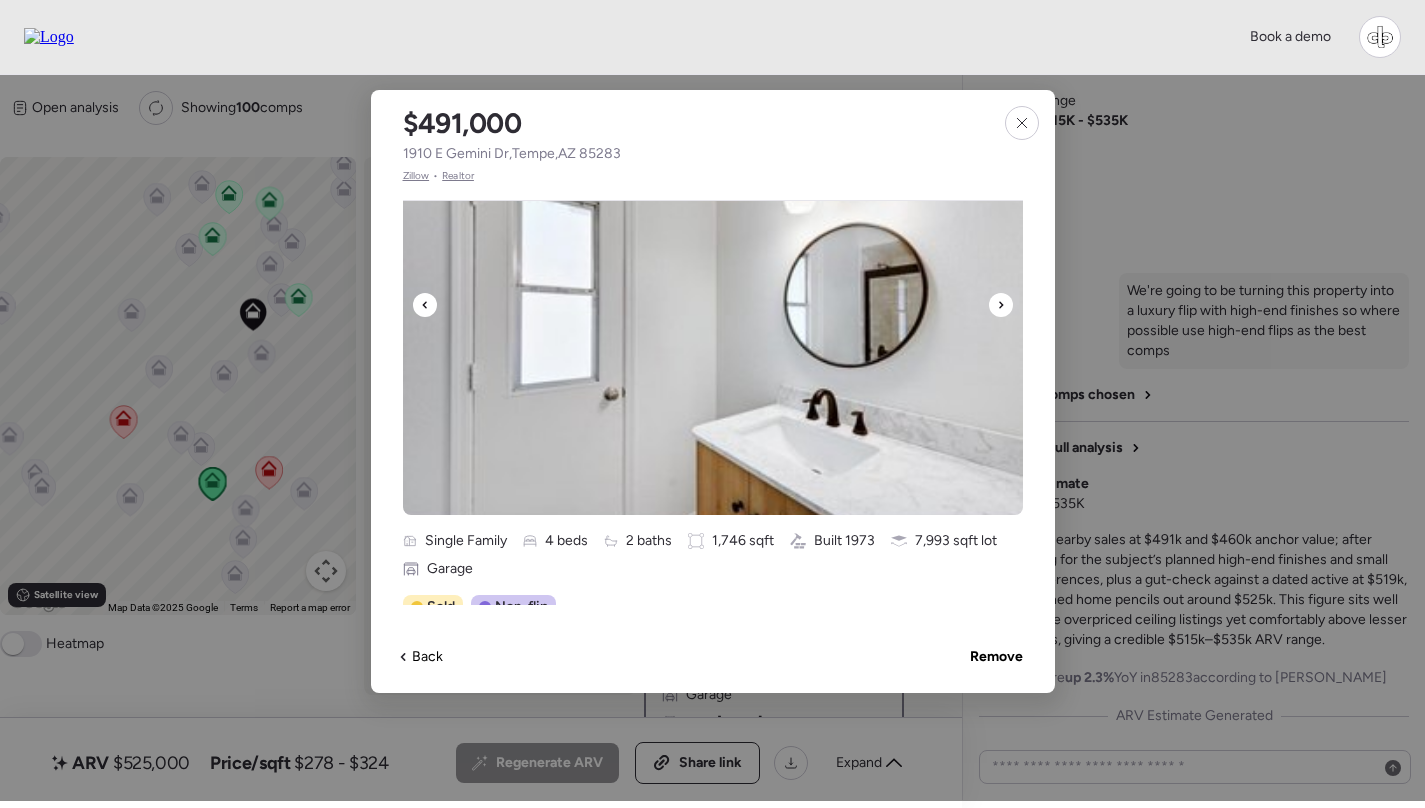 click 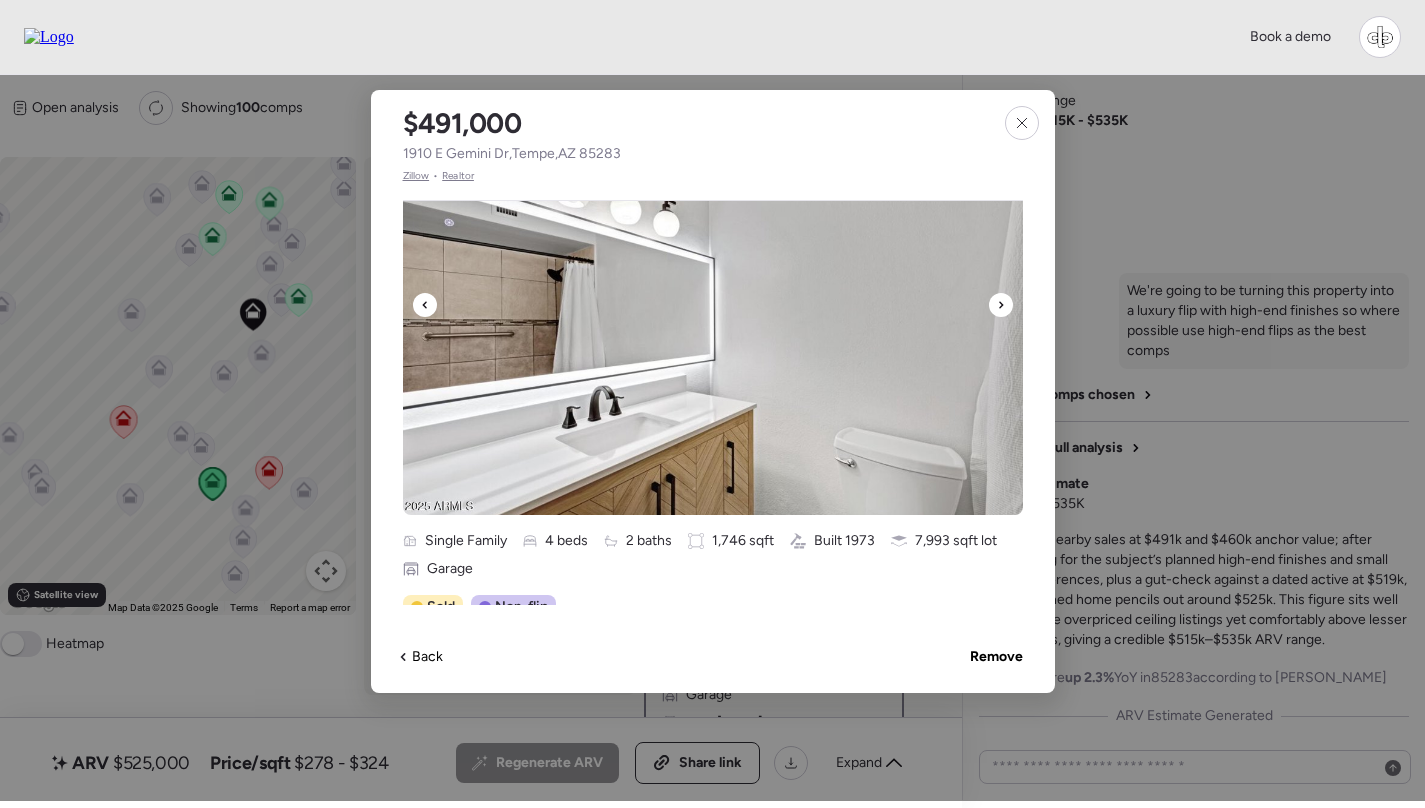 click 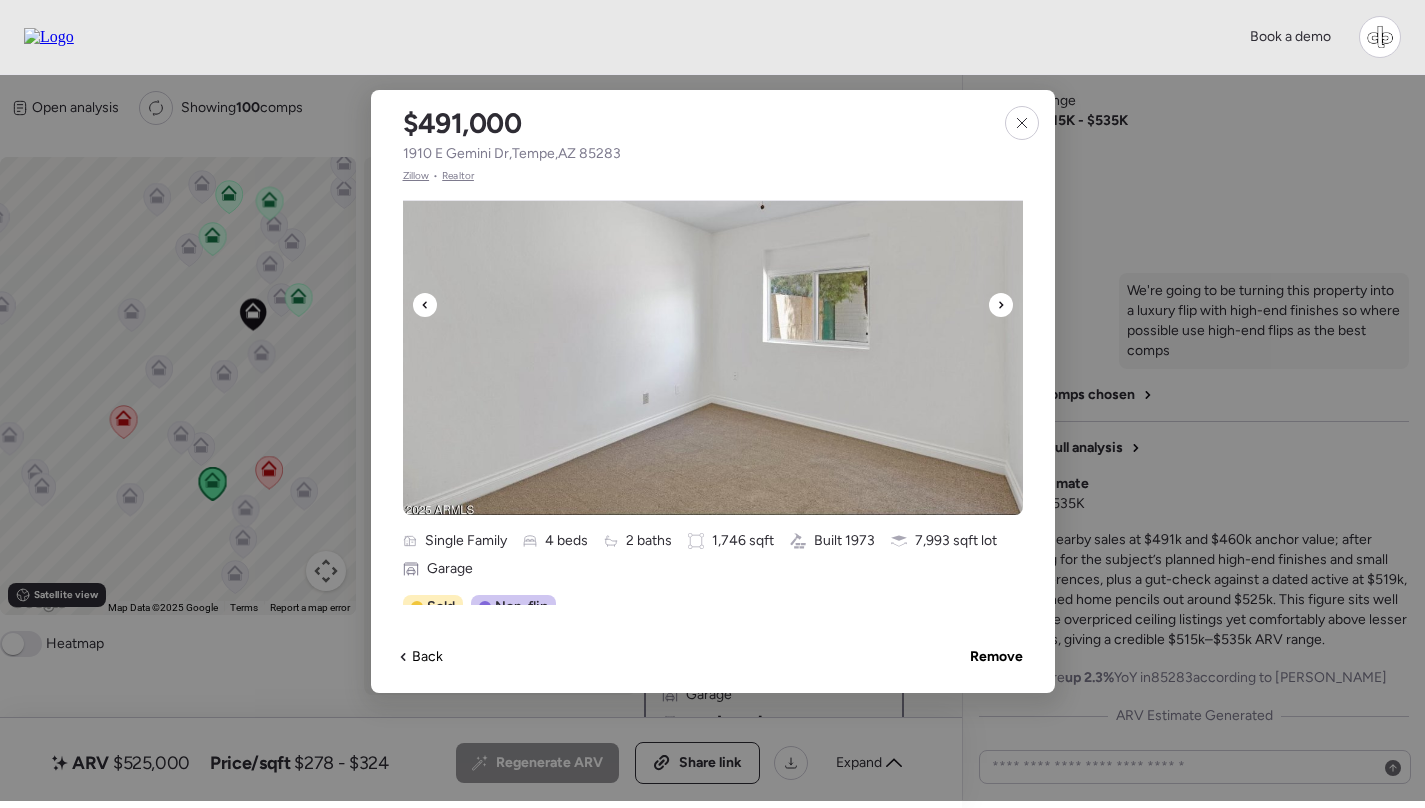 click 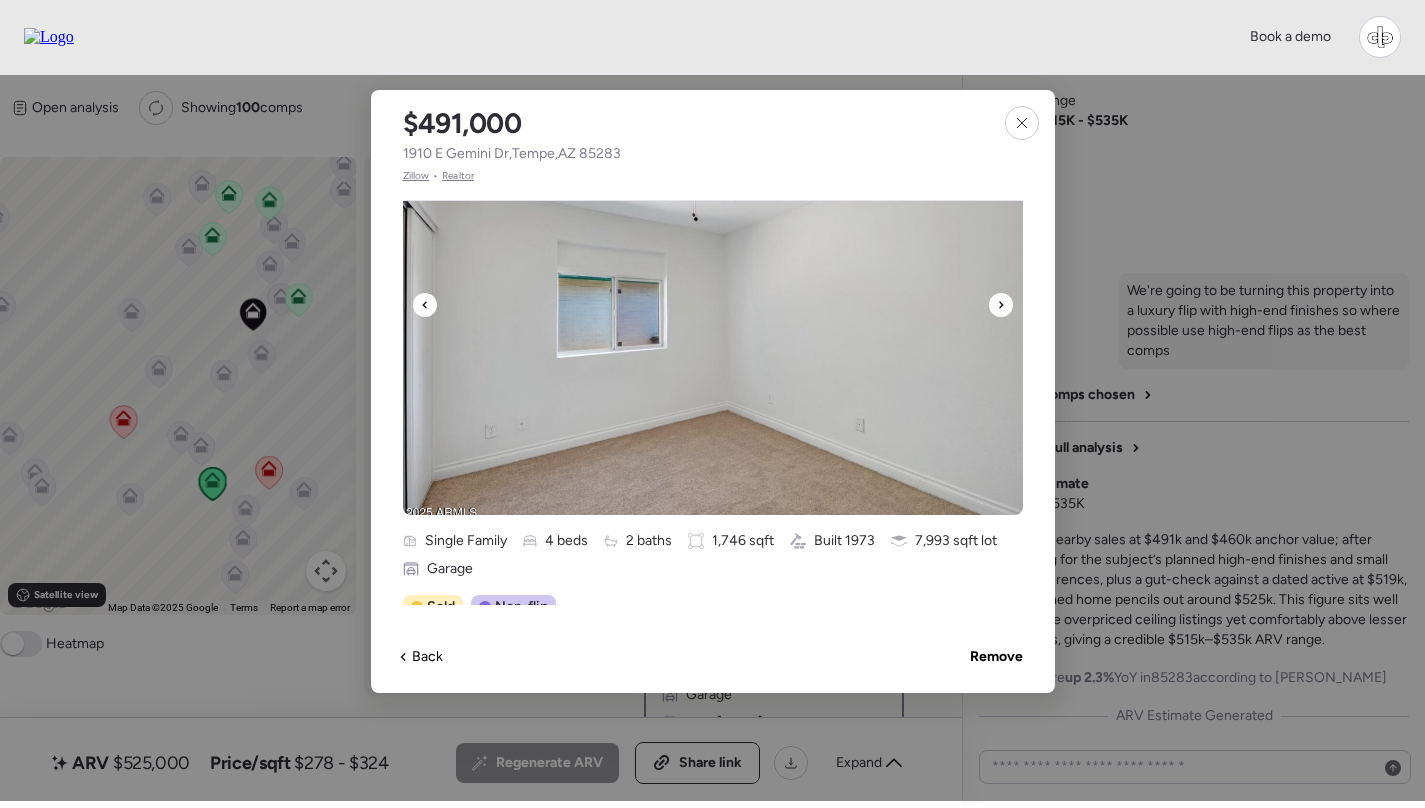 click 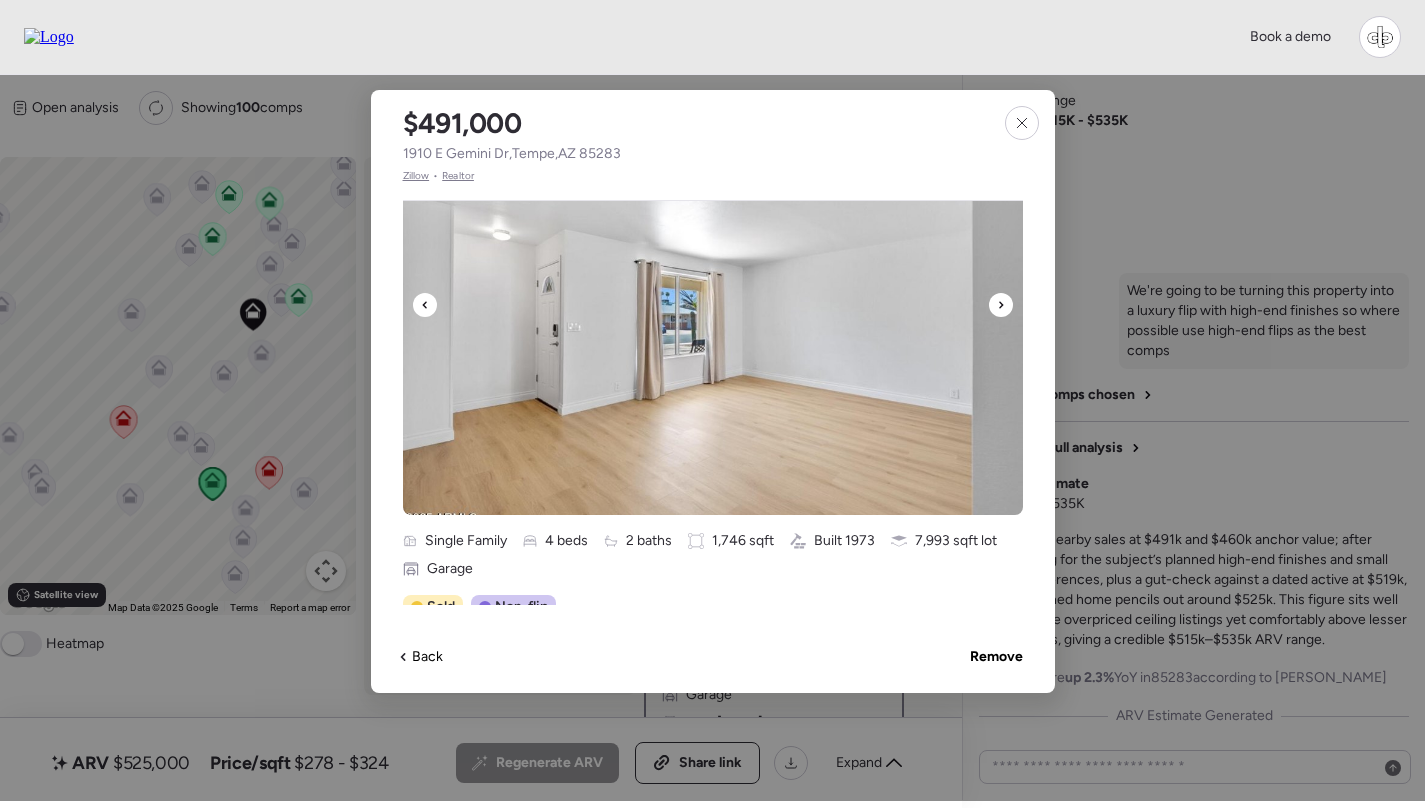 click 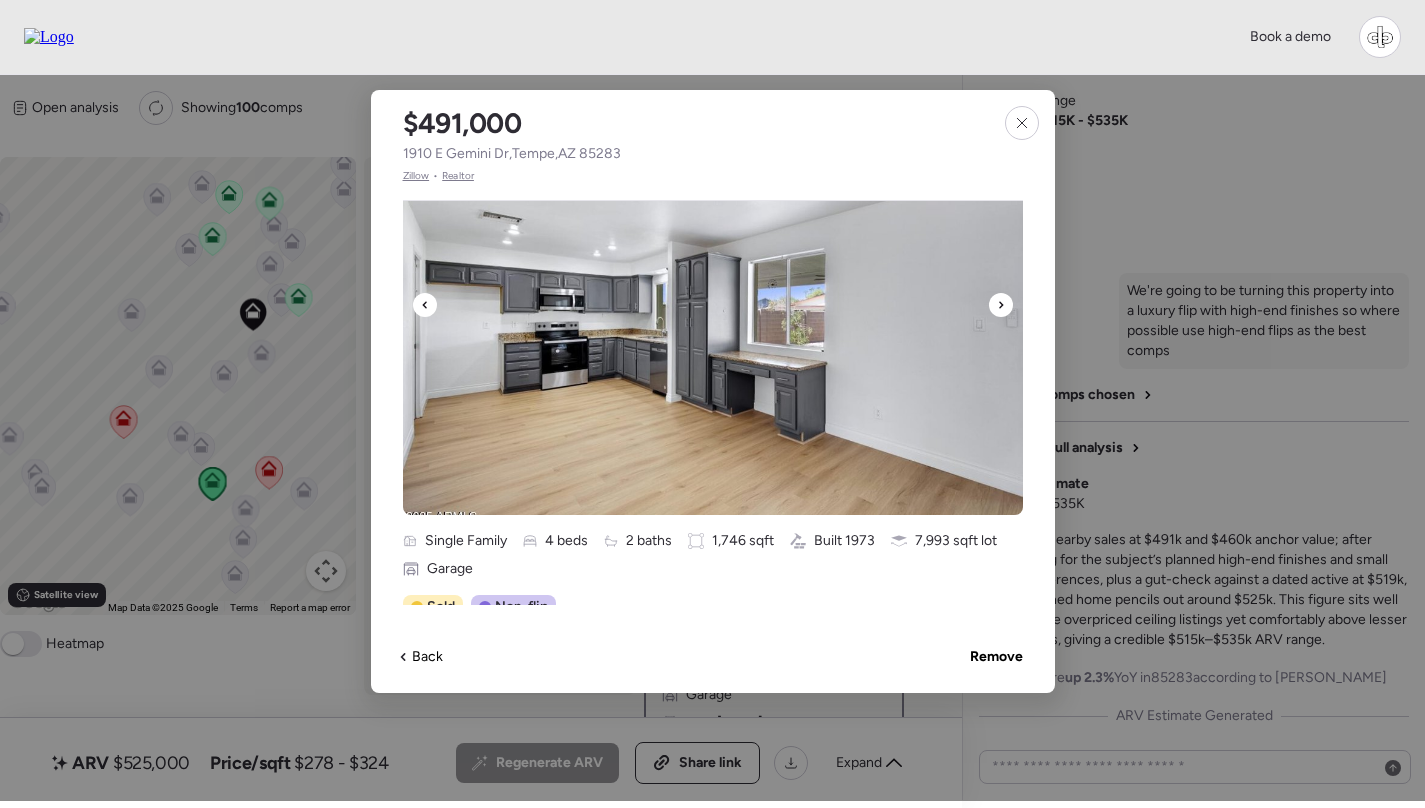 click 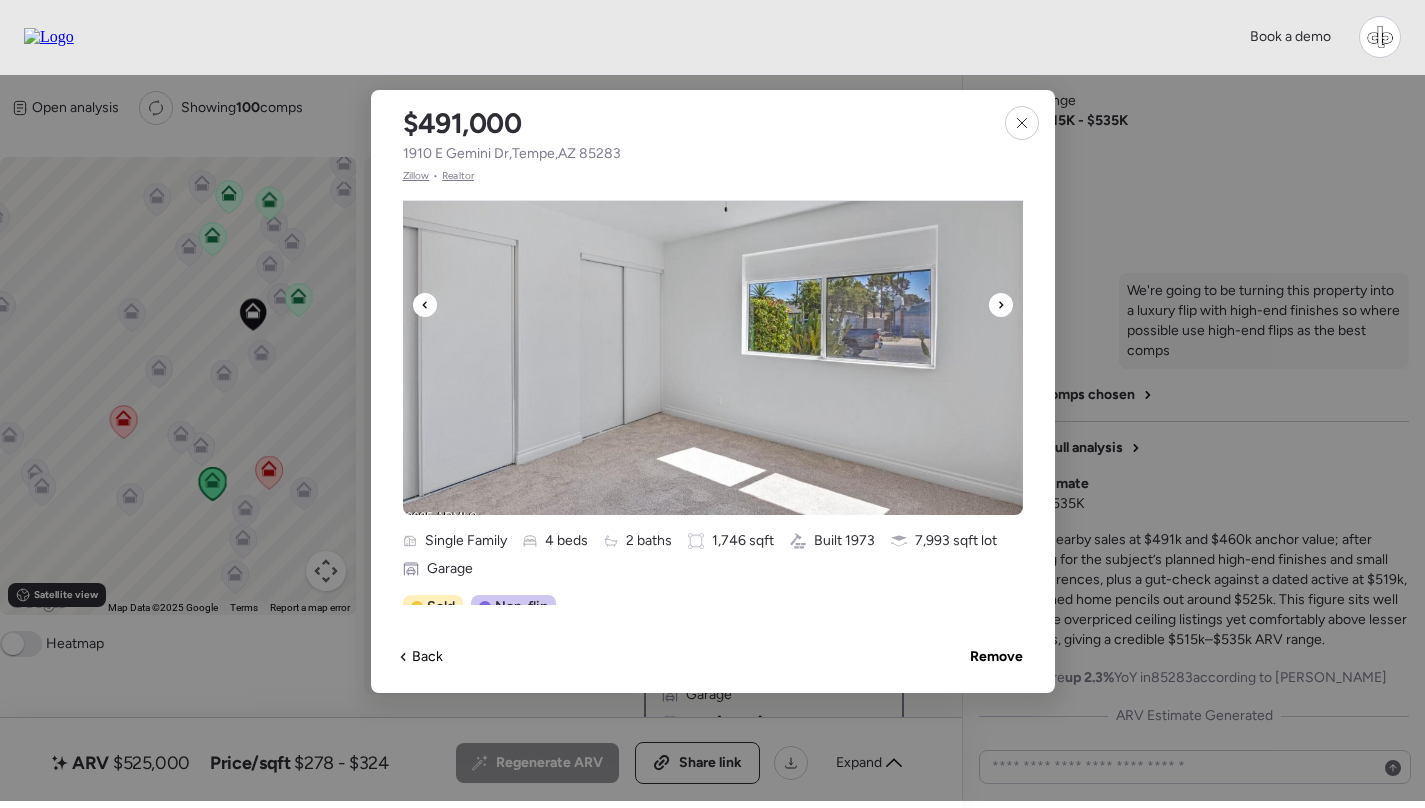 click 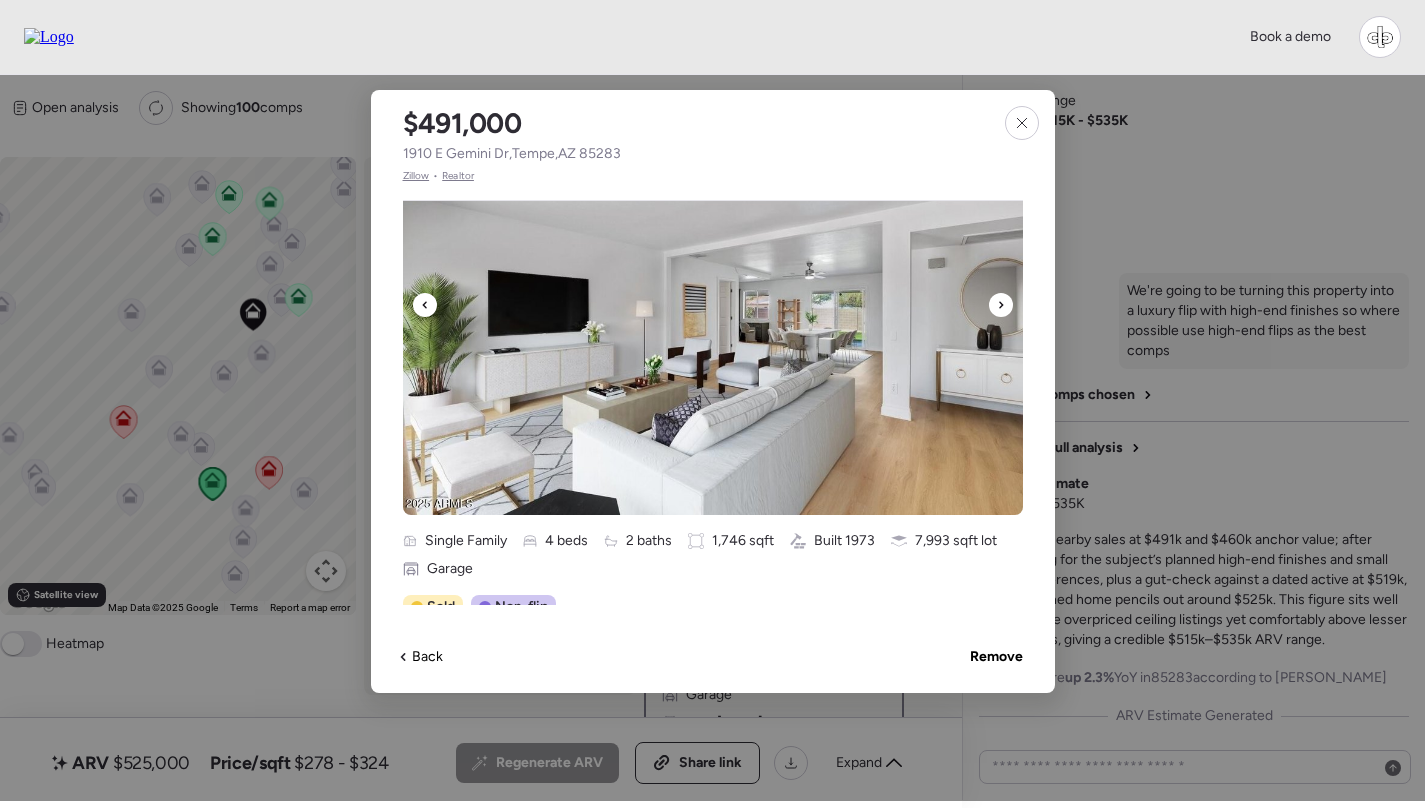 click 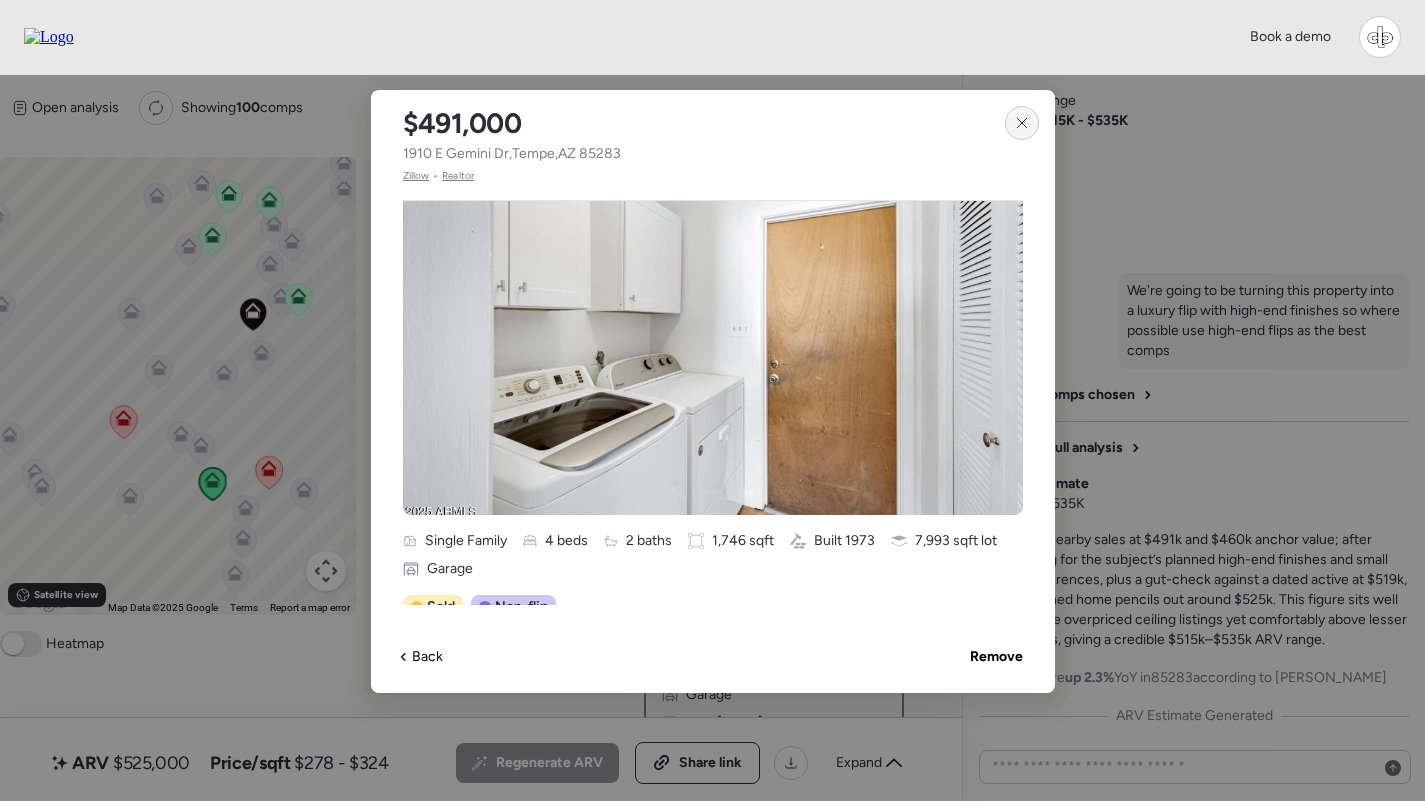 click at bounding box center (1022, 123) 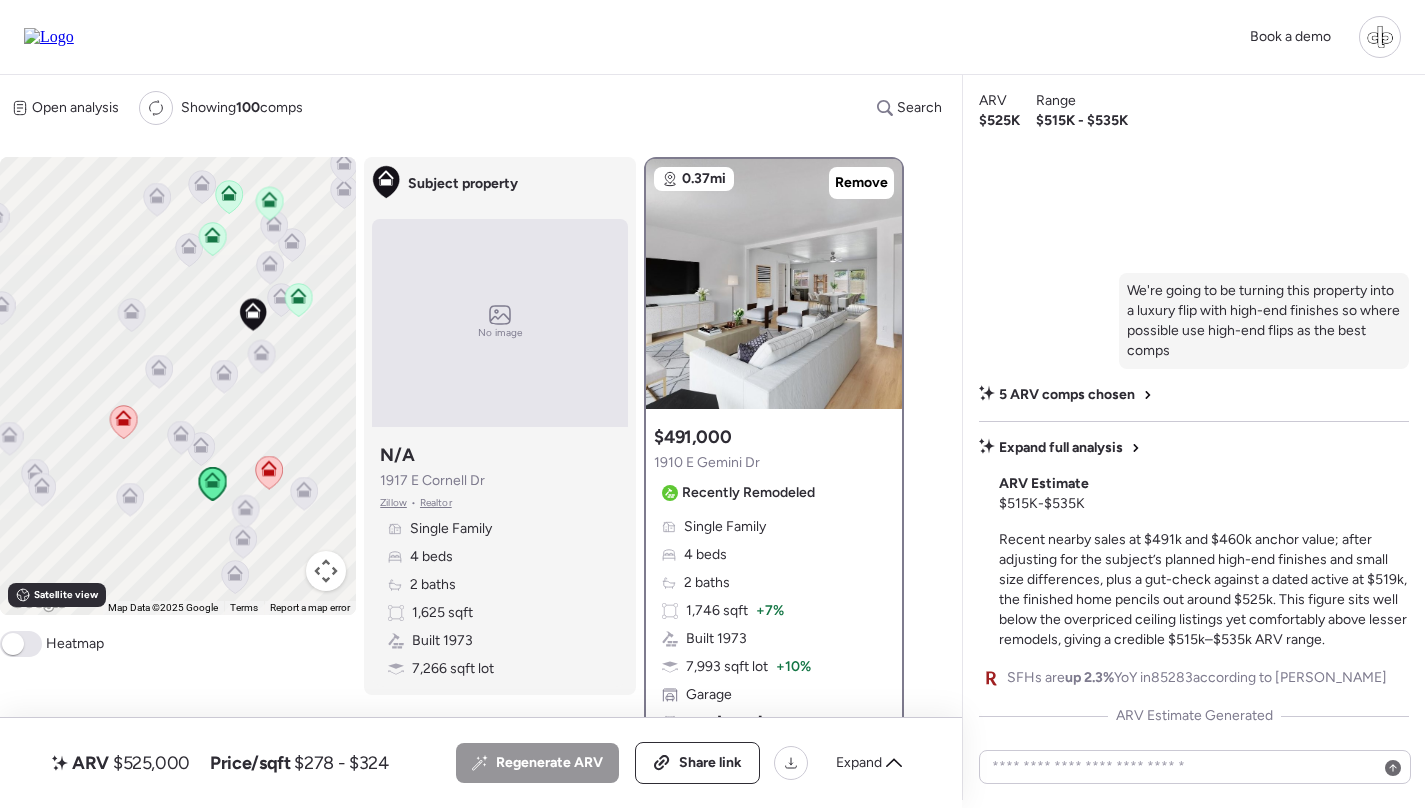click 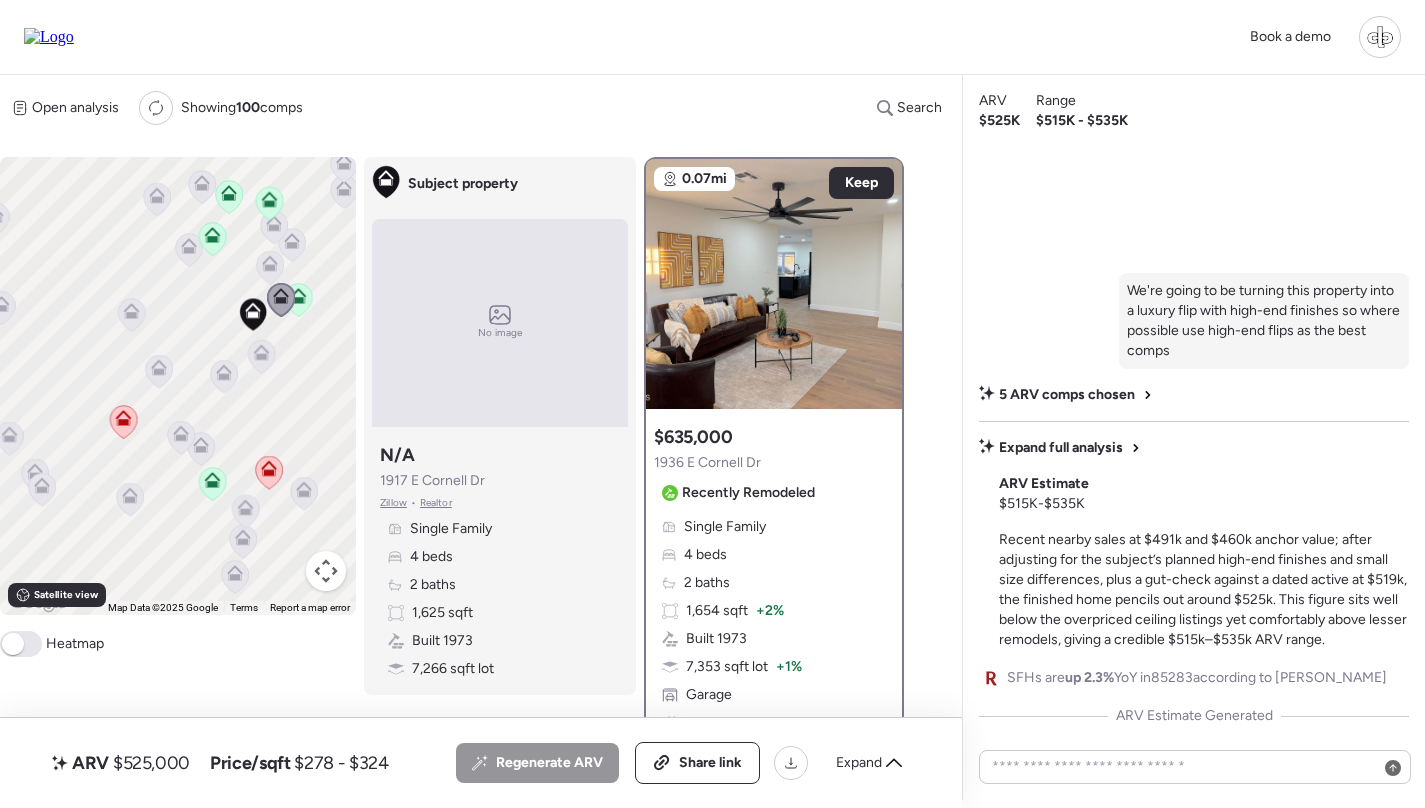click on "Recently Remodeled" at bounding box center [748, 493] 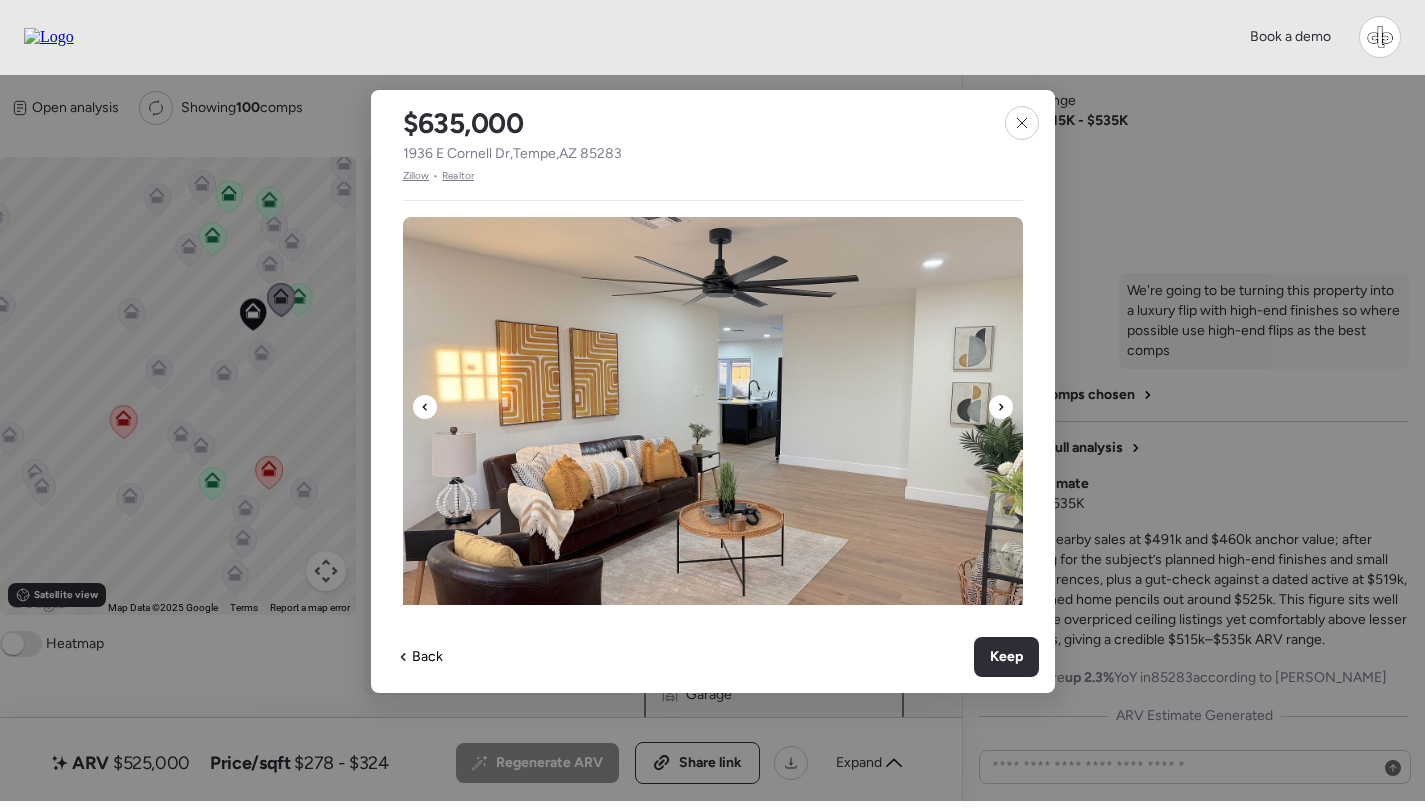 click at bounding box center (713, 417) 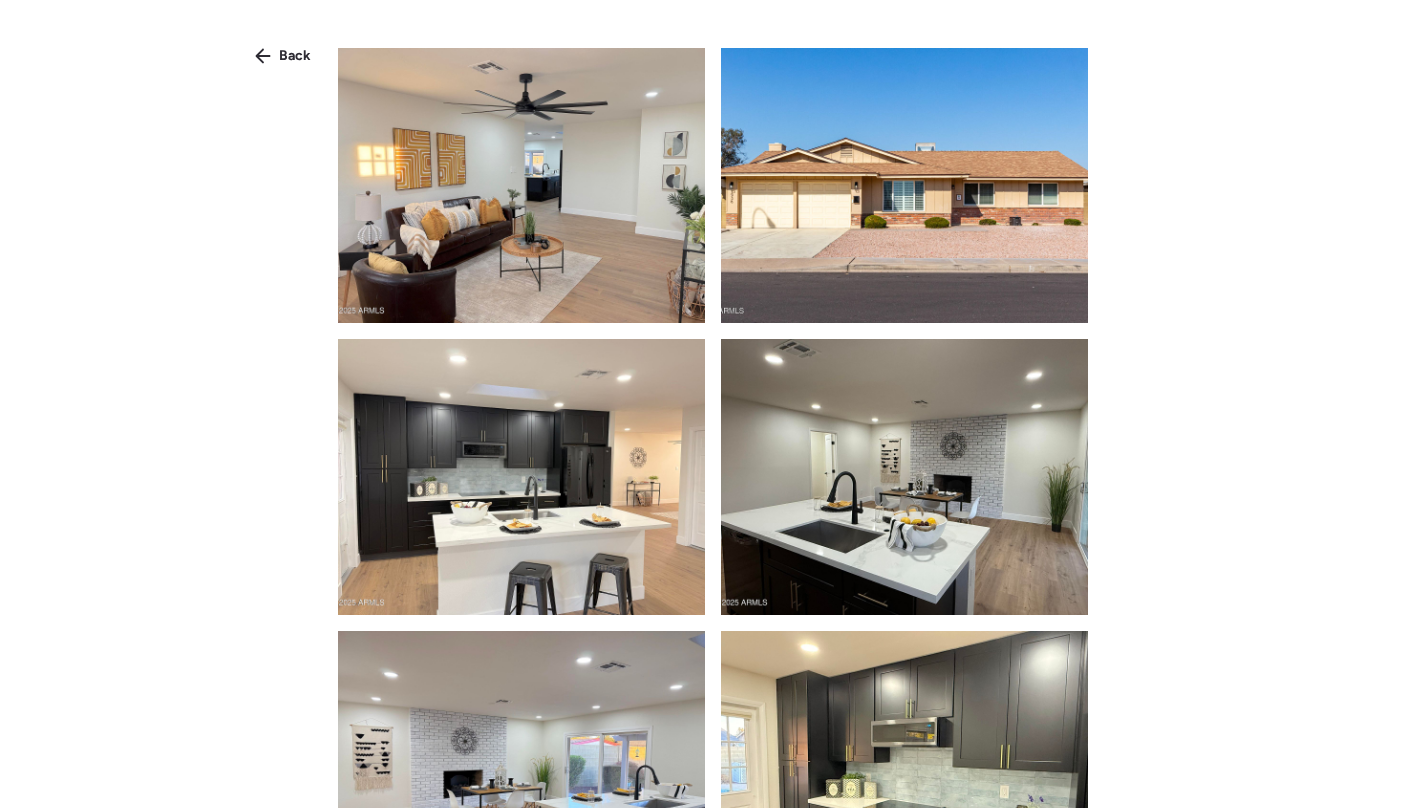 scroll, scrollTop: 0, scrollLeft: 0, axis: both 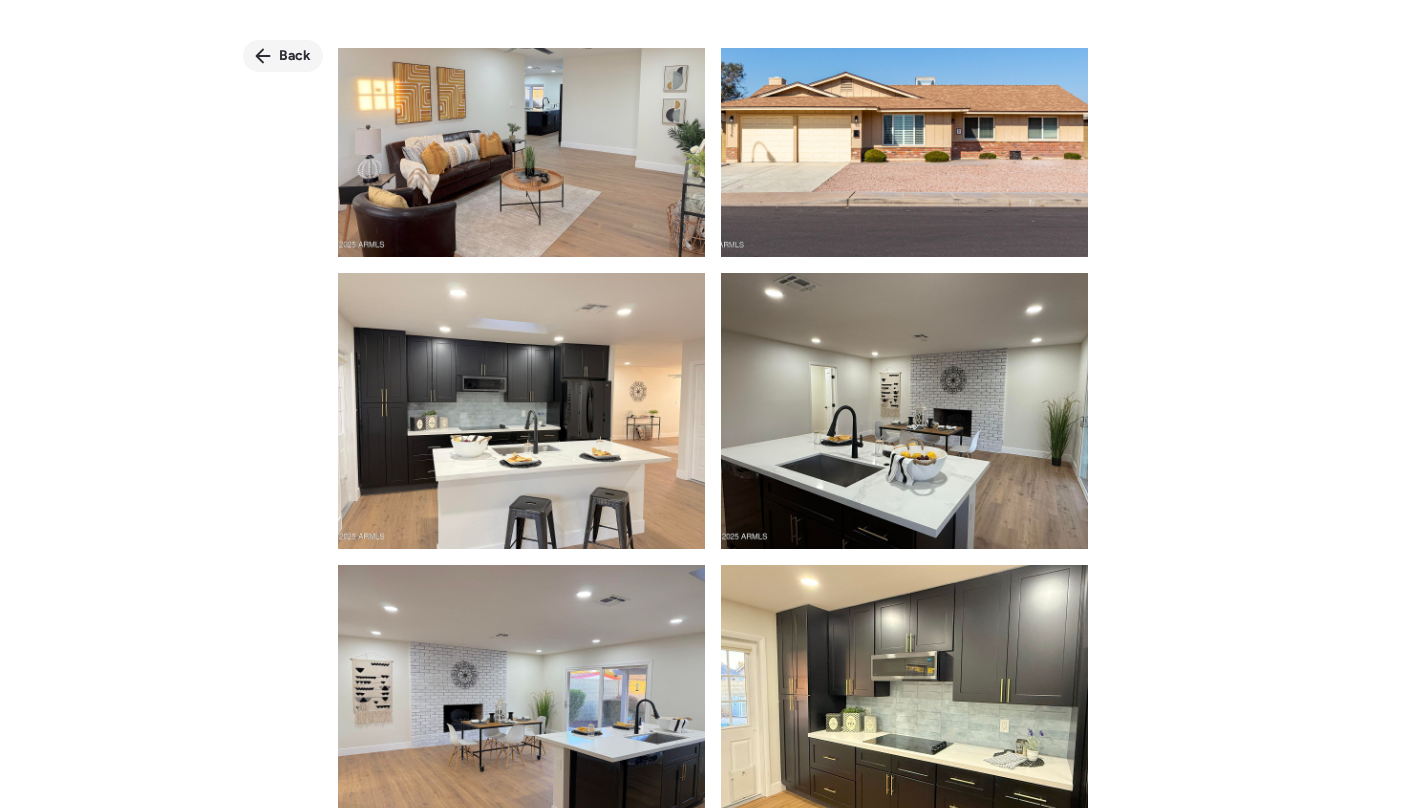 click on "Back" at bounding box center [295, 56] 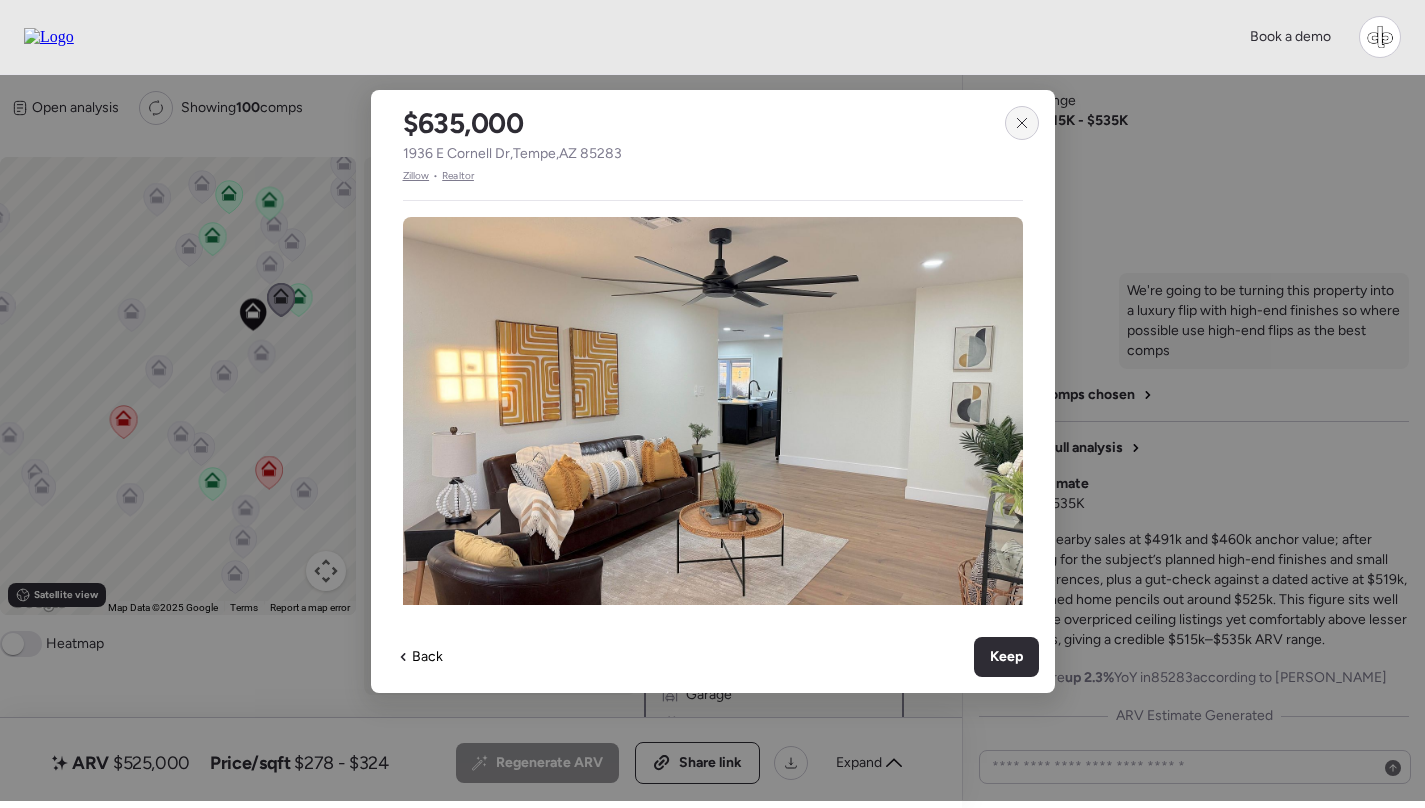 click 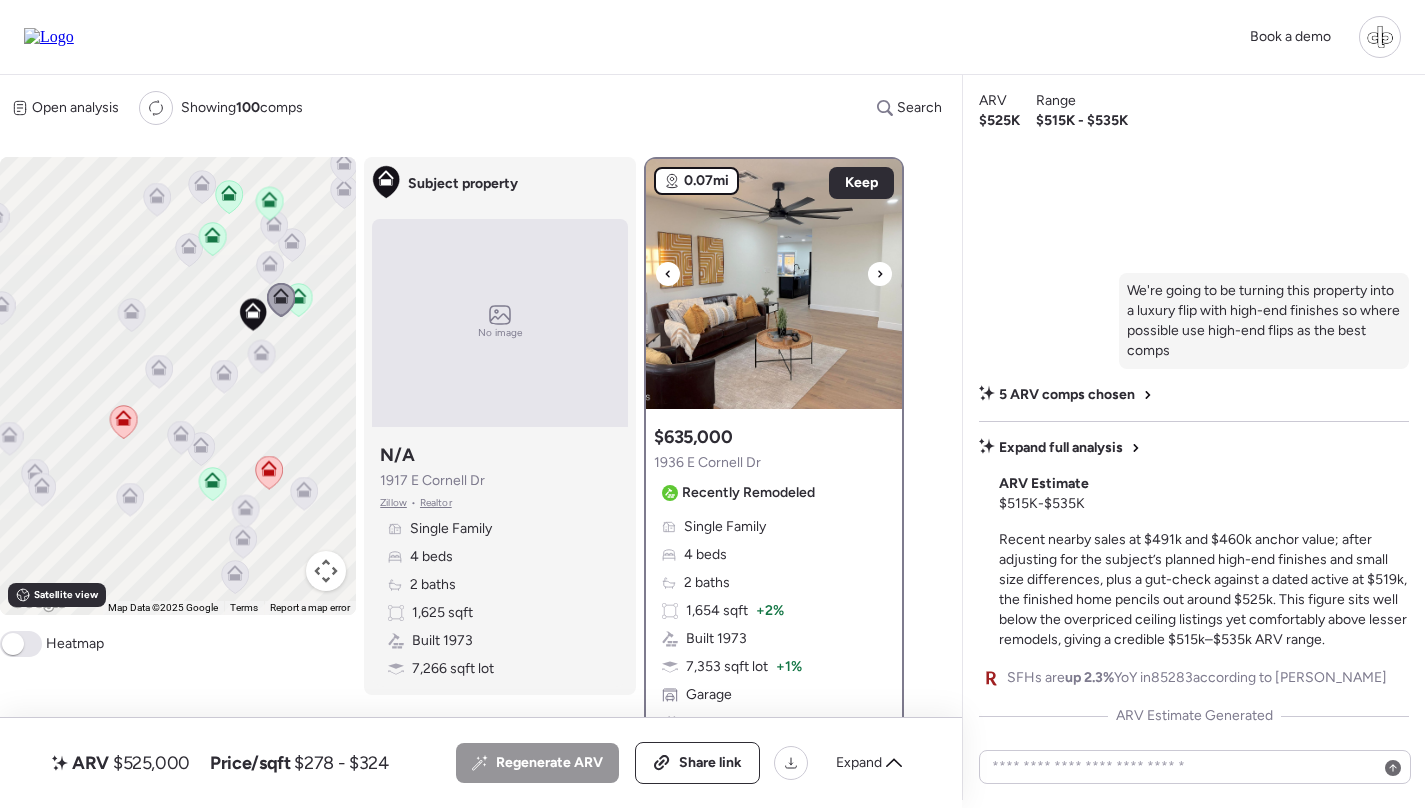 scroll, scrollTop: 0, scrollLeft: 0, axis: both 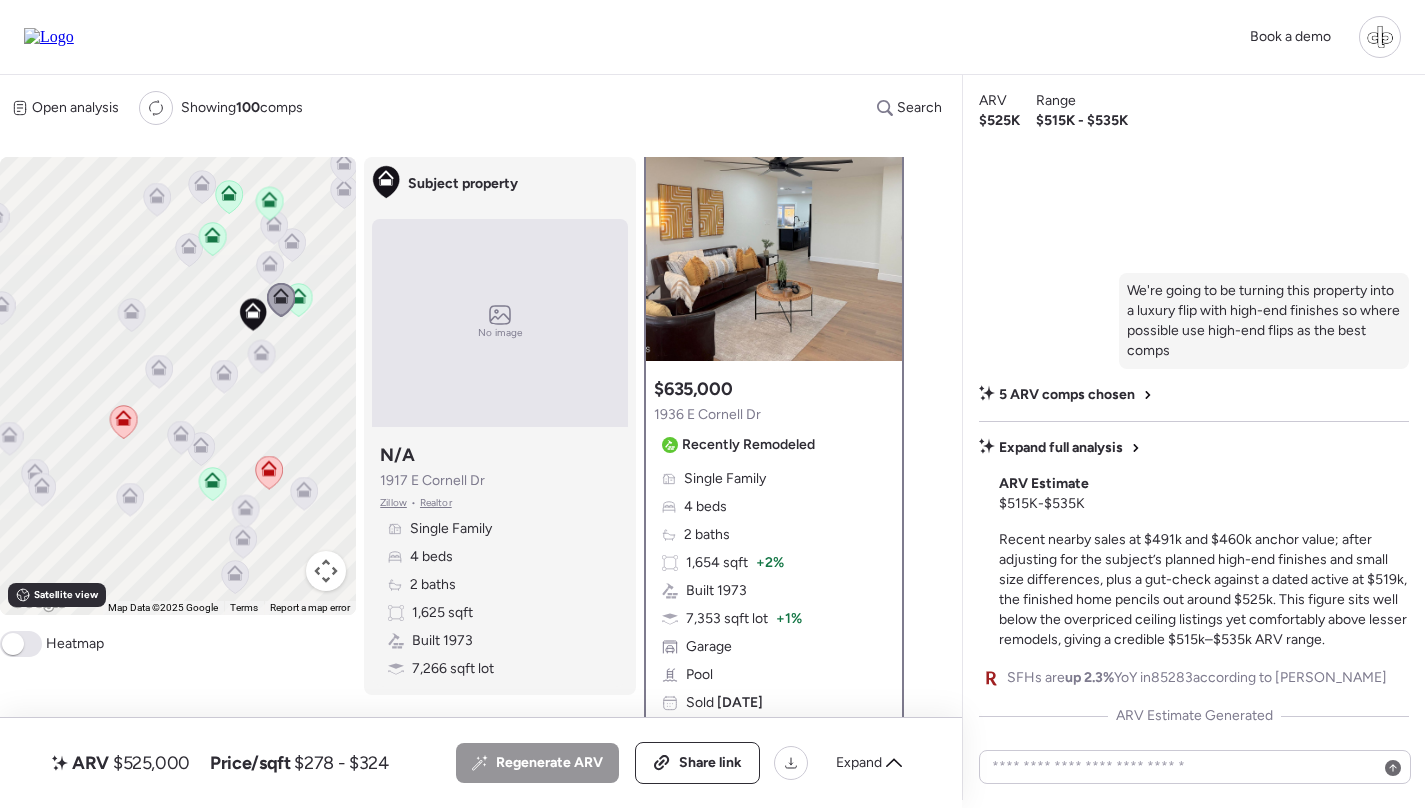 click on "Open analysis Re-run report Showing  100  comps Search Comps list Analysis To navigate, press the arrow keys. To activate drag with keyboard, press Alt + Enter. Once in keyboard drag state, use the arrow keys to move the marker. To complete the drag, press the Enter key. To cancel, press Escape. Keyboard shortcuts Map Data Map Data ©2025 Google Map data ©2025 Google 200 m  Click to toggle between metric and imperial units Terms Report a map error Satellite view A B+ B B- C+ C C- D Heatmap Subject property No image Subject property N/A 1917 E Cornell Dr Zillow • Realtor Single Family 4 beds 2 baths 1,625 sqft Built 1973 7,266 sqft lot 0.07mi Keep $635,000 1936 E Cornell Dr Recently Remodeled Single Family 4 beds 2 baths 1,654 sqft + 2% Built 1973 7,353 sqft lot + 1% Garage Pool Sold   83 days ago Sold Flip Flip Property was flipped, specifically remodeled for re-sale. 6 days until pending Jan 27, 2025 Listed $677,777 Mar 27, 2025 Last price change $639,999 6 days until pending 65 total days on market Sold" at bounding box center [477, 438] 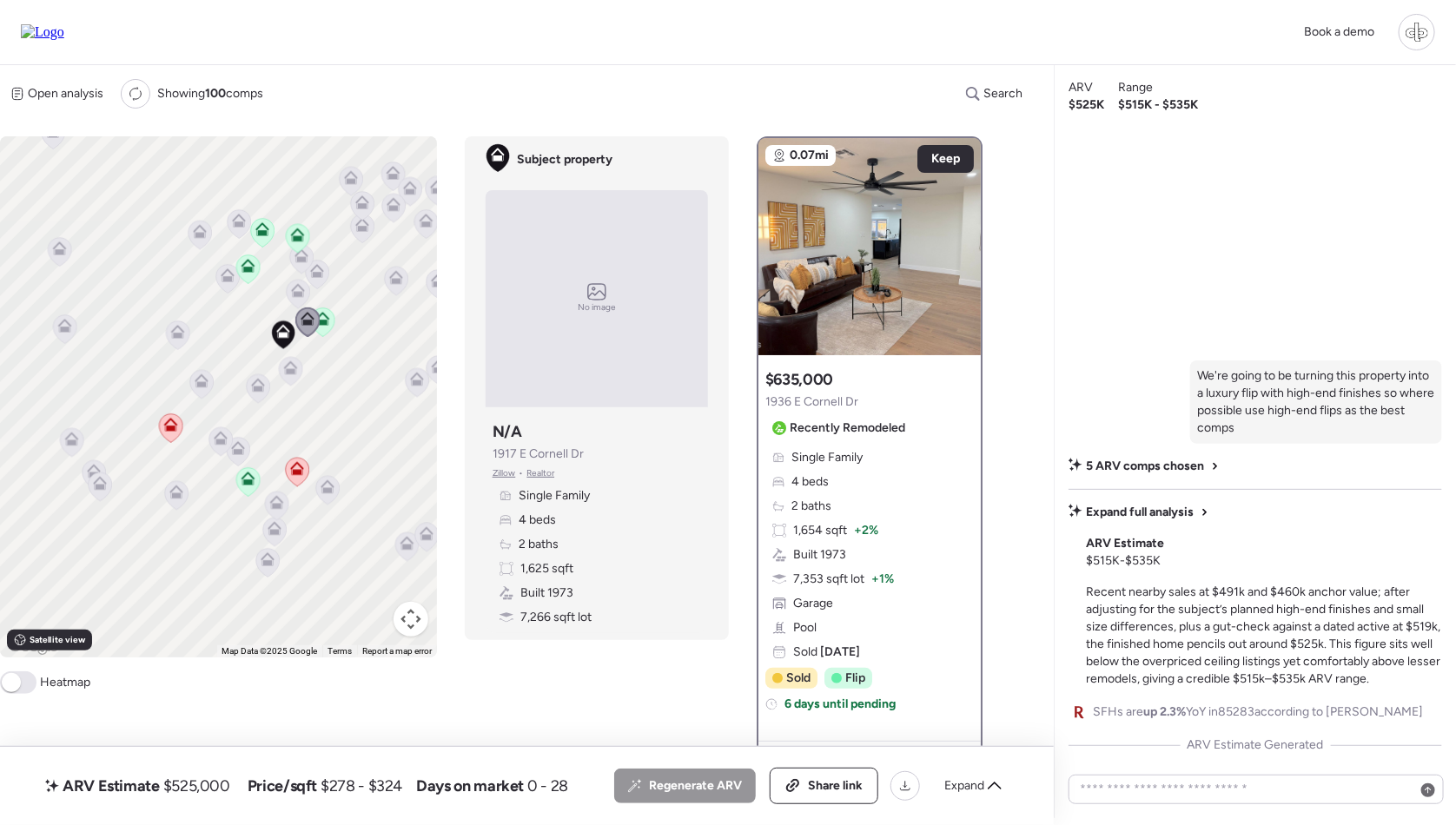 scroll, scrollTop: 0, scrollLeft: 0, axis: both 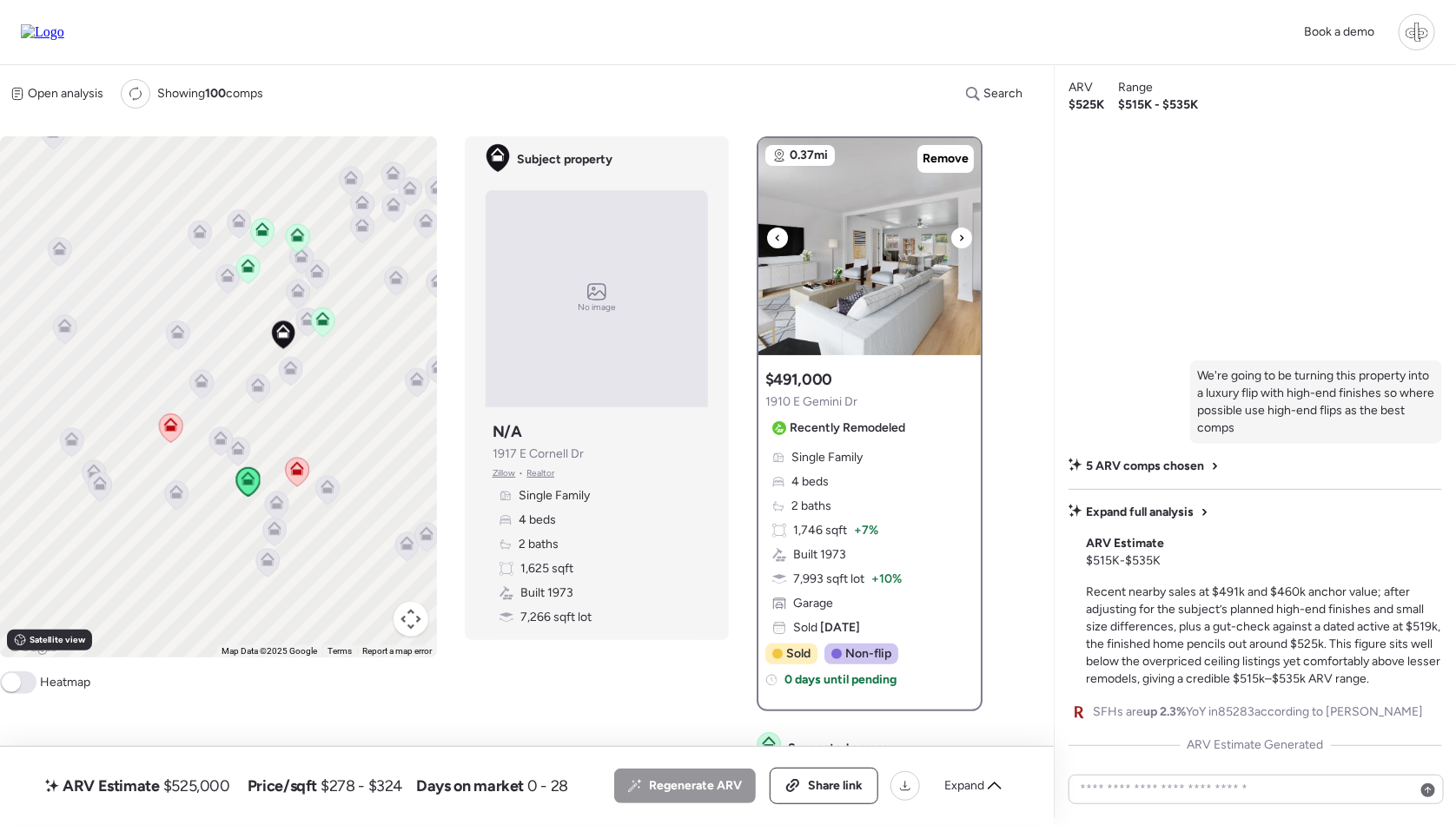 click at bounding box center [870, 247] 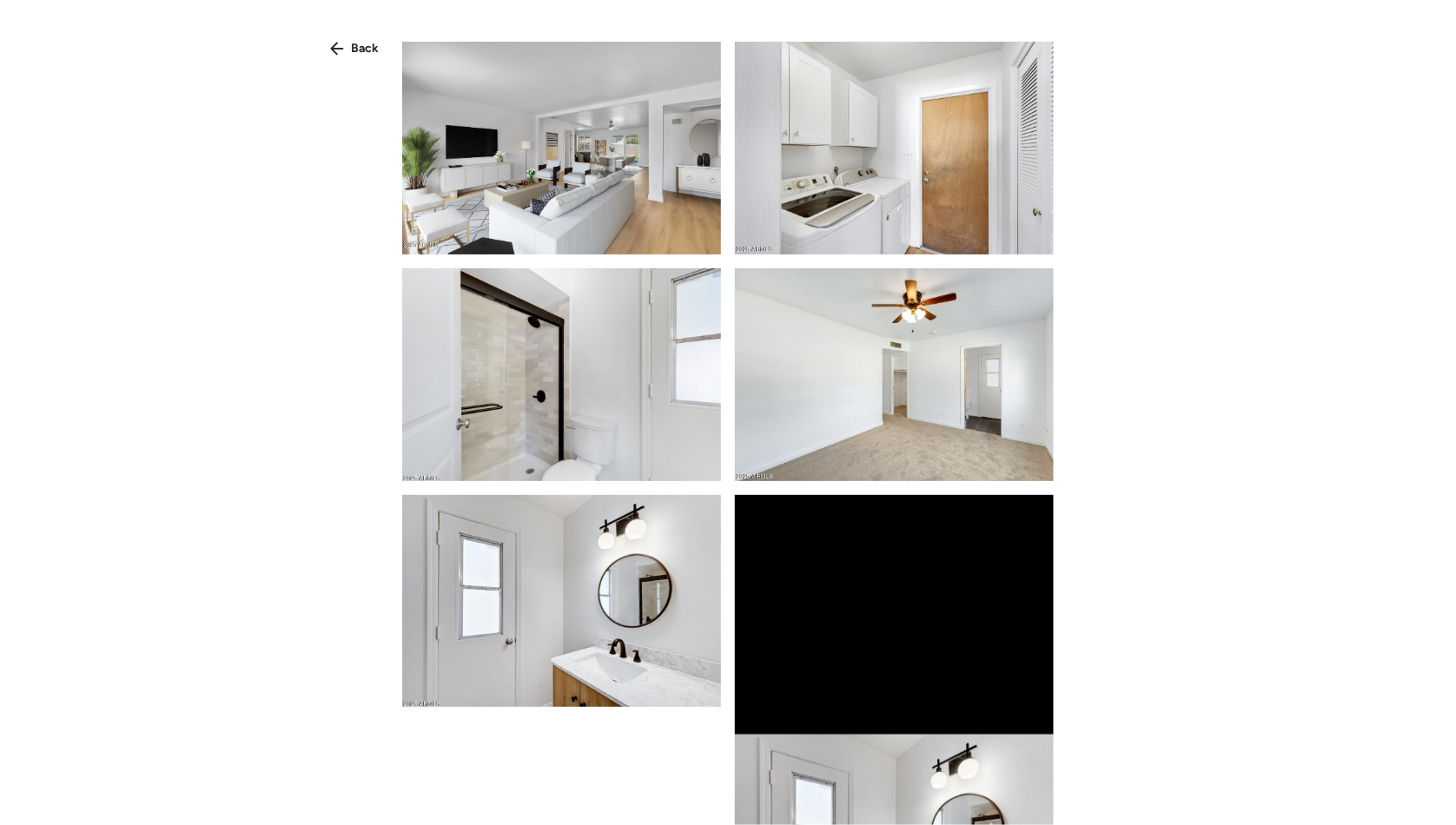 click at bounding box center (561, 148) 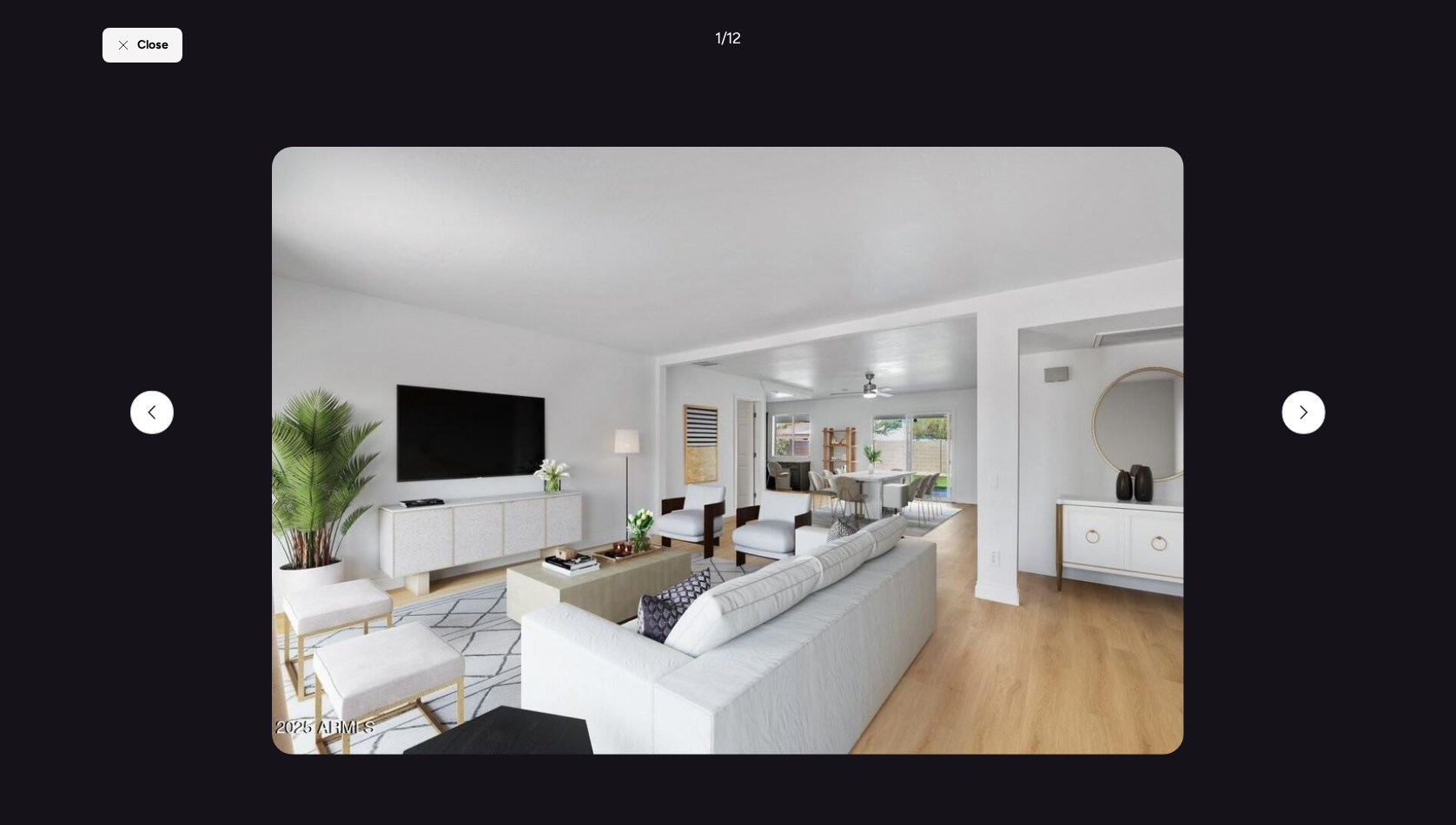 click 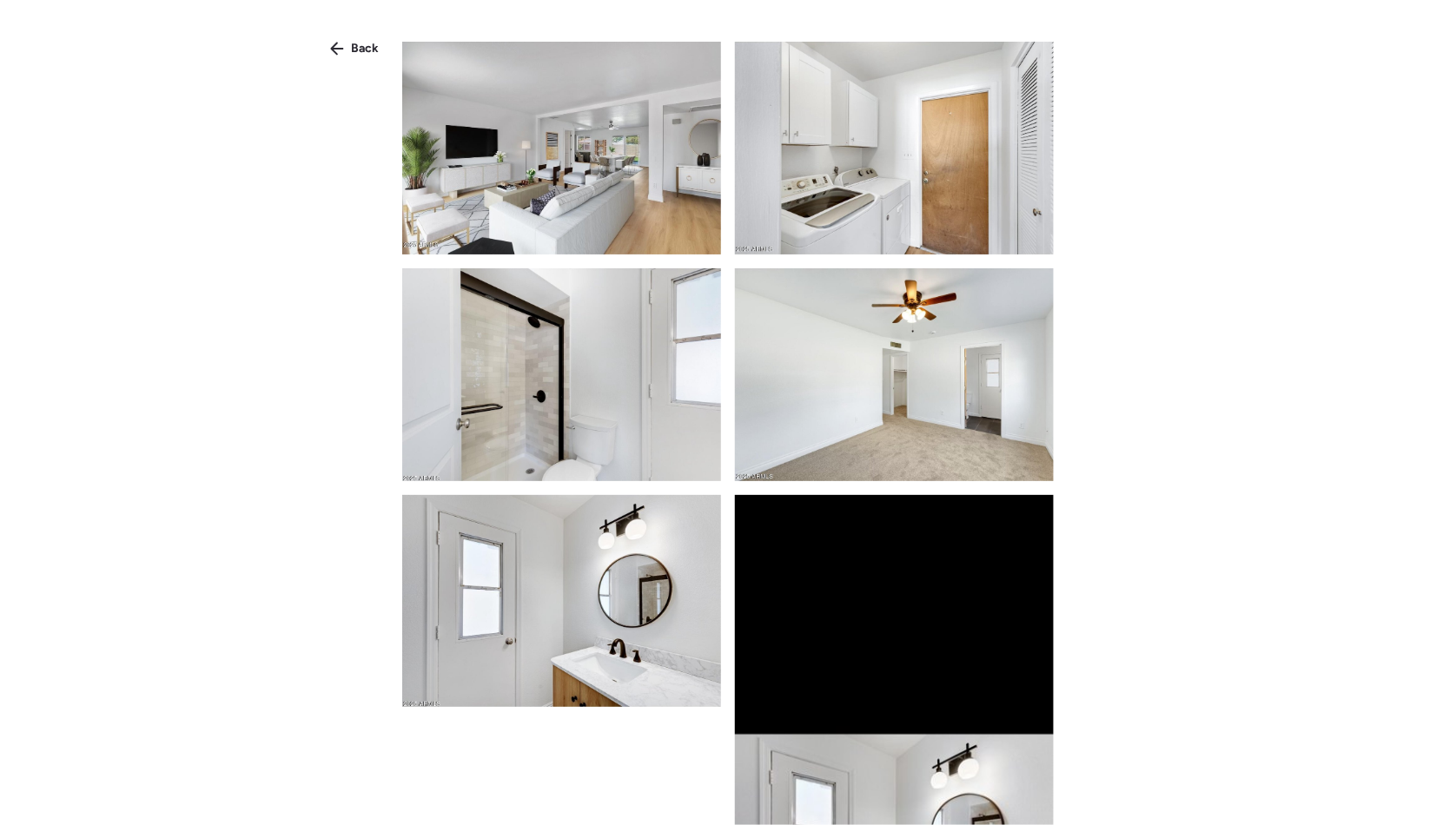 click at bounding box center [894, 148] 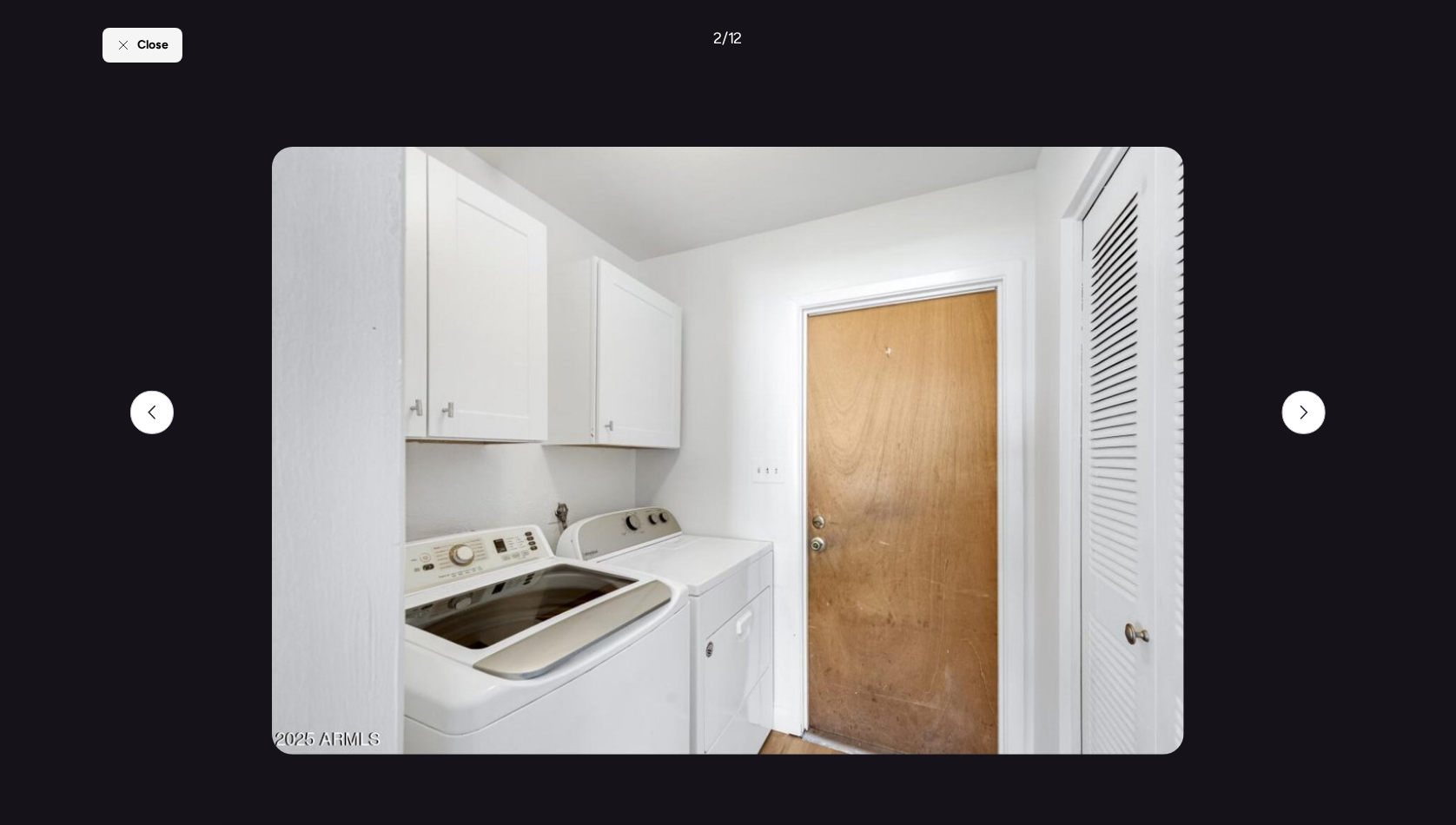 click on "Close" at bounding box center (153, 45) 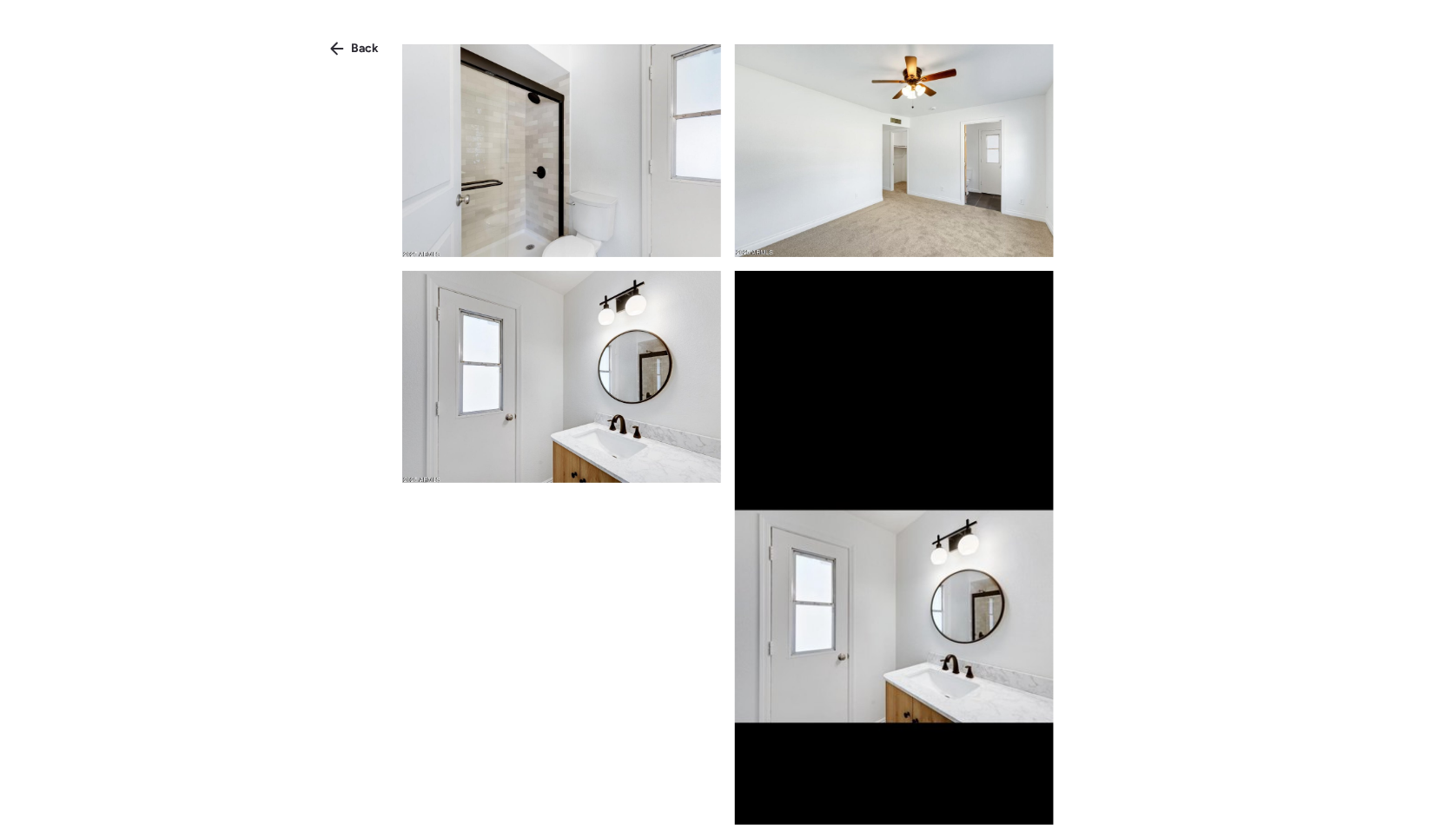 scroll, scrollTop: 229, scrollLeft: 0, axis: vertical 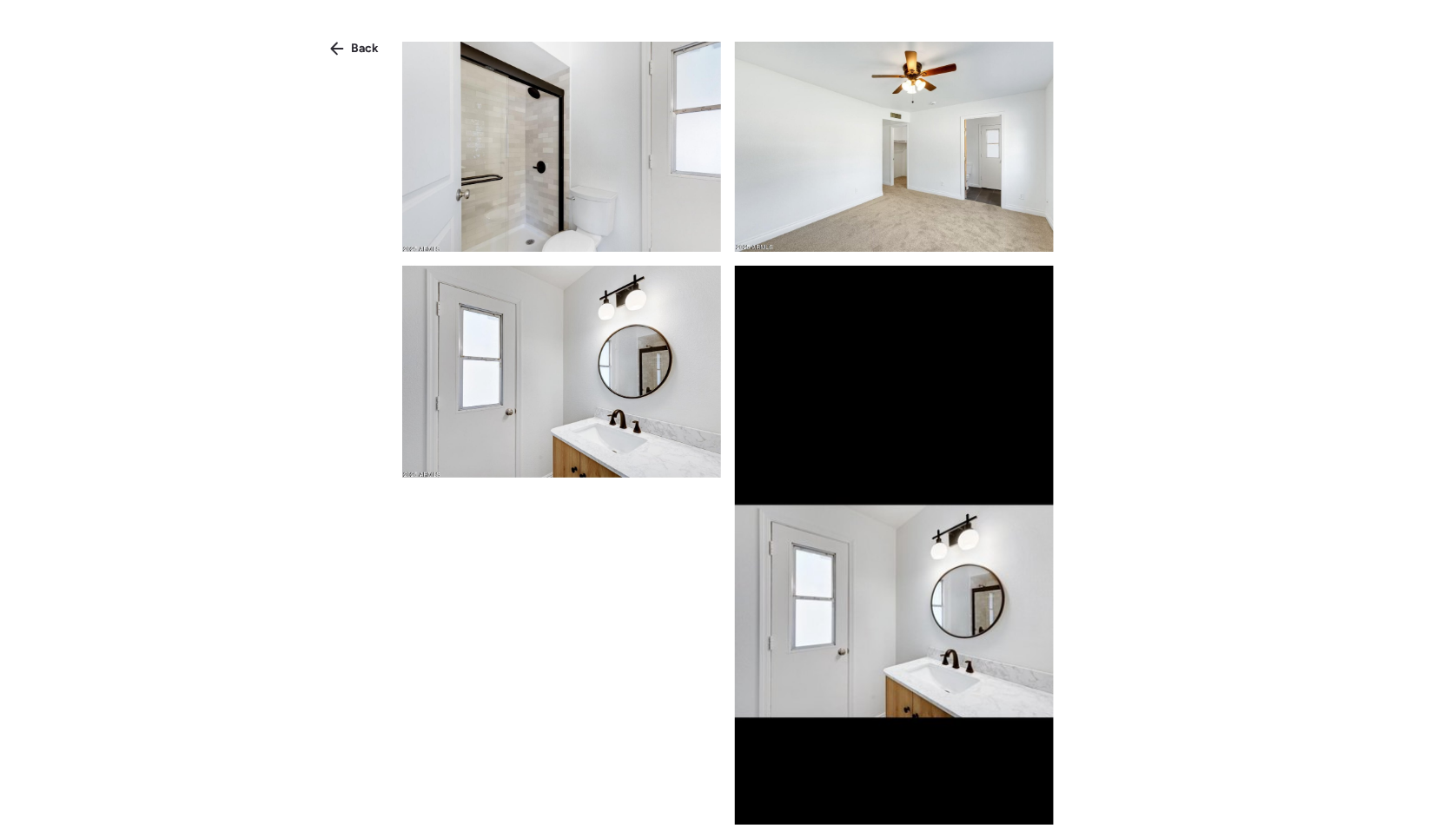 click at bounding box center (561, 145) 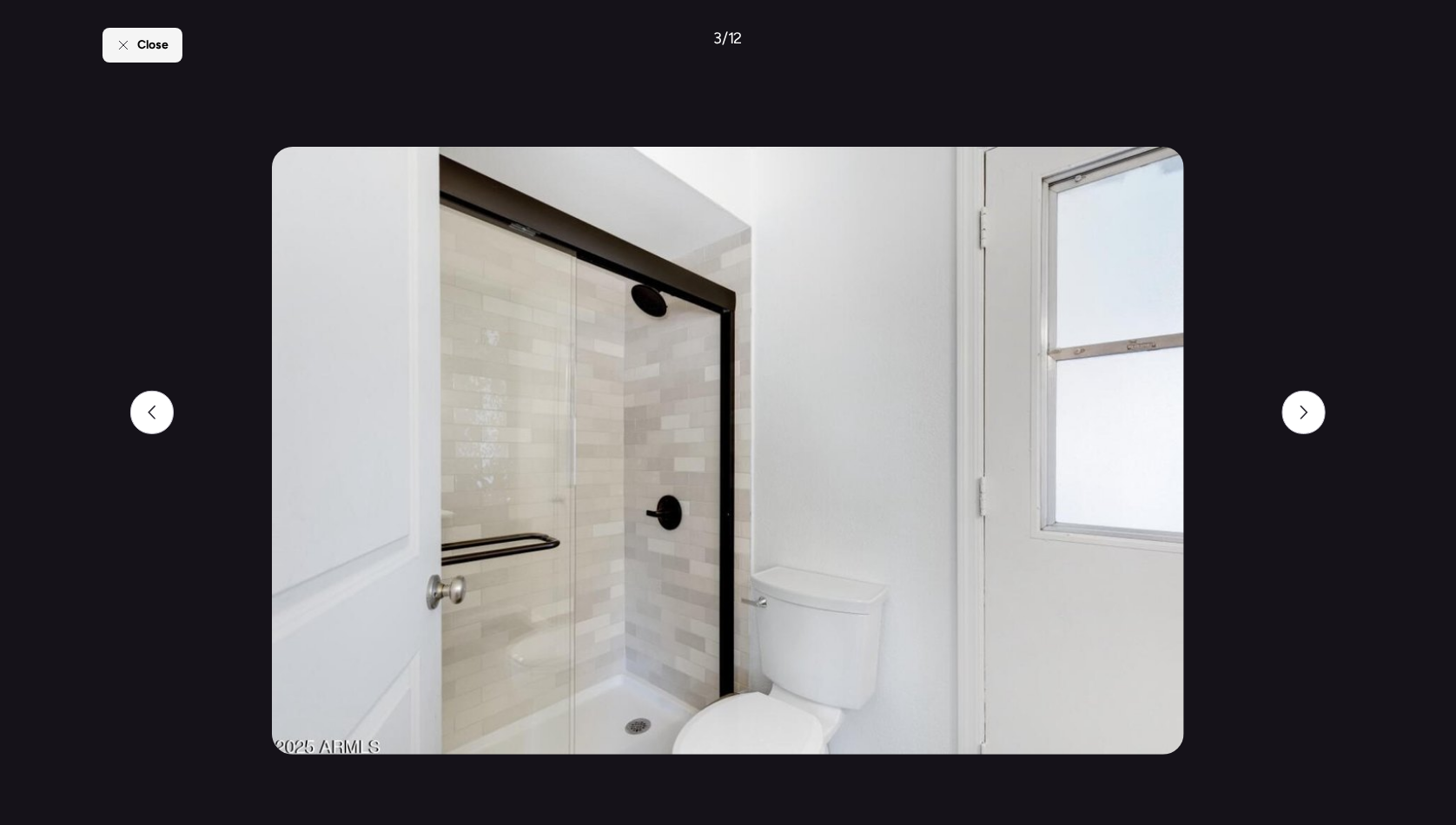 click on "Close" at bounding box center (153, 45) 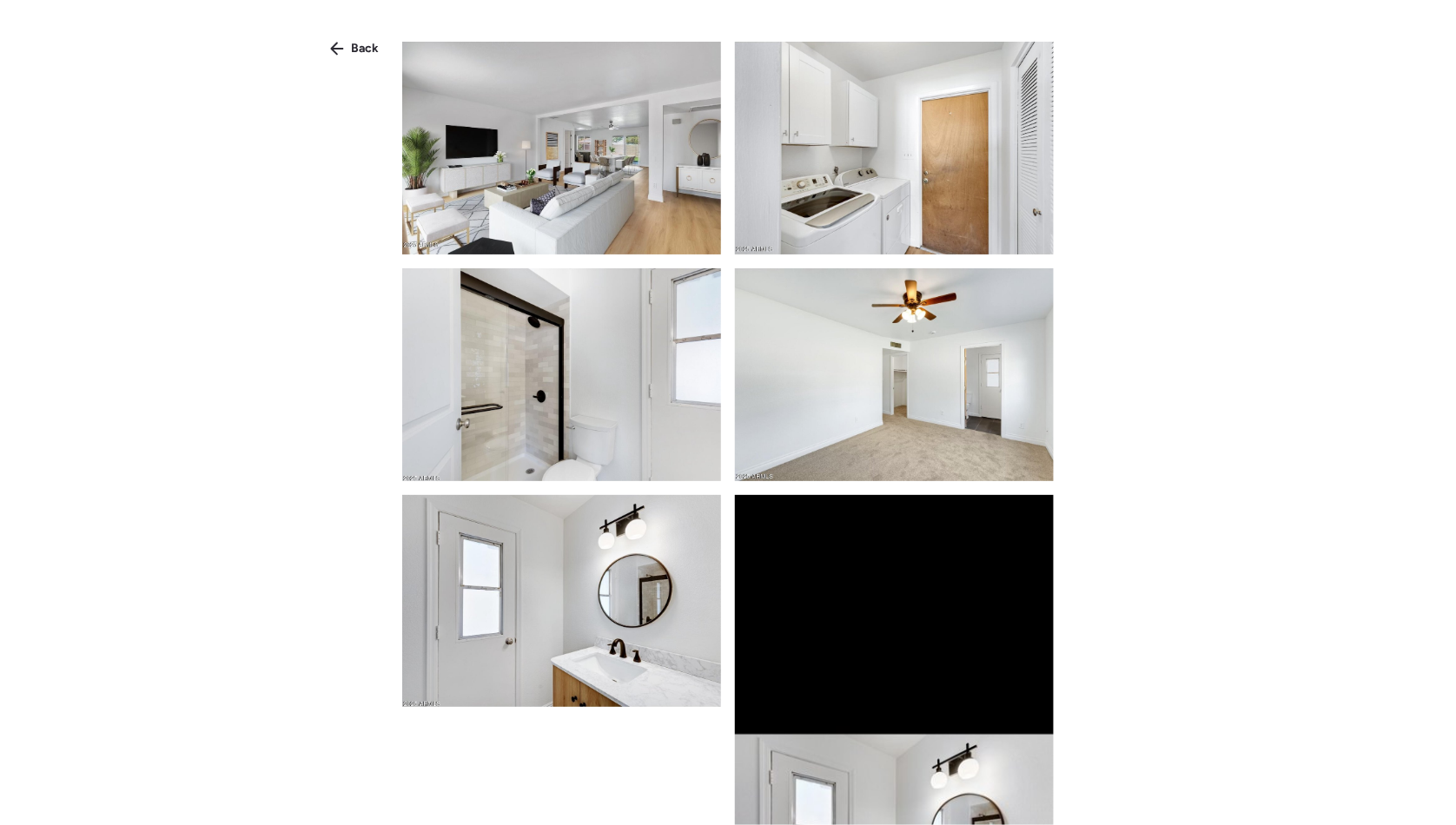 click at bounding box center (894, 374) 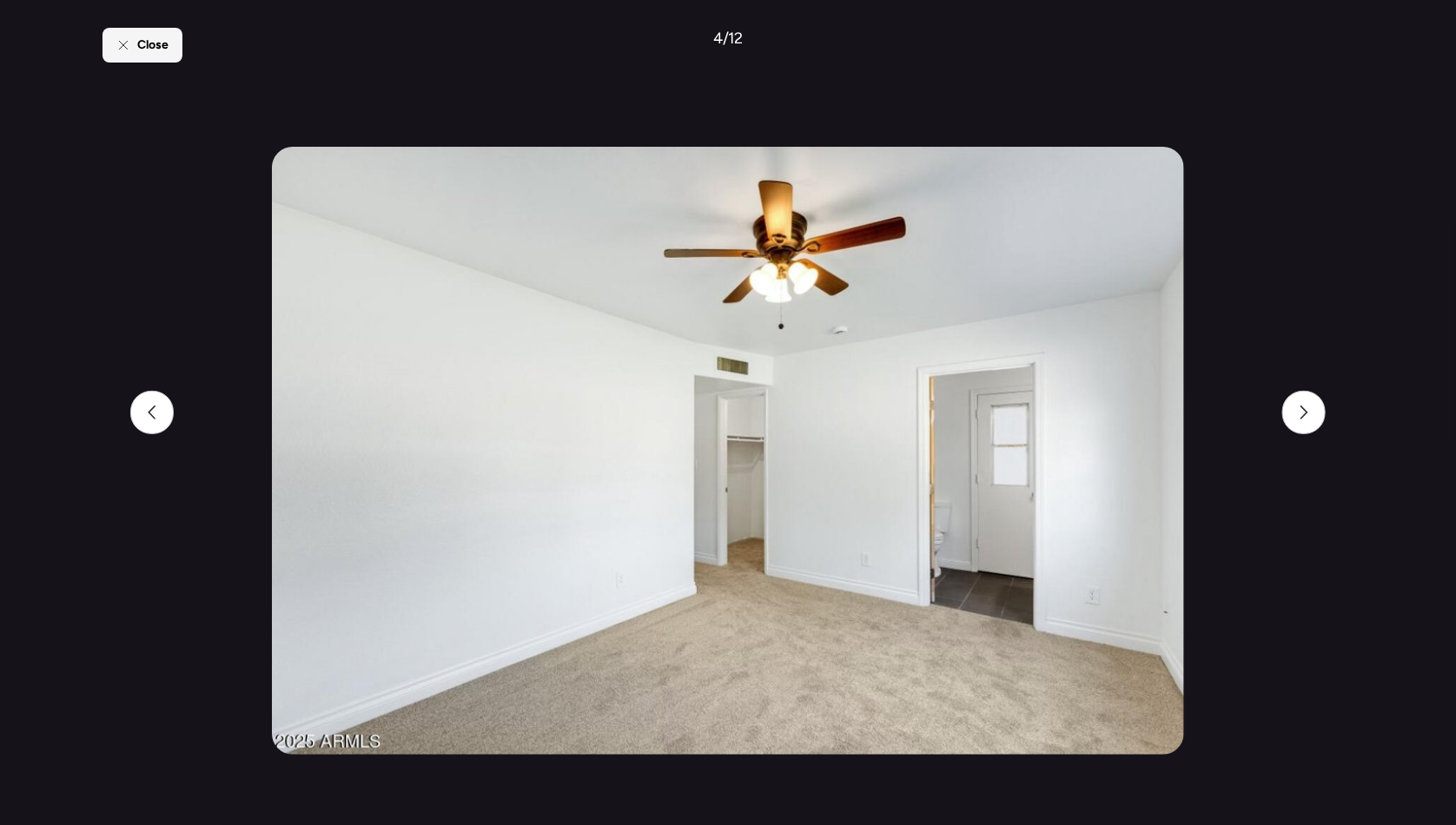 click on "Close" at bounding box center (153, 45) 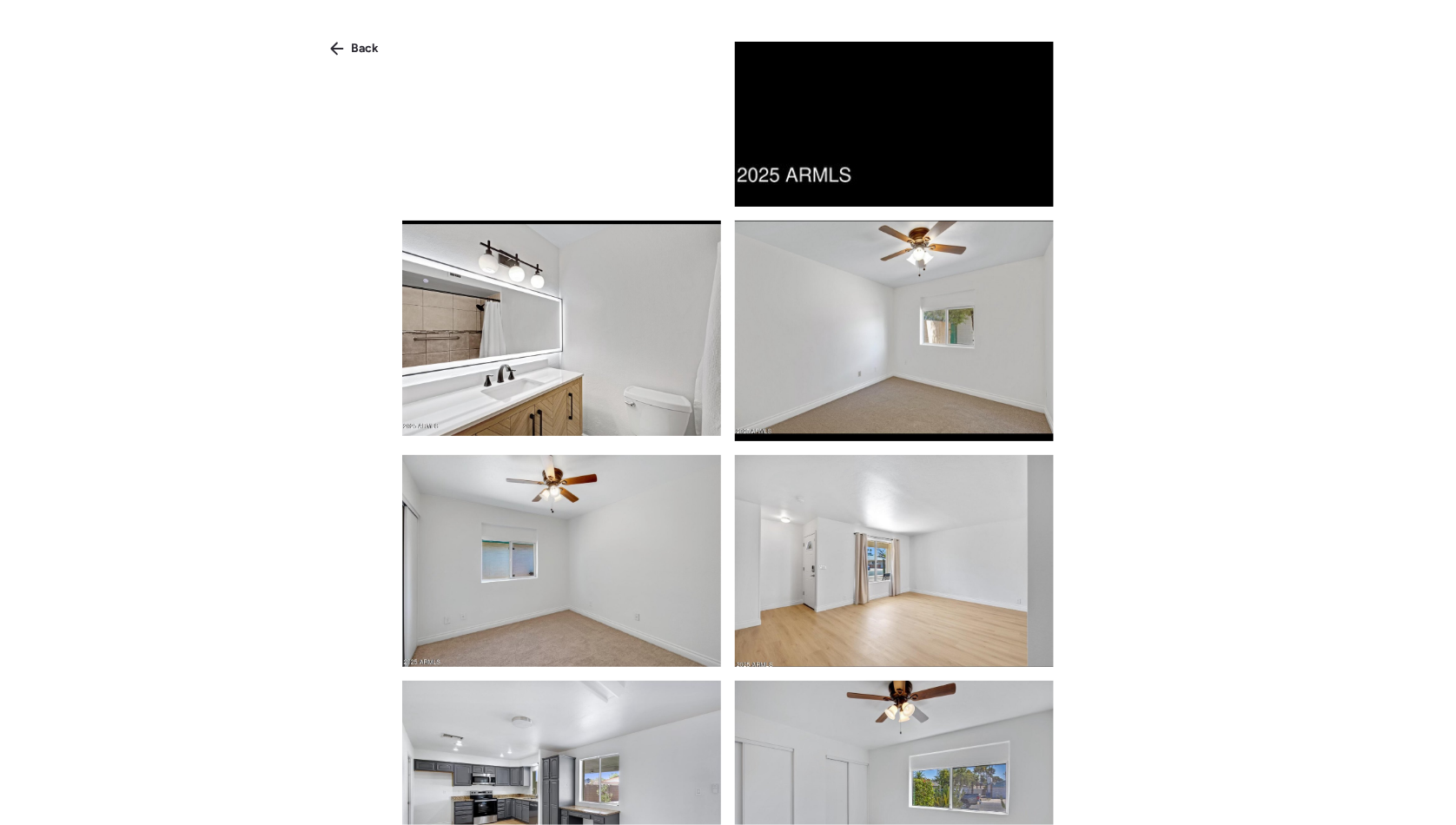 scroll, scrollTop: 982, scrollLeft: 0, axis: vertical 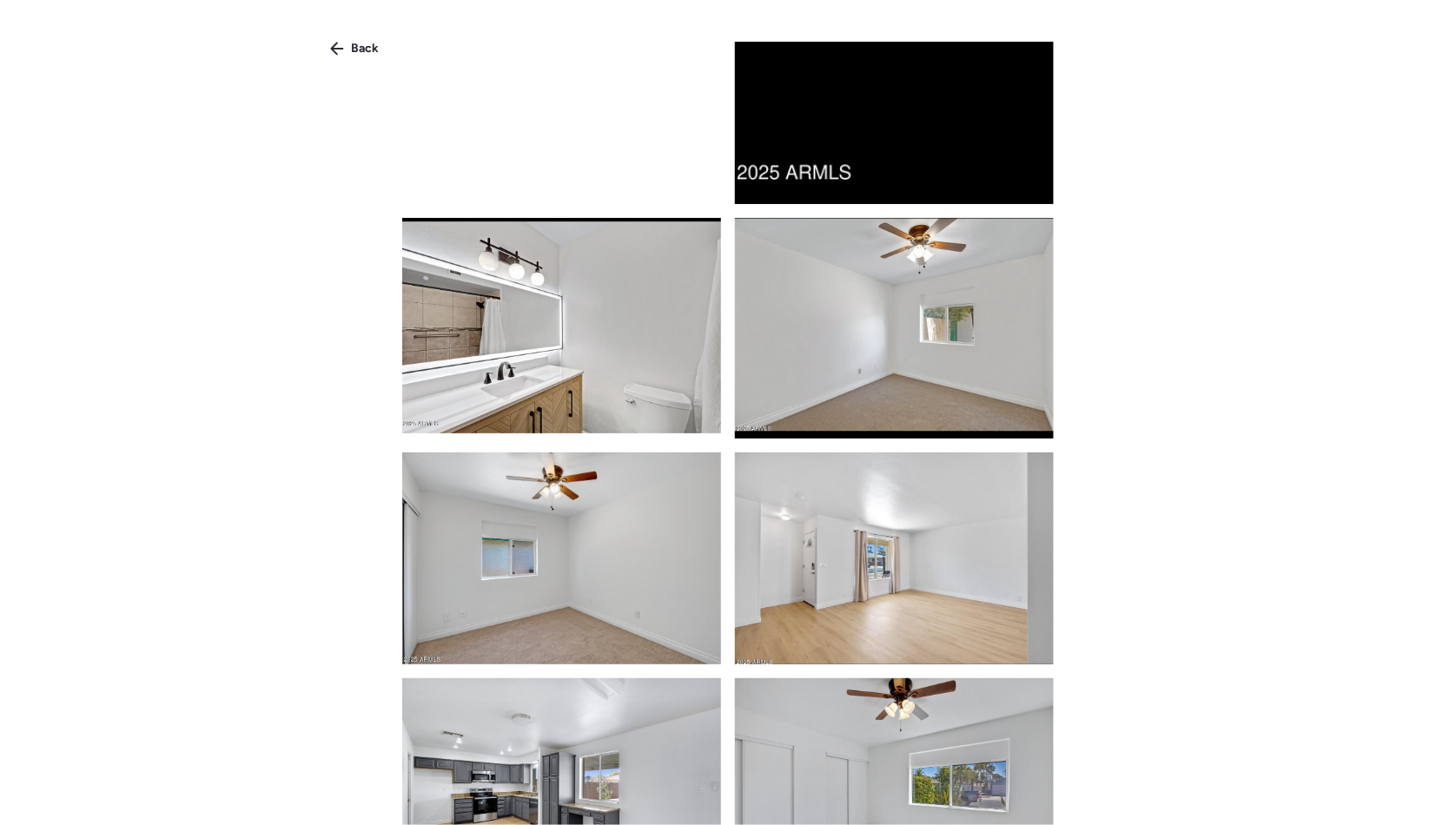 click at bounding box center (561, 326) 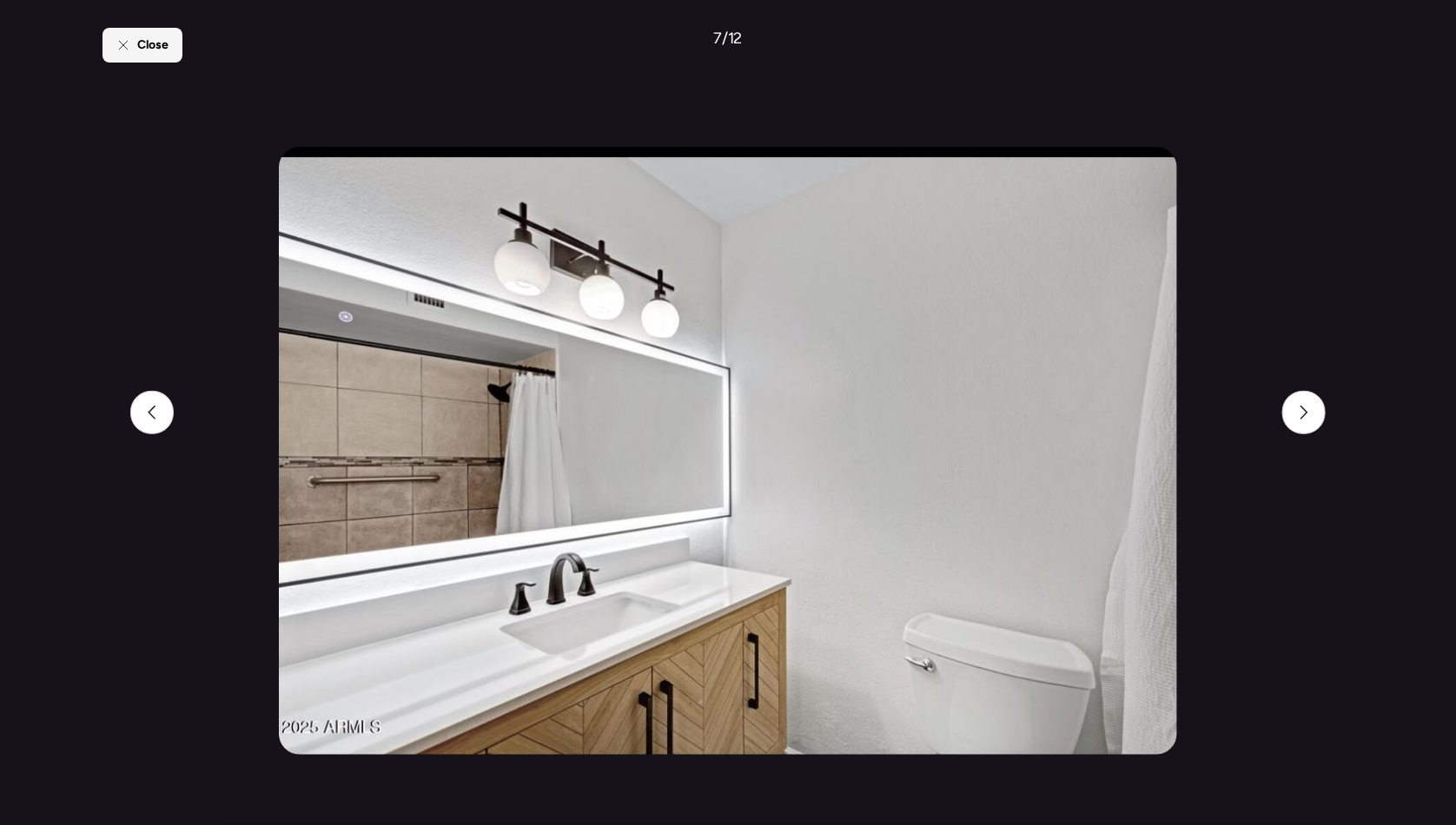 click on "Close" at bounding box center (142, 45) 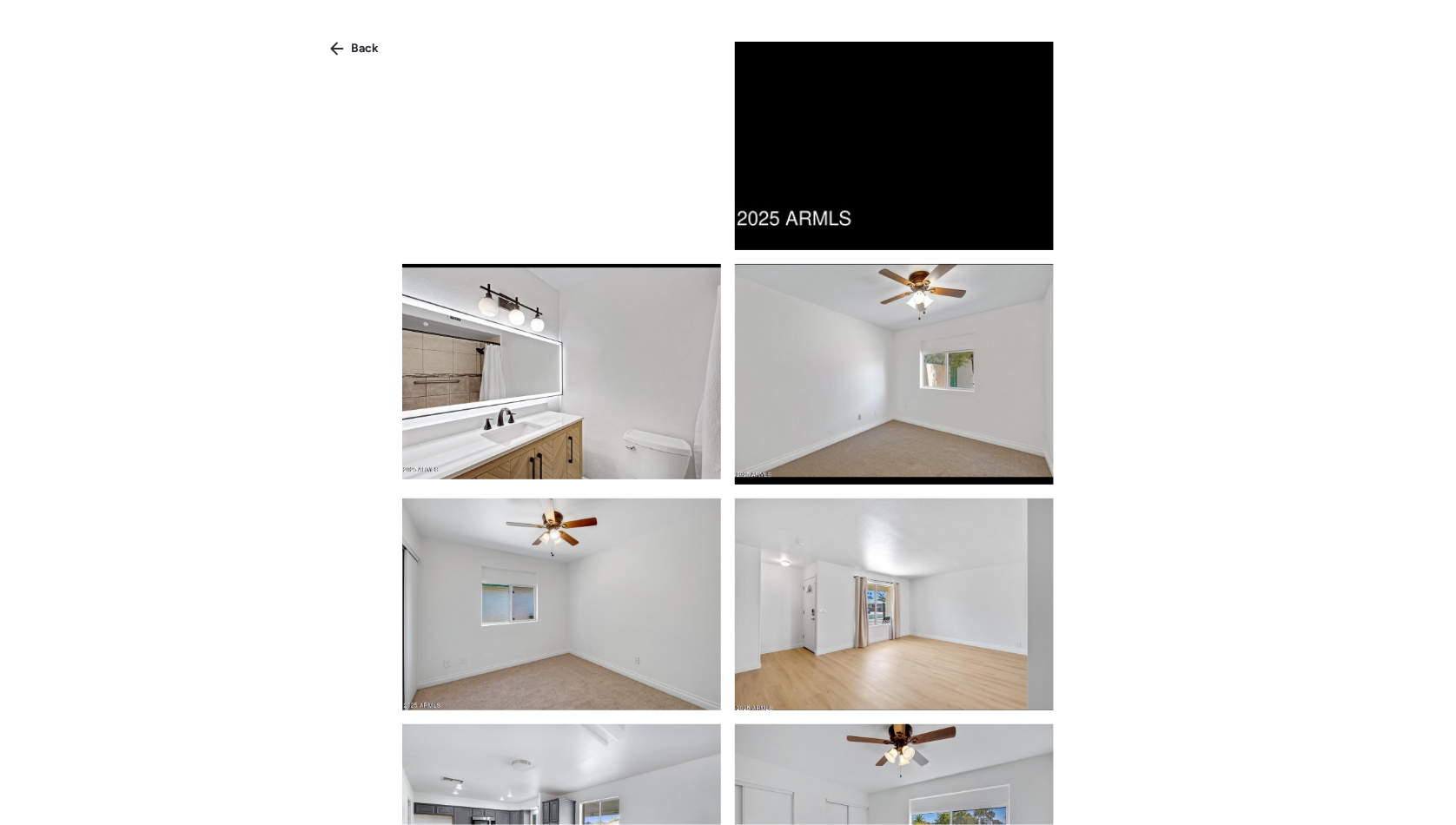 scroll, scrollTop: 960, scrollLeft: 0, axis: vertical 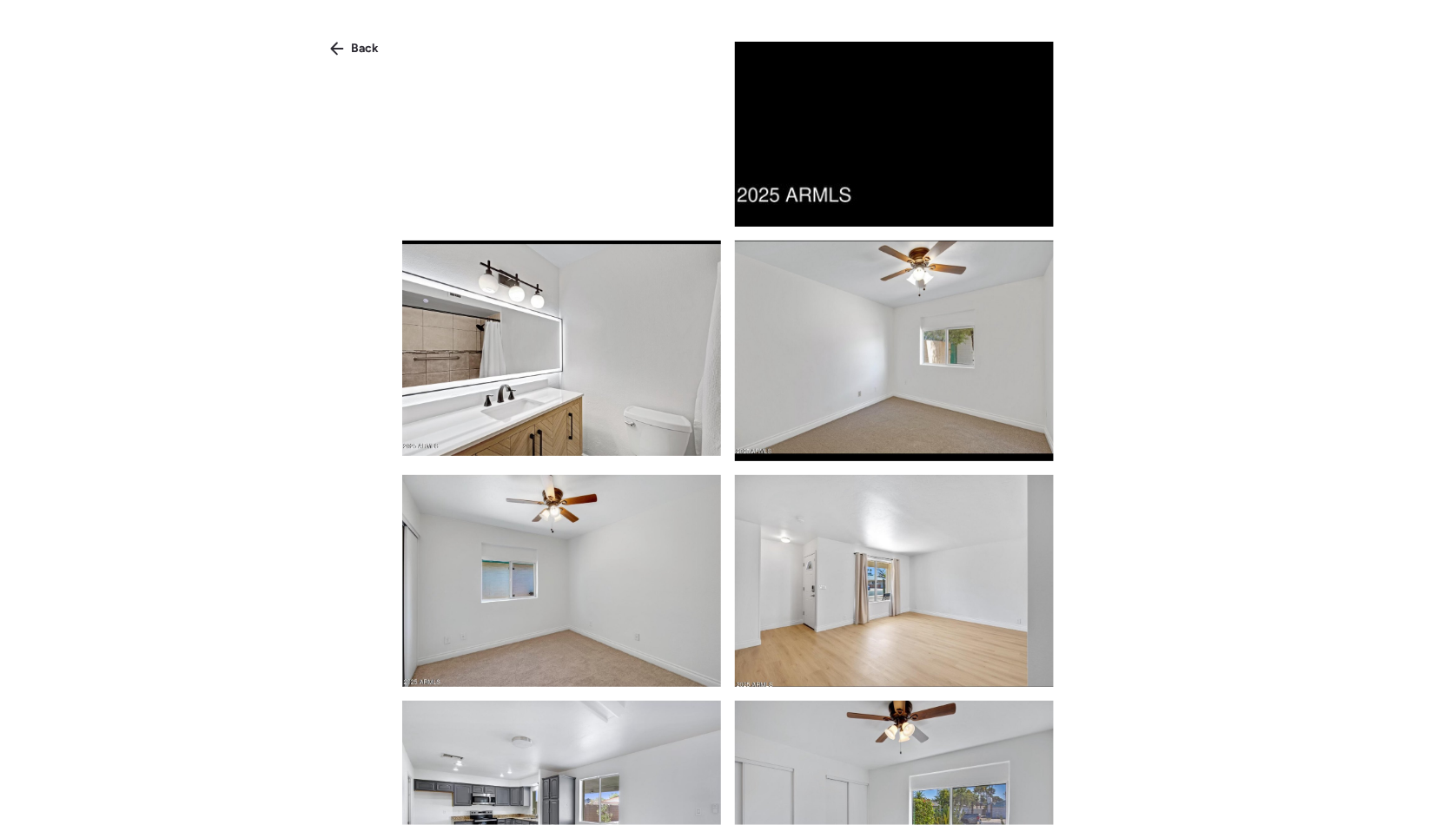 click at bounding box center [894, 351] 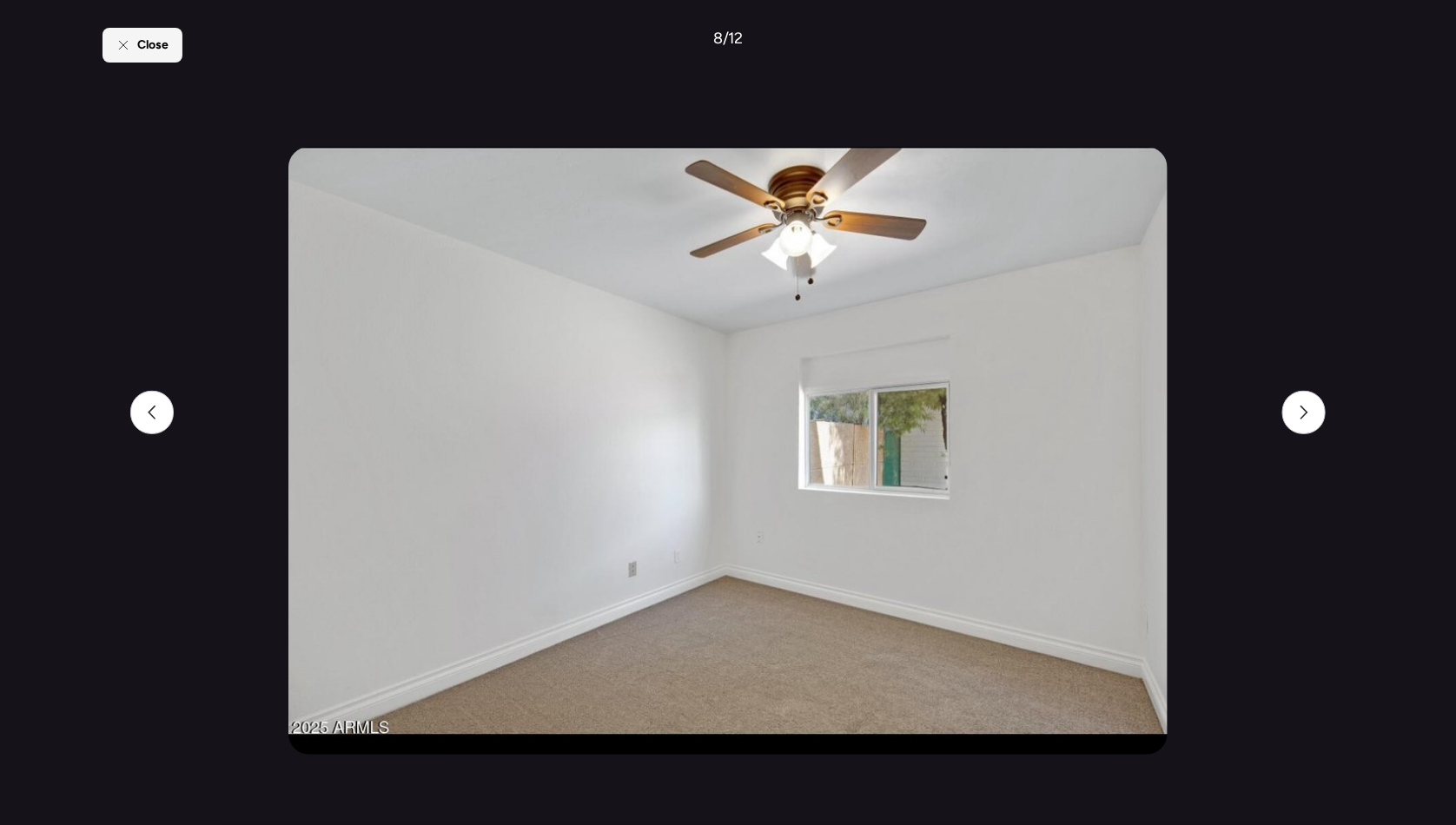 click on "Close" at bounding box center [142, 45] 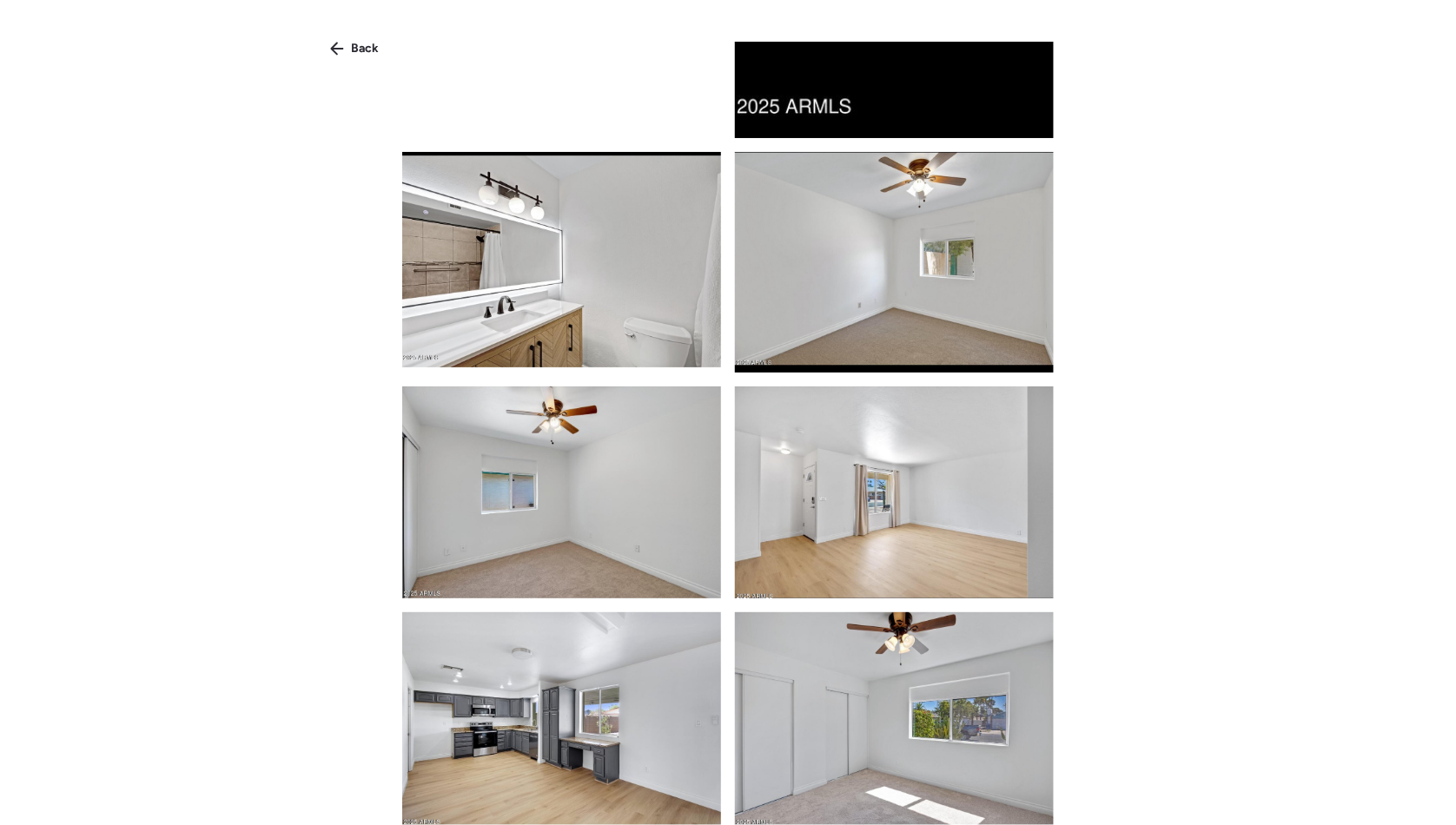 scroll, scrollTop: 1048, scrollLeft: 0, axis: vertical 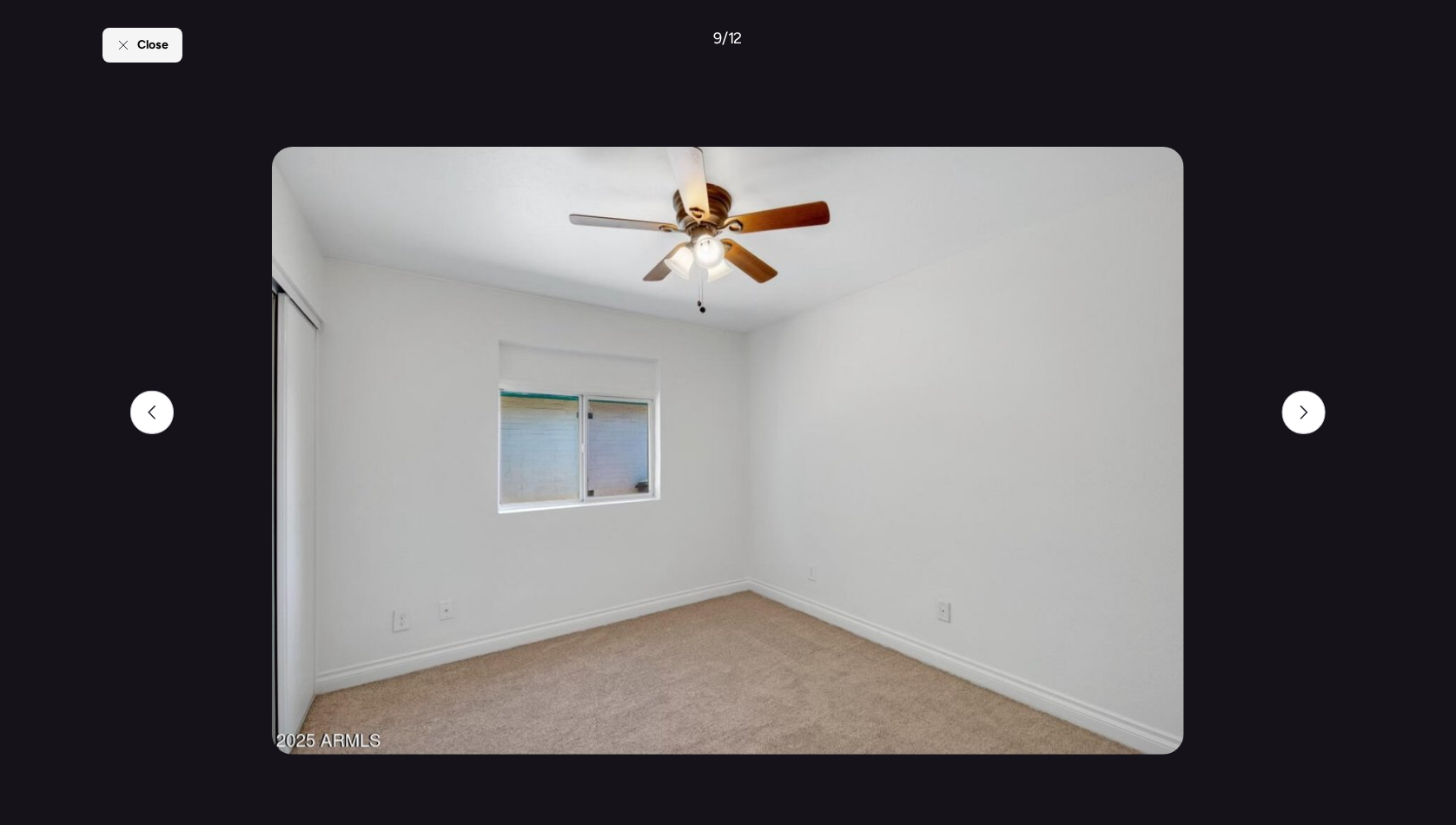click on "Close" at bounding box center (142, 45) 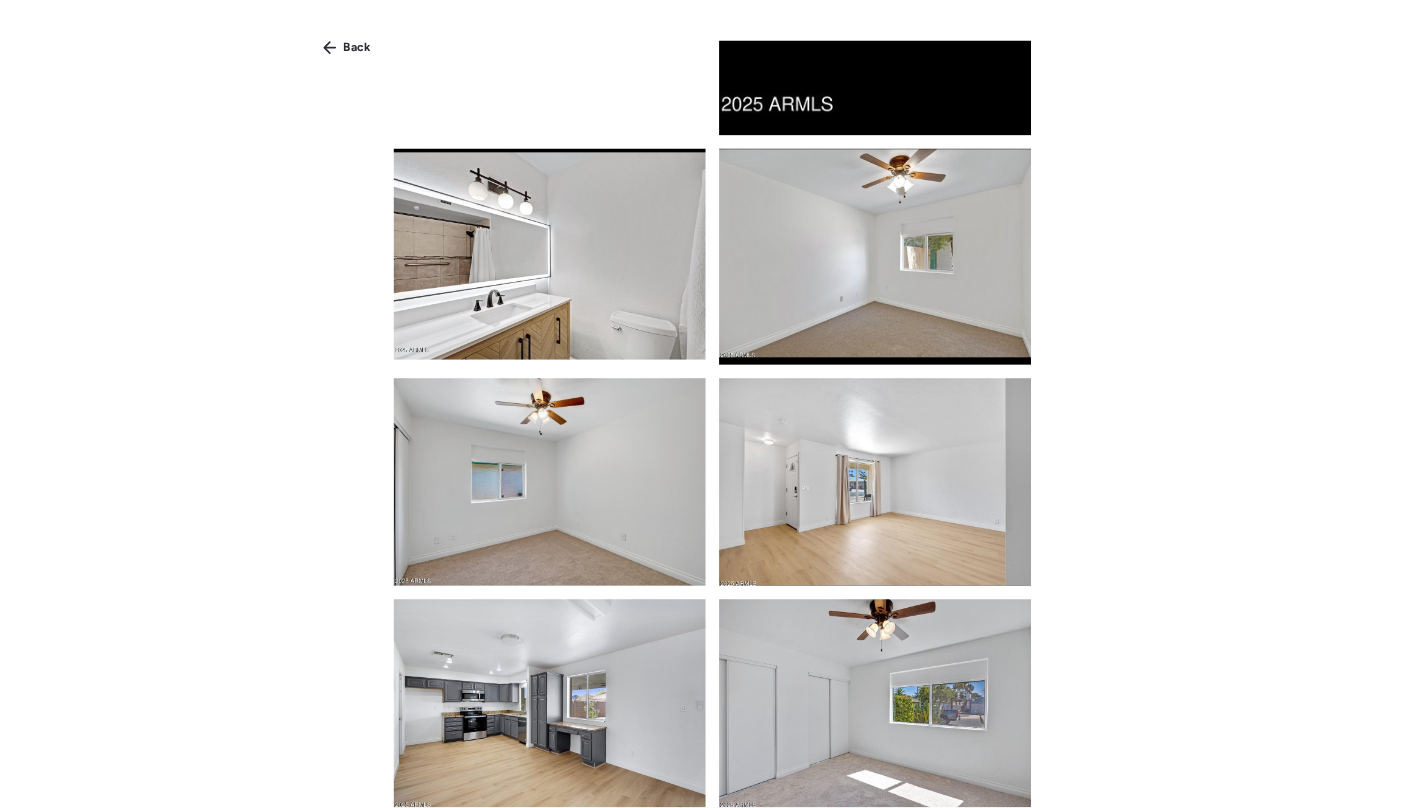 scroll, scrollTop: 1207, scrollLeft: 0, axis: vertical 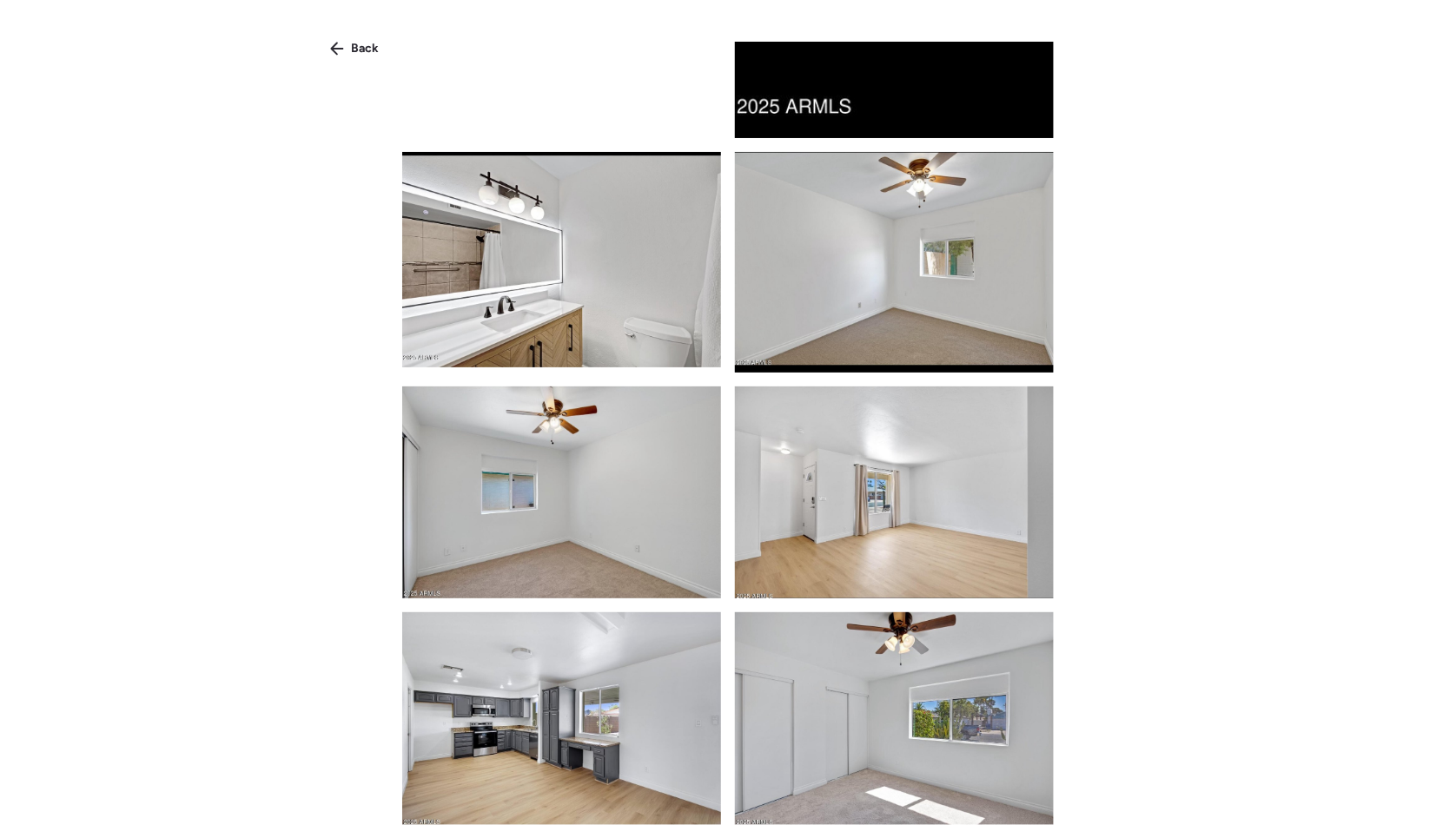 click at bounding box center [561, 718] 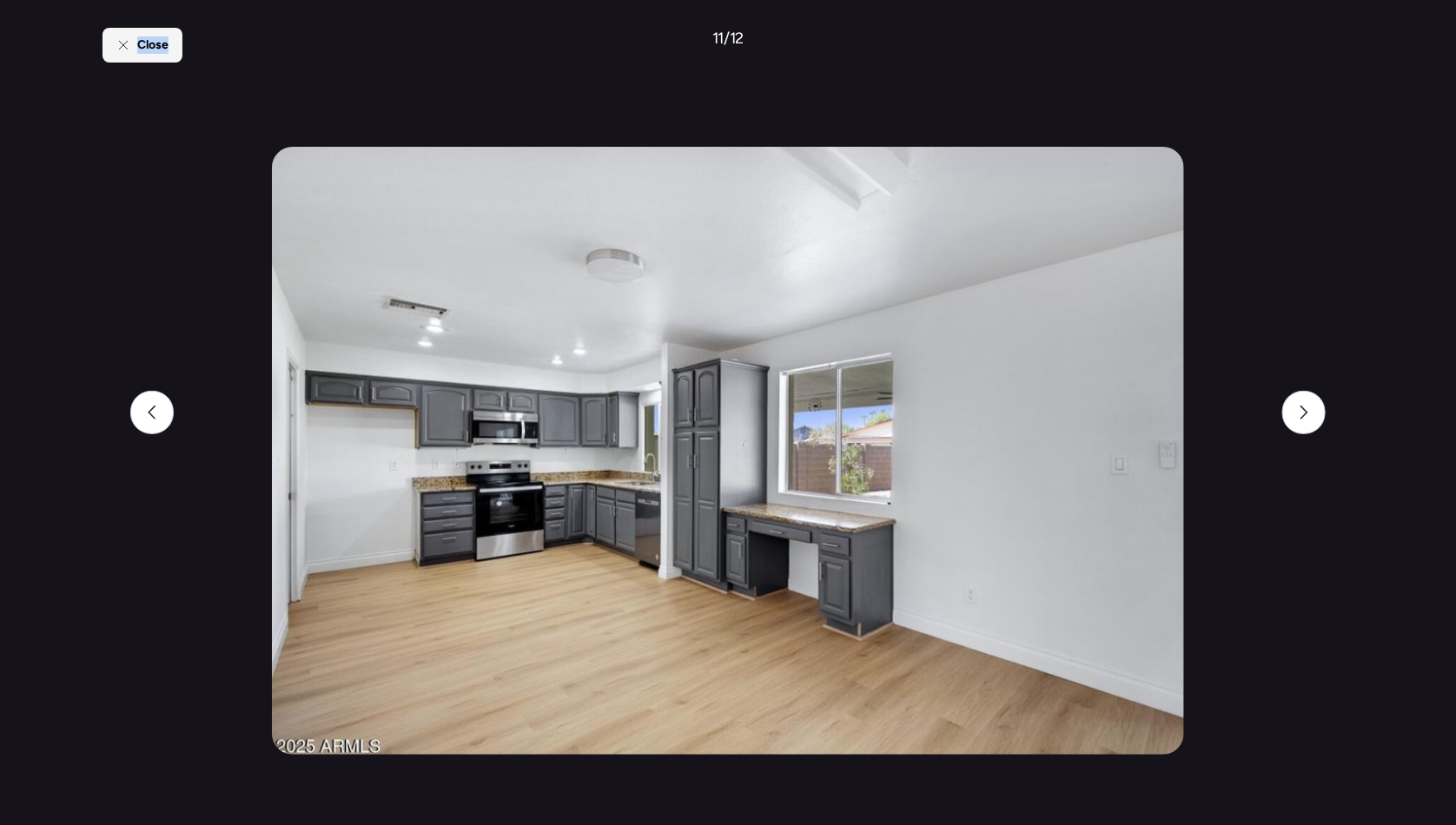 click on "Close" at bounding box center (142, 45) 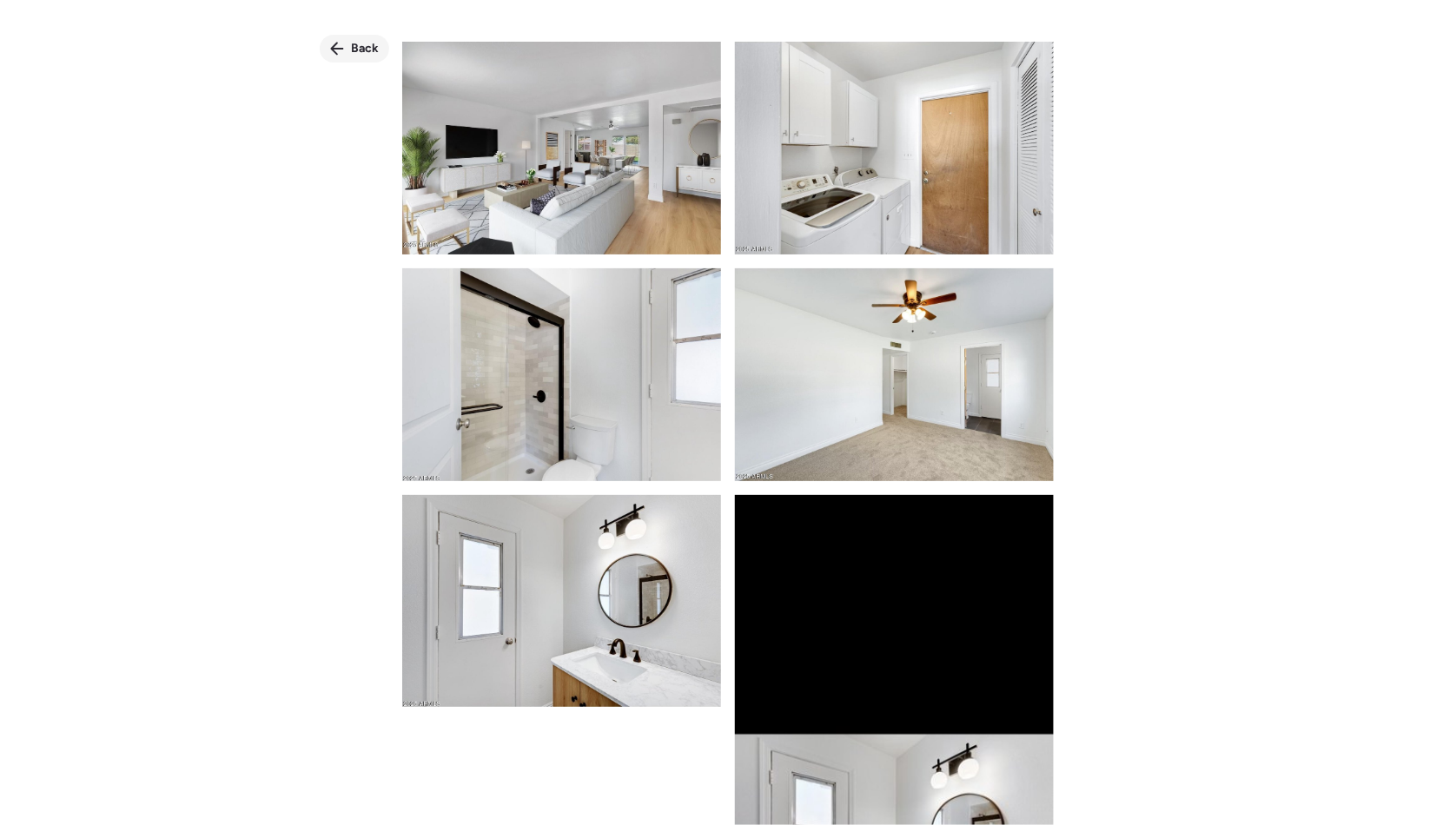 click on "Back" at bounding box center (365, 49) 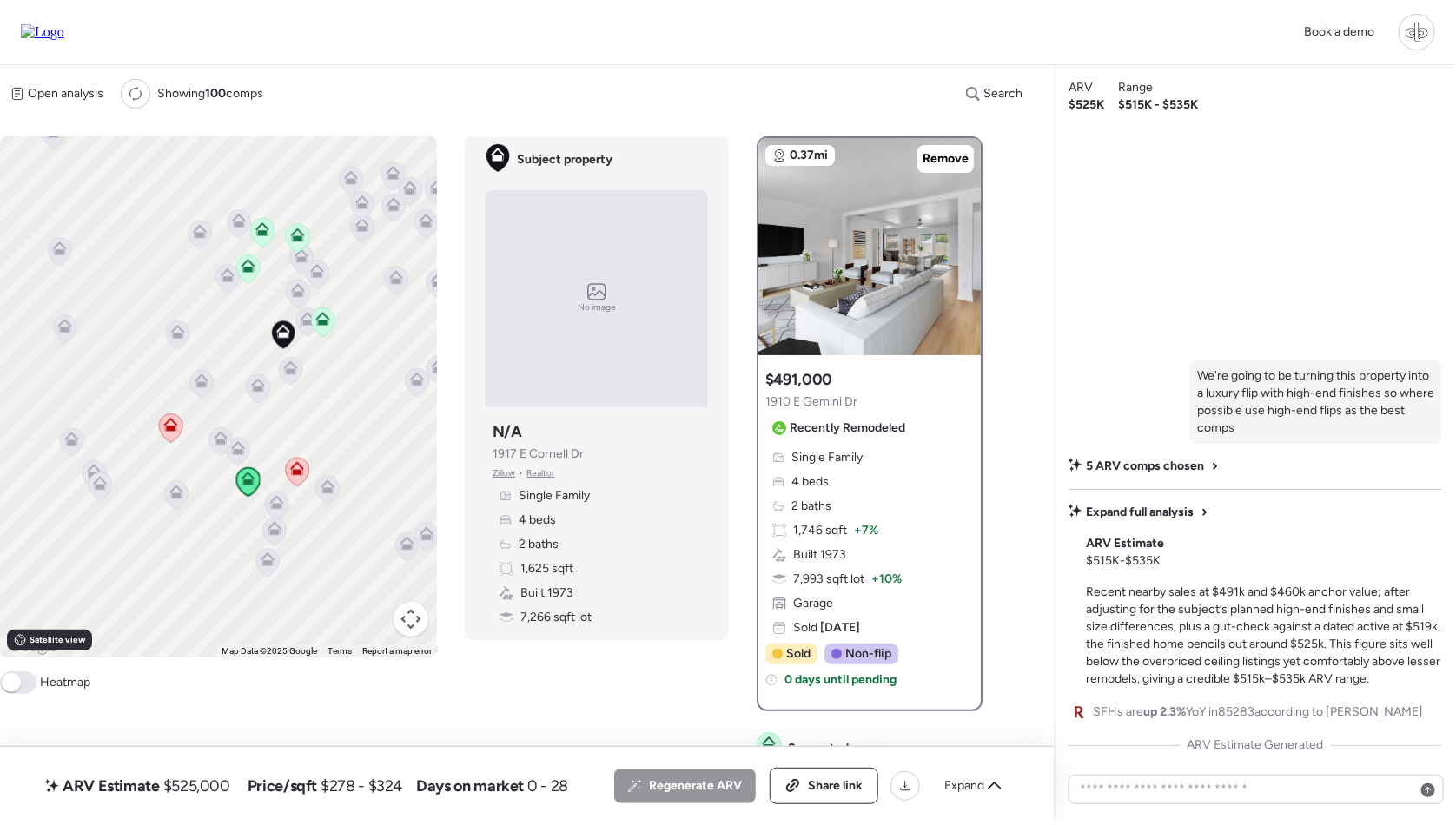 click on "Single Family 4 beds 2 baths 1,746 sqft + 7% Built 1973 7,993 sqft lot + 10% Garage Sold   4 months ago" at bounding box center (870, 543) 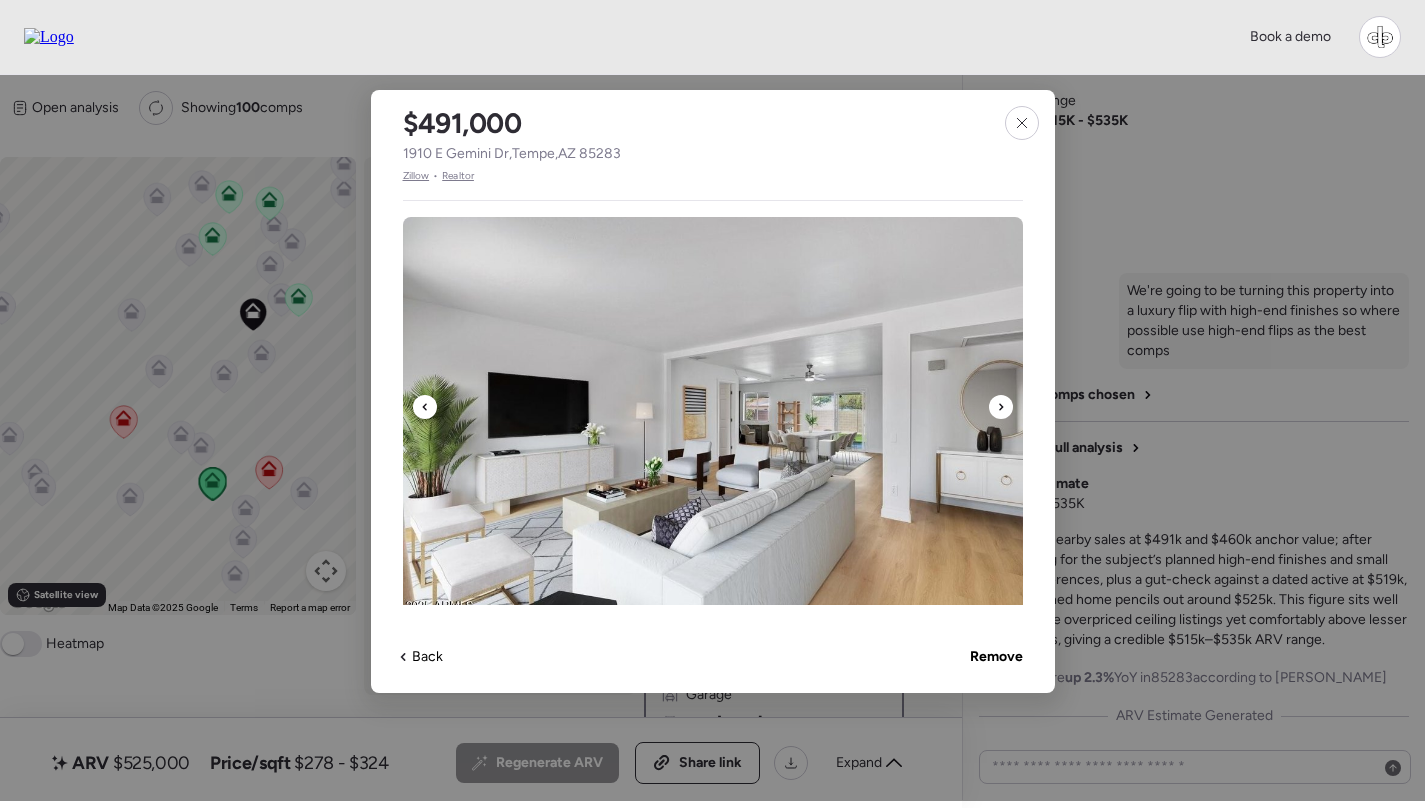 scroll, scrollTop: 452, scrollLeft: 0, axis: vertical 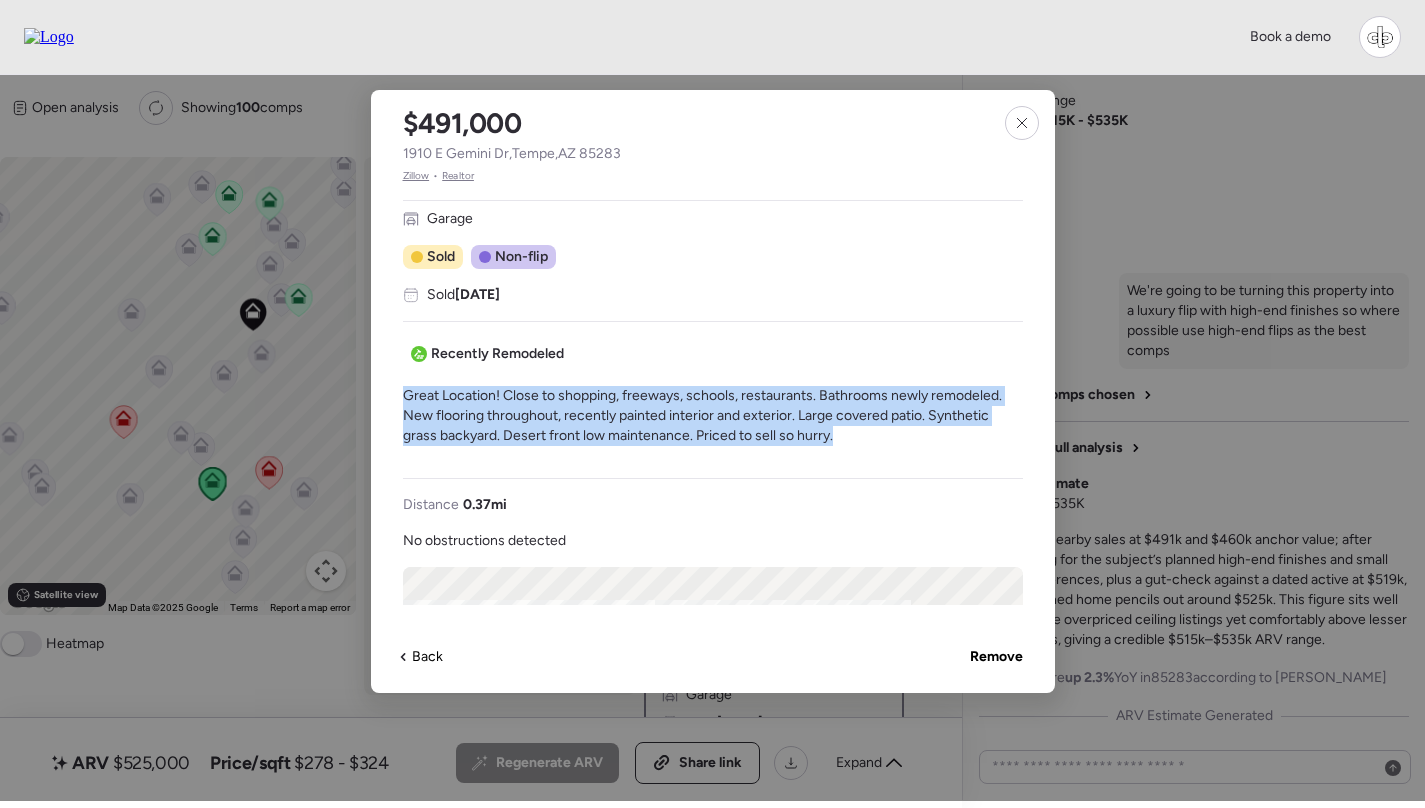 drag, startPoint x: 835, startPoint y: 432, endPoint x: 403, endPoint y: 391, distance: 433.94125 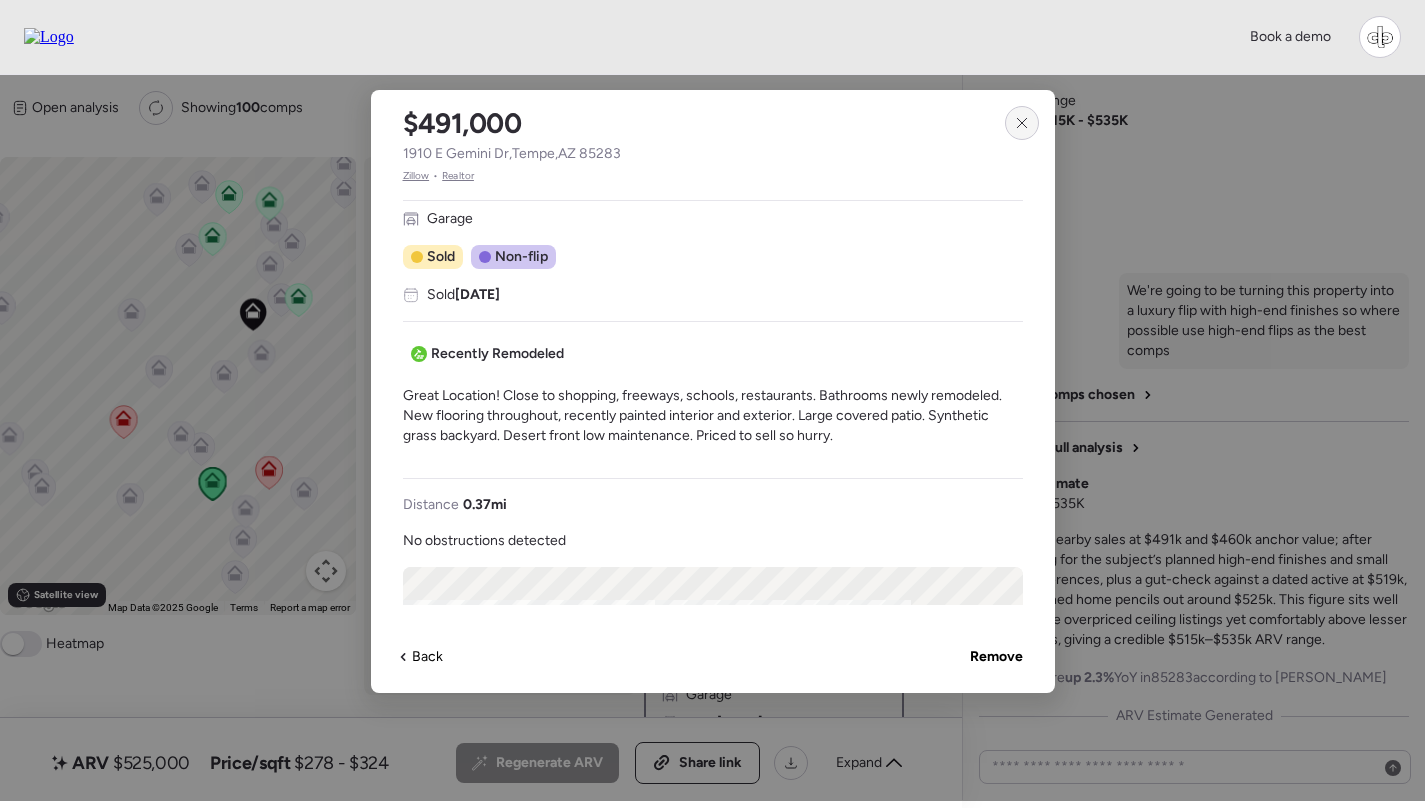 click 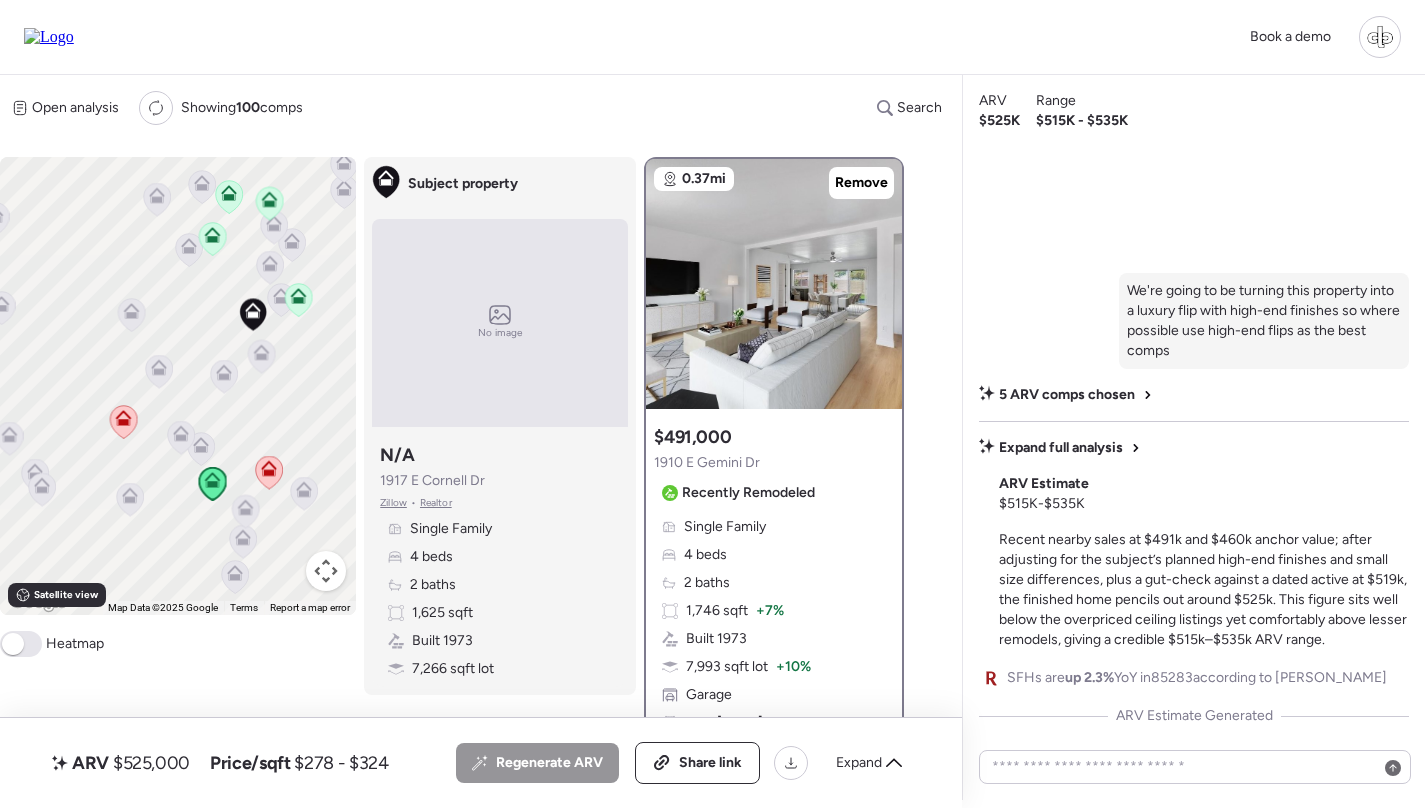 click 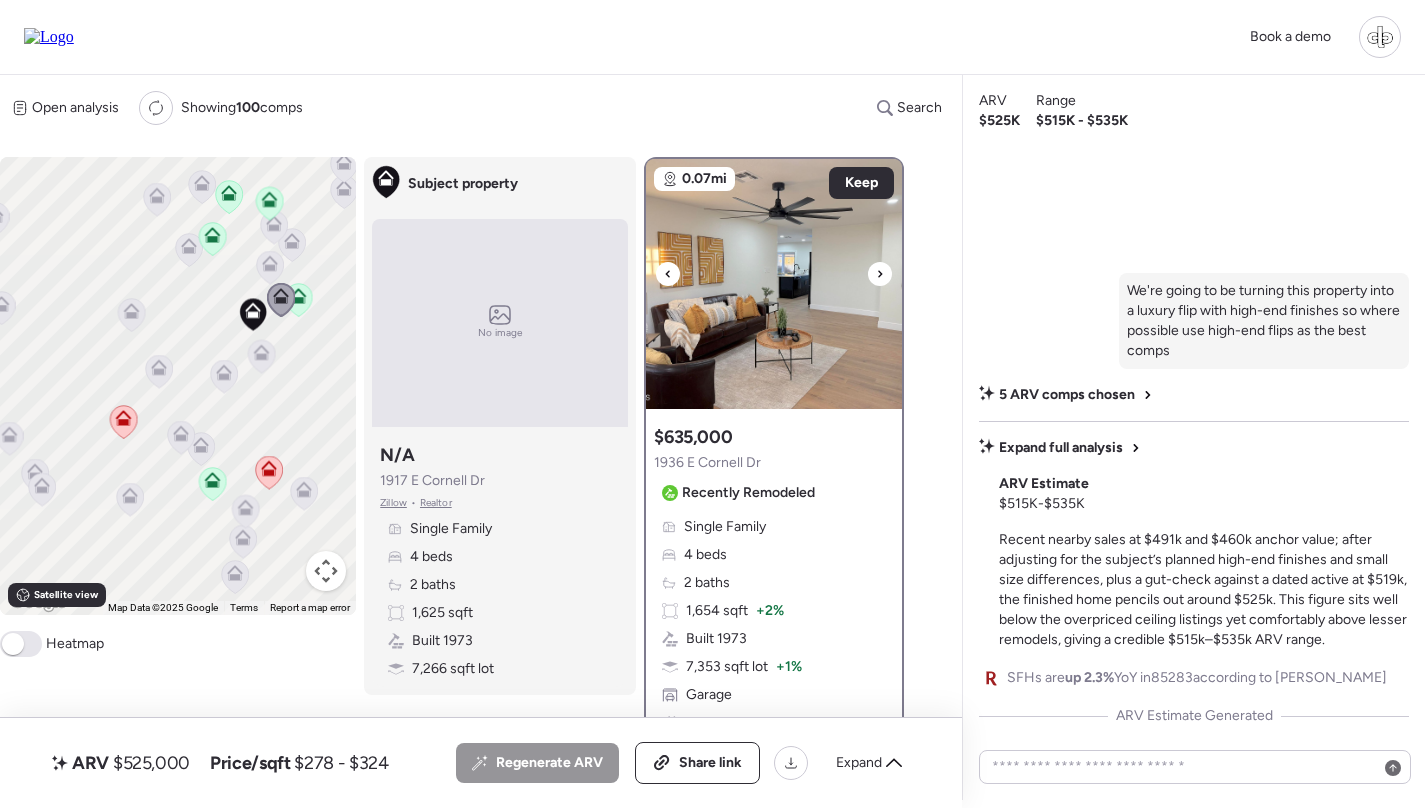 click at bounding box center (774, 284) 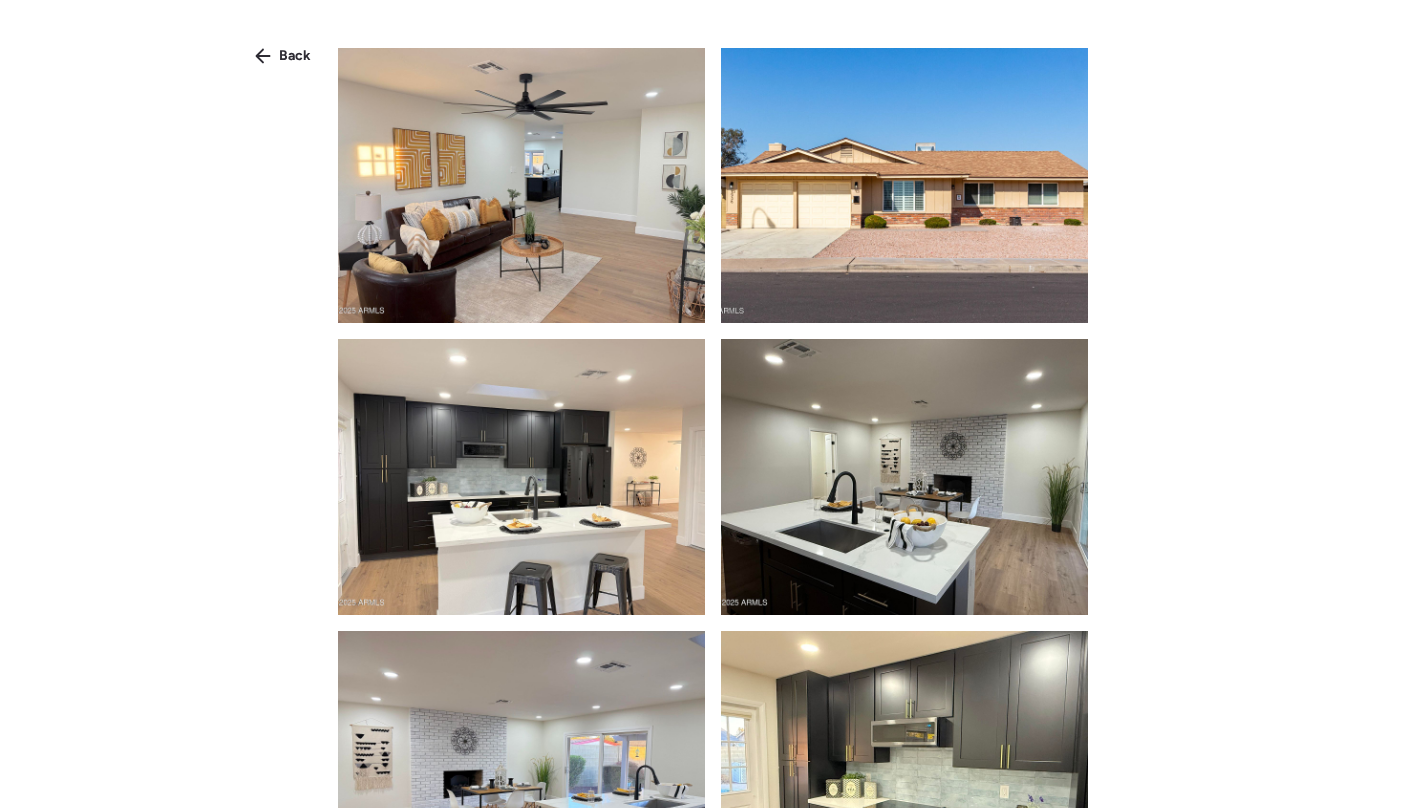 click at bounding box center [521, 185] 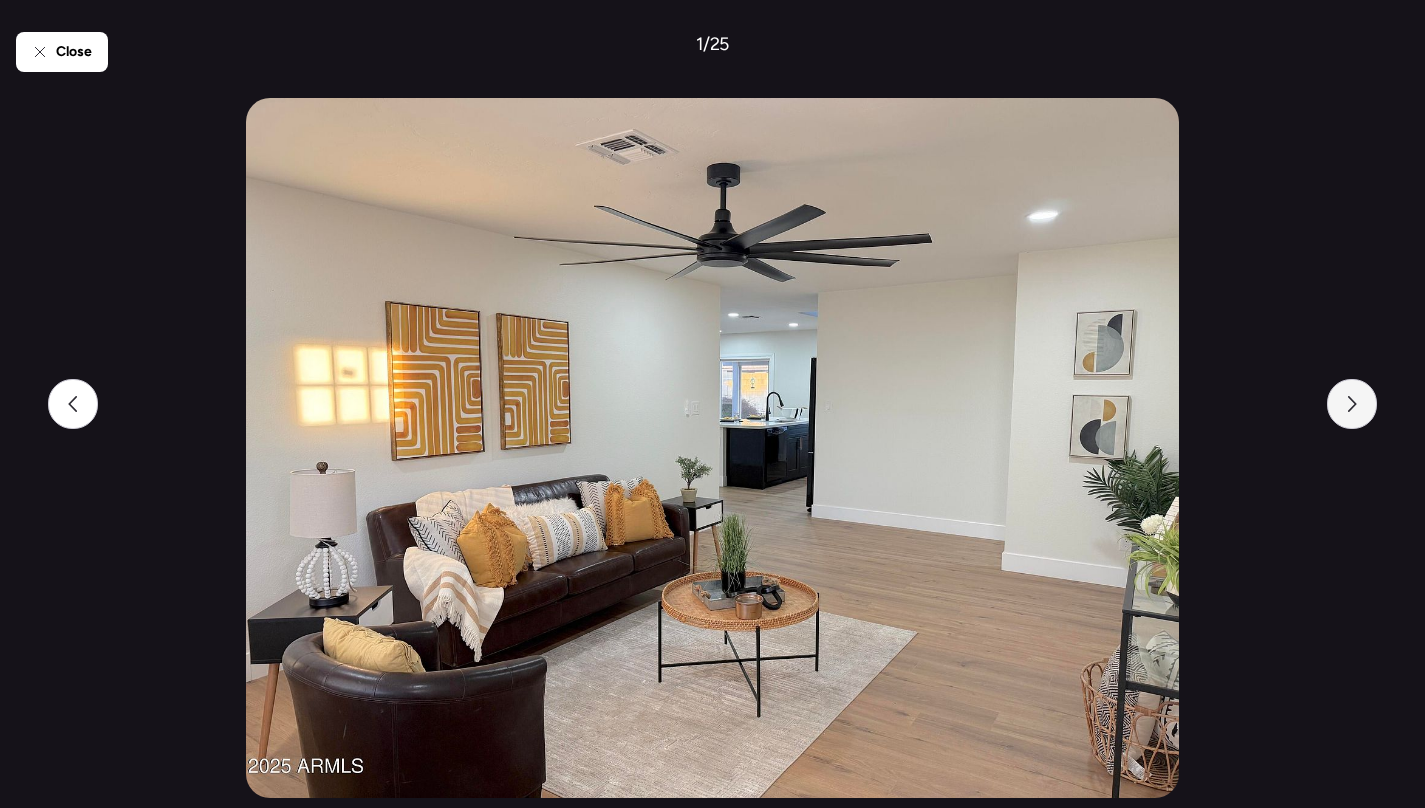 click 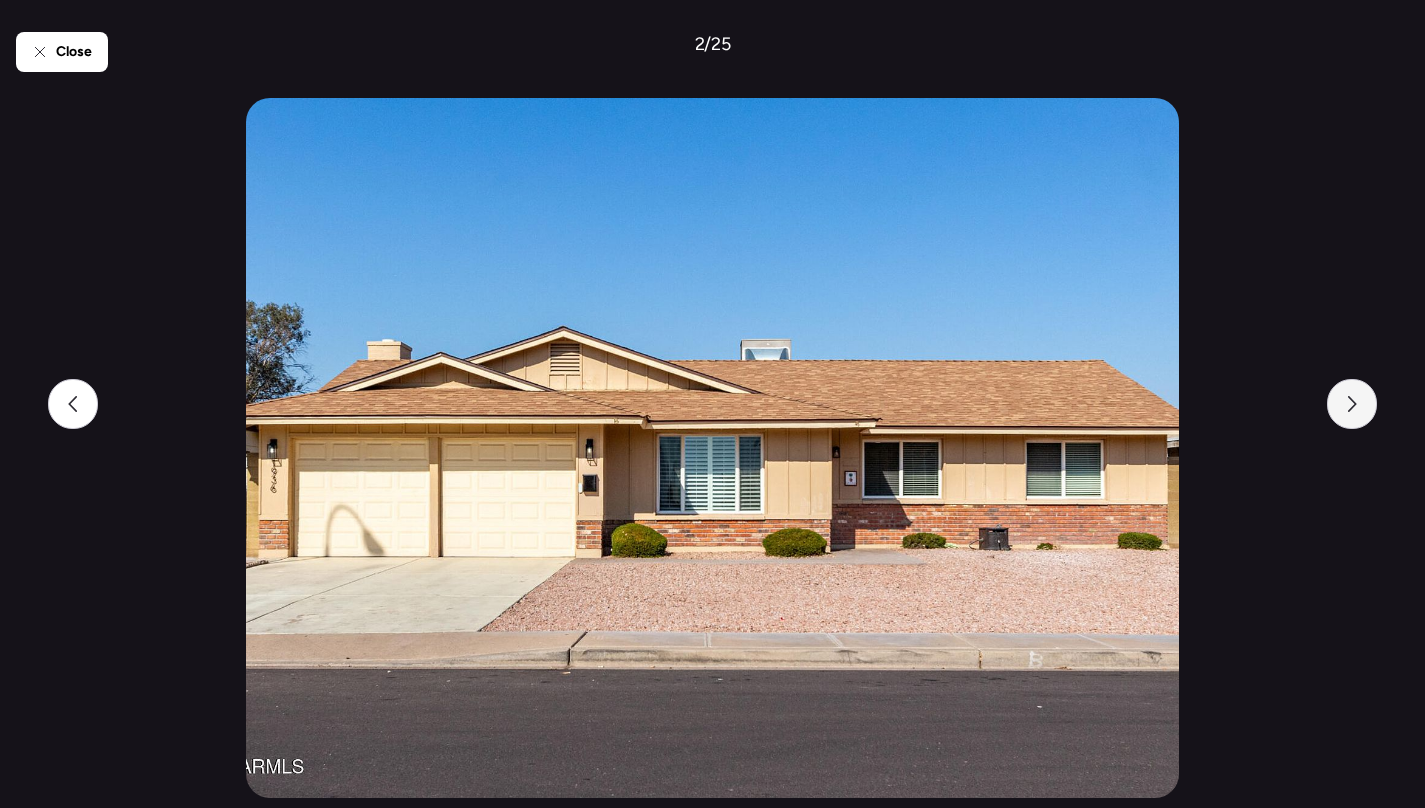 click 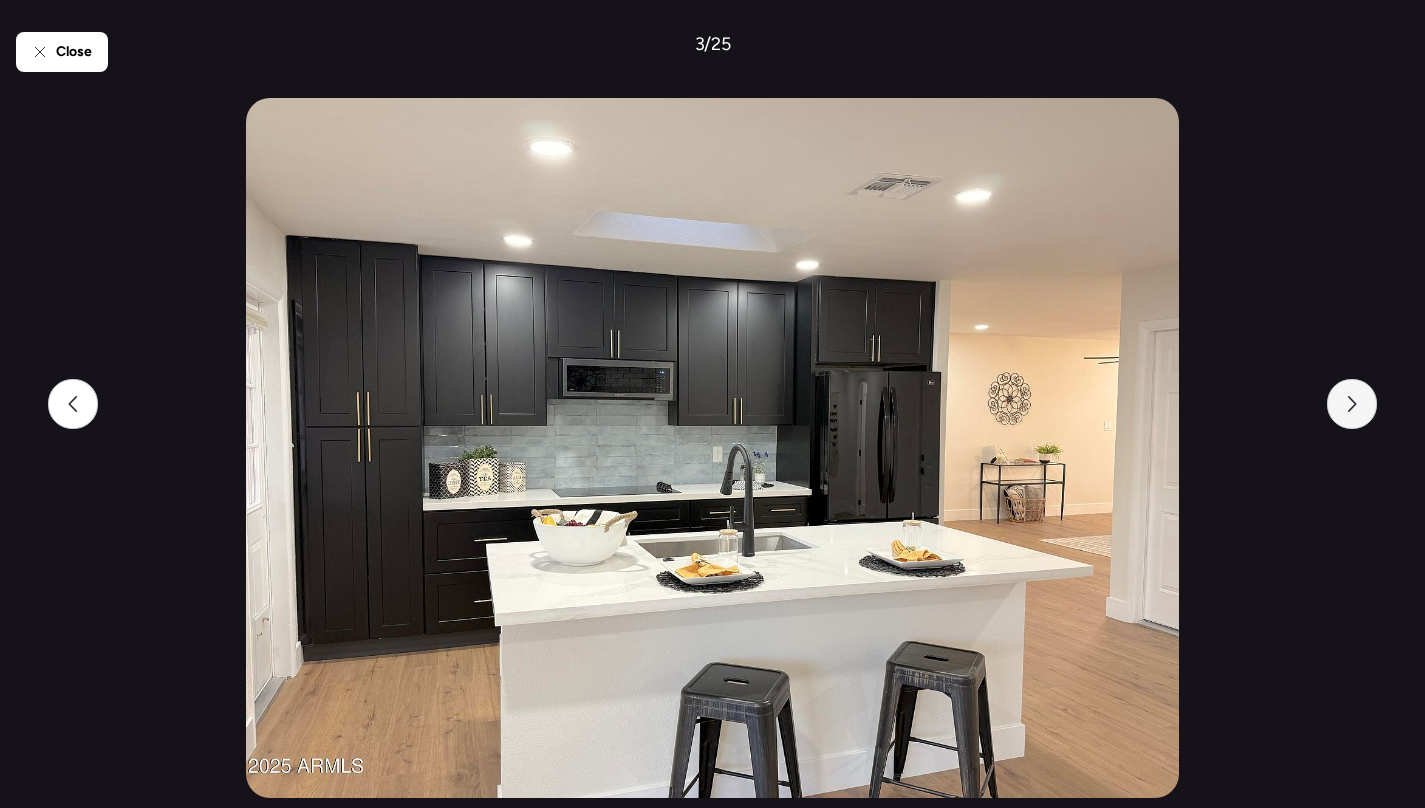 click at bounding box center [1352, 404] 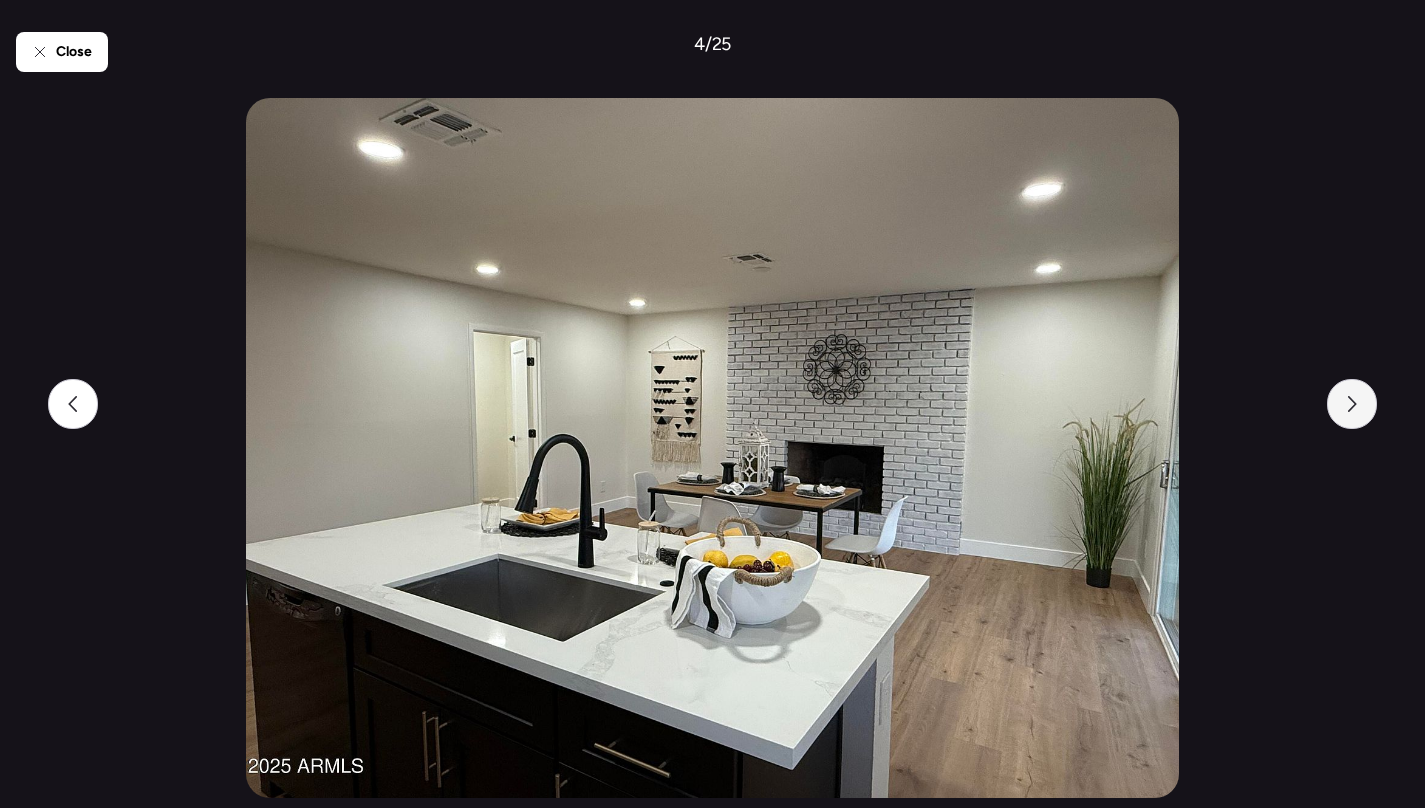 click at bounding box center [1352, 404] 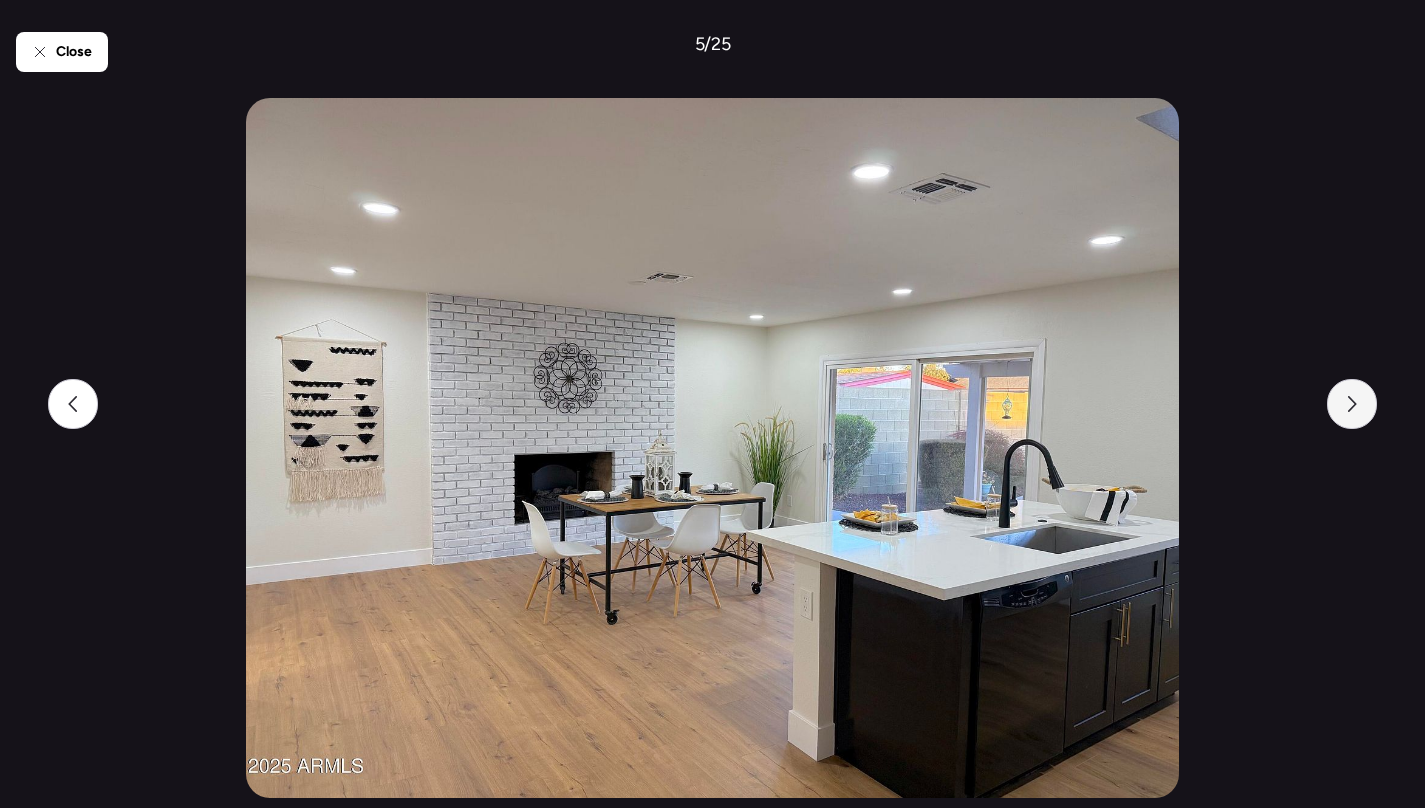 click at bounding box center (1352, 404) 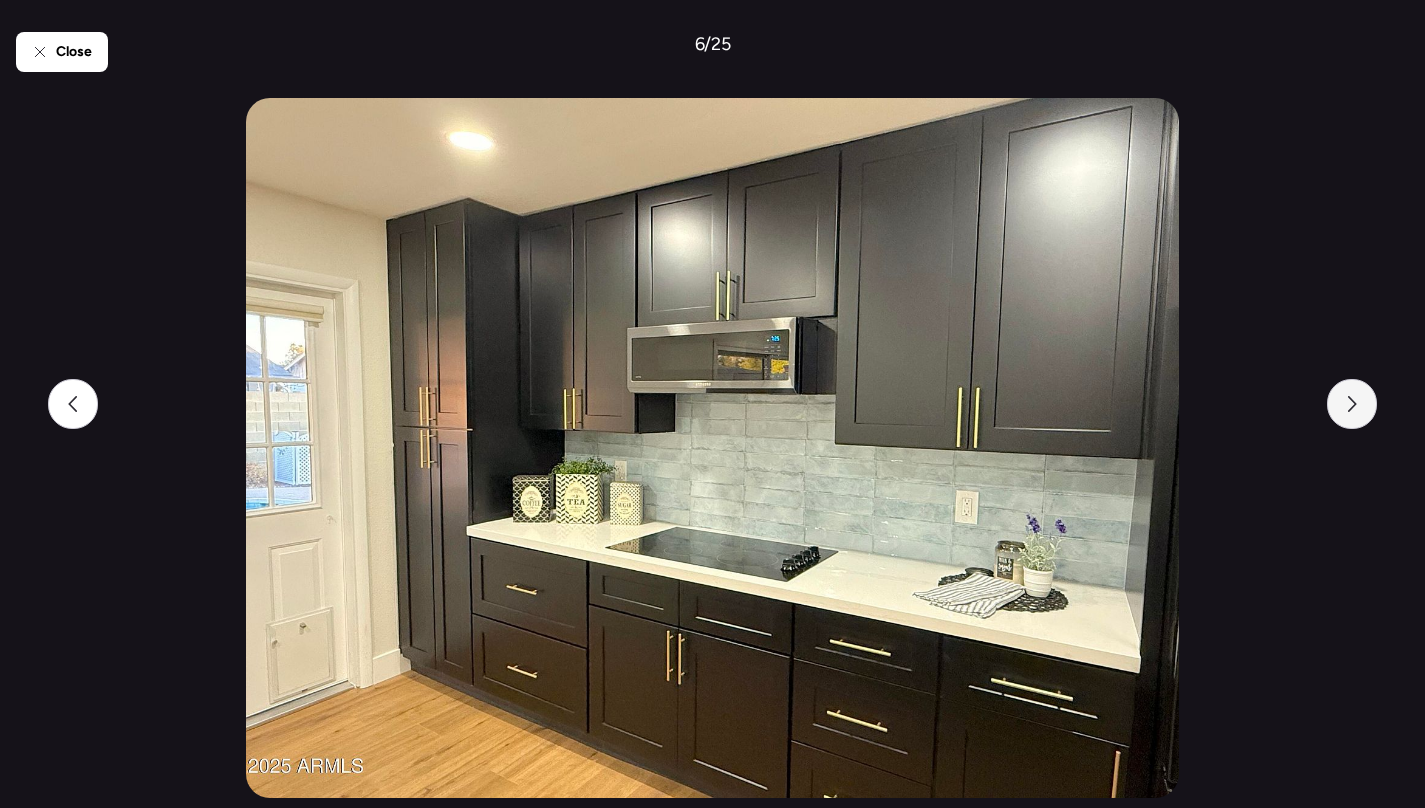 click 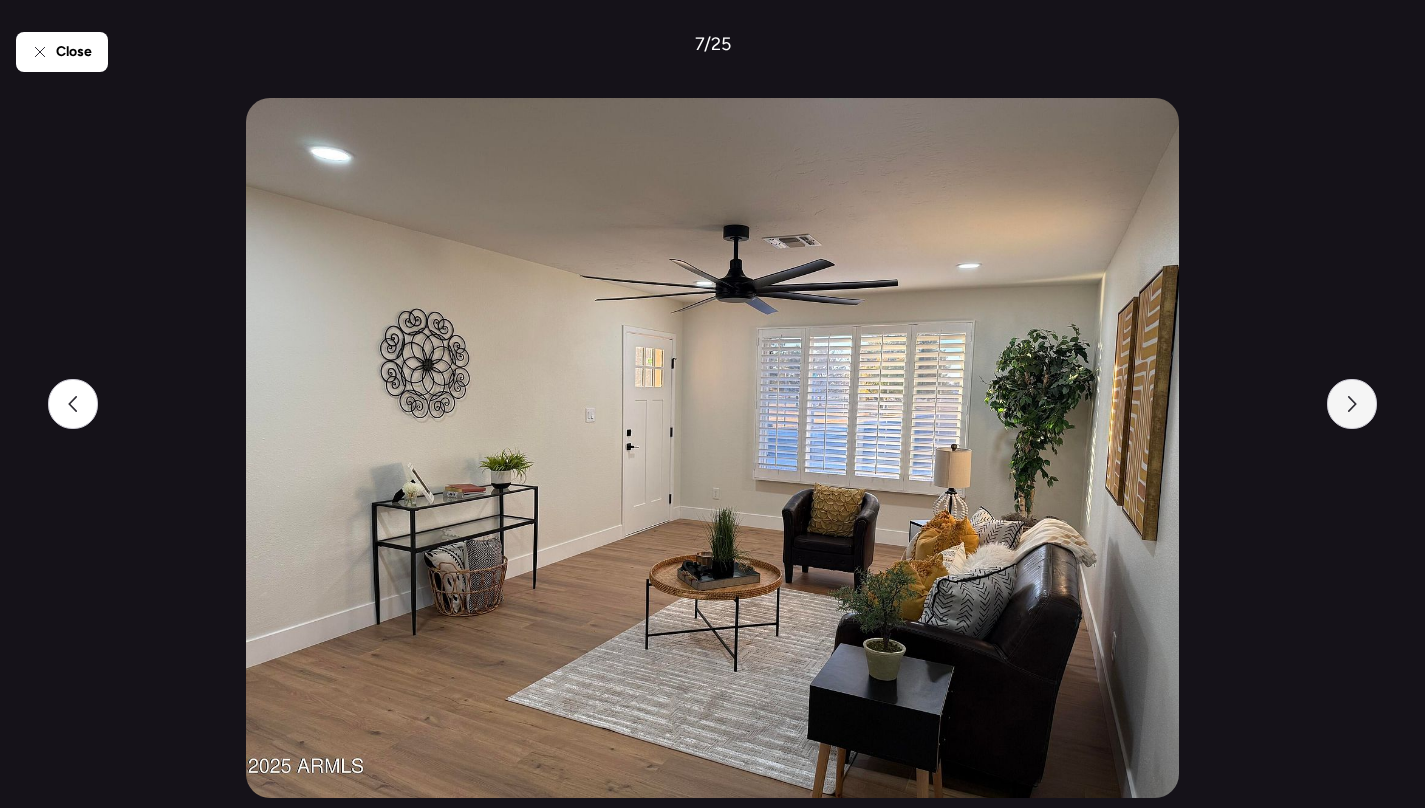 click at bounding box center [1352, 404] 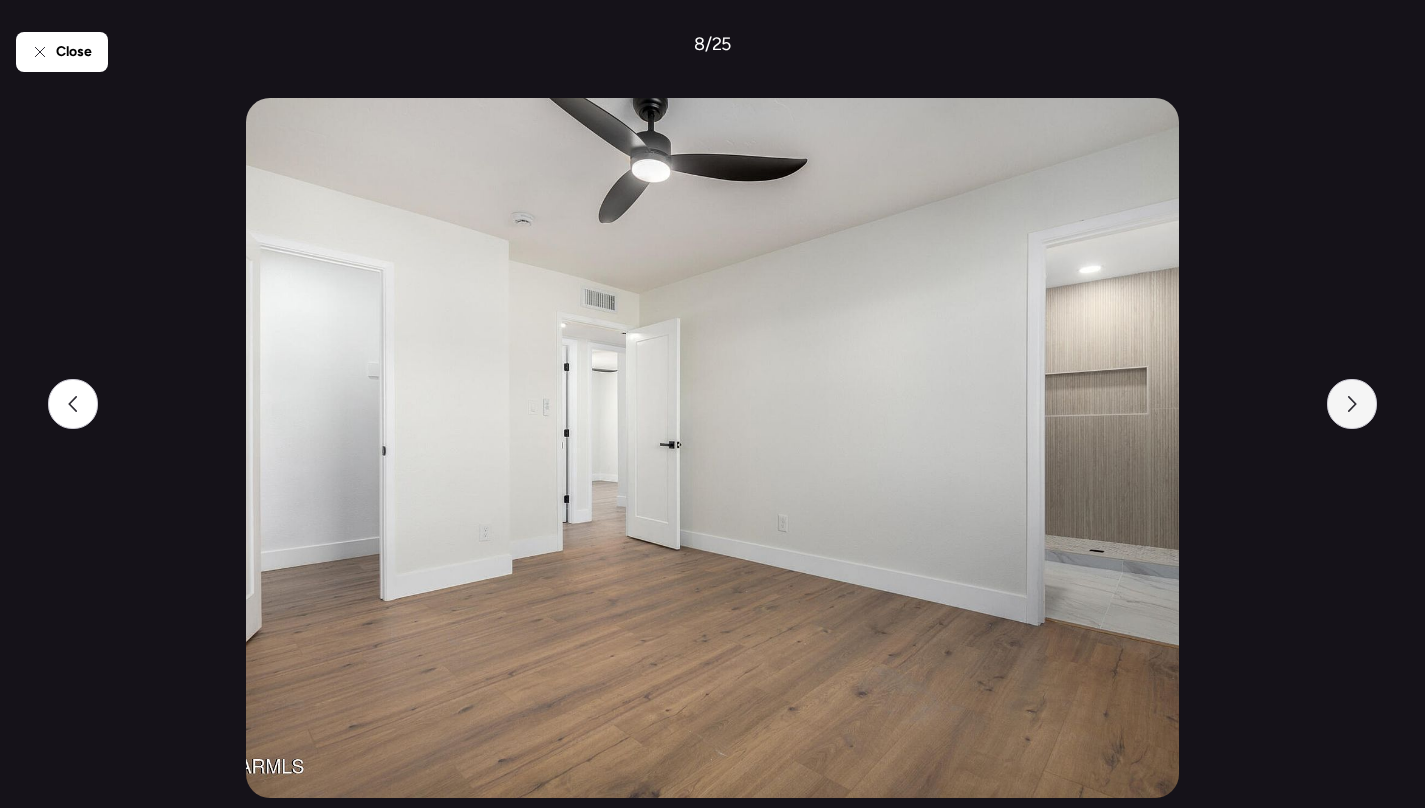 click at bounding box center (1352, 404) 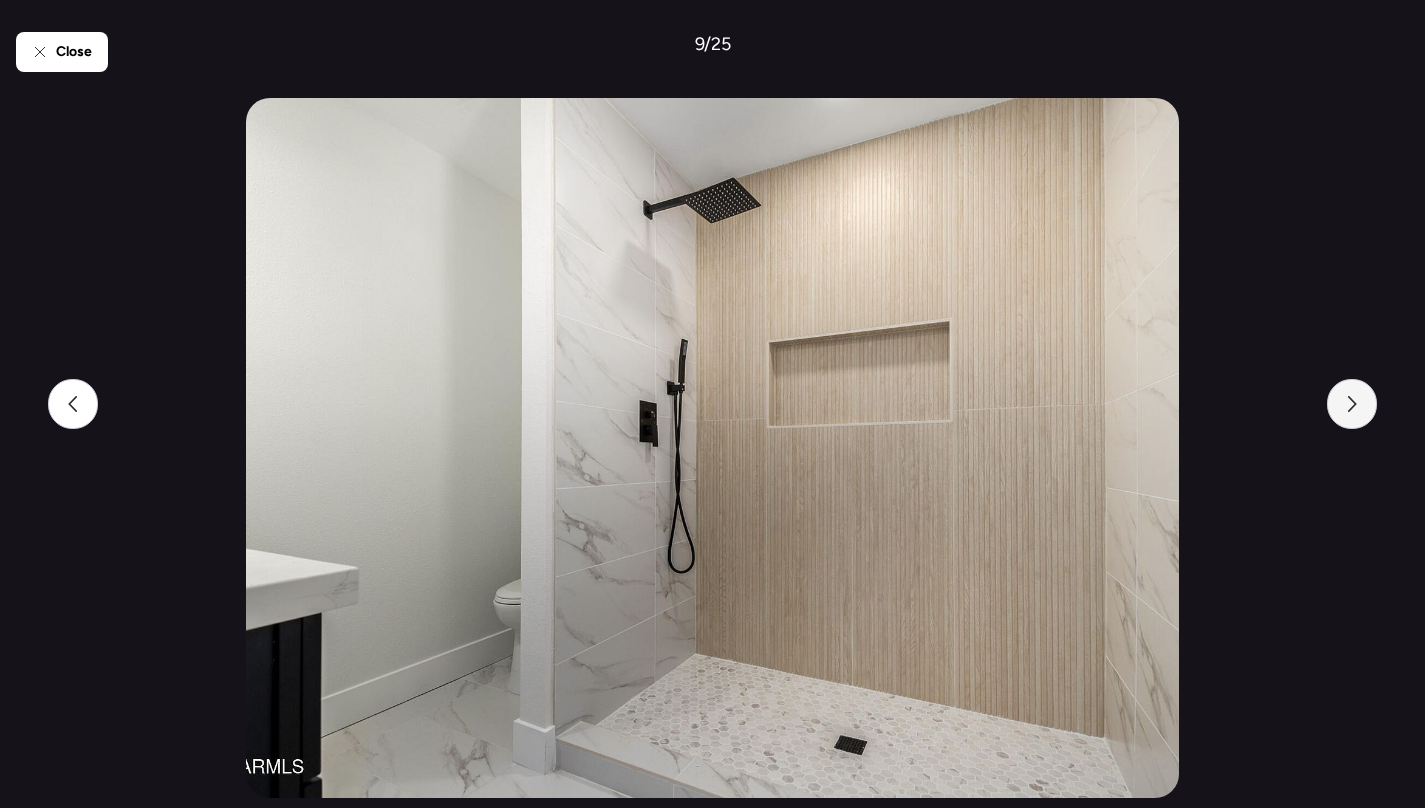 click 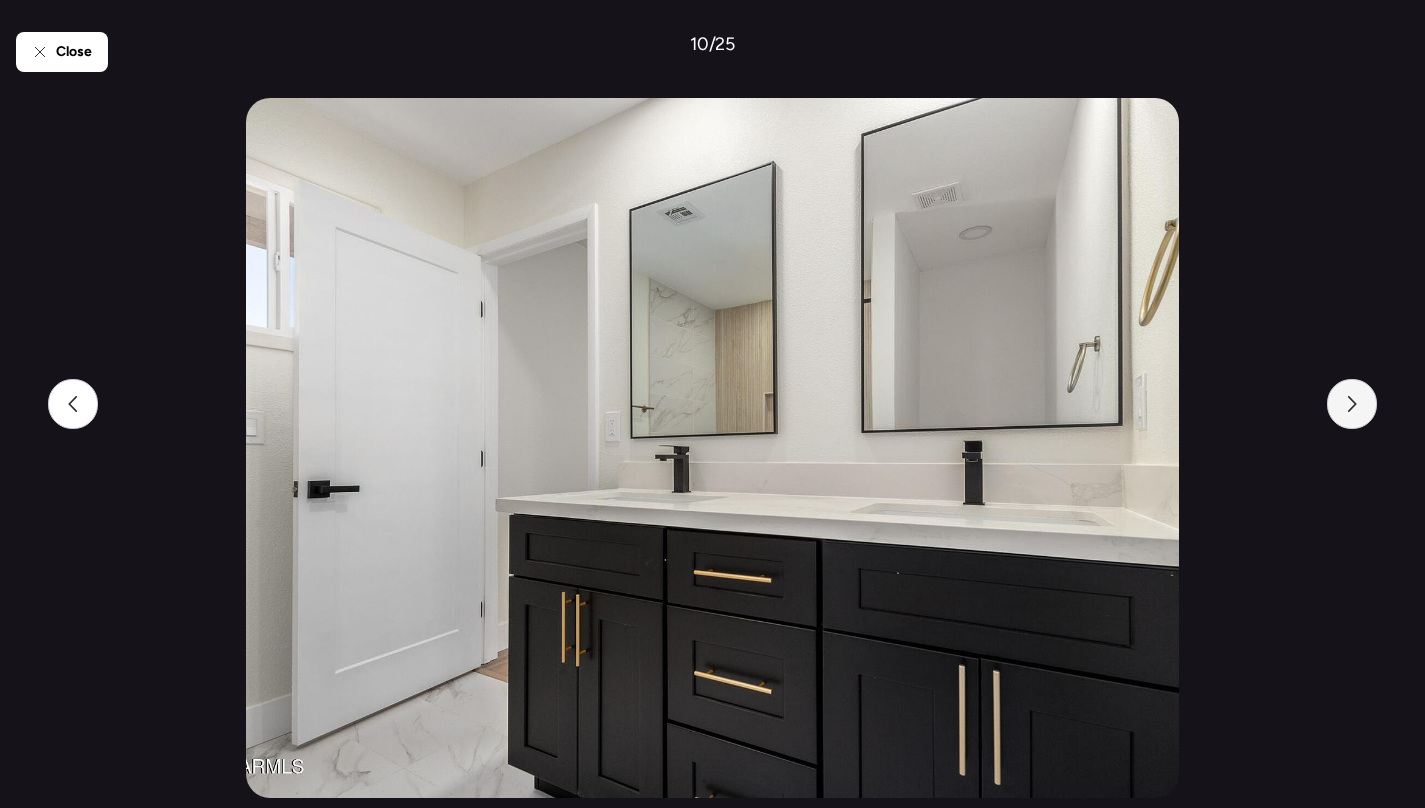 click at bounding box center [1352, 404] 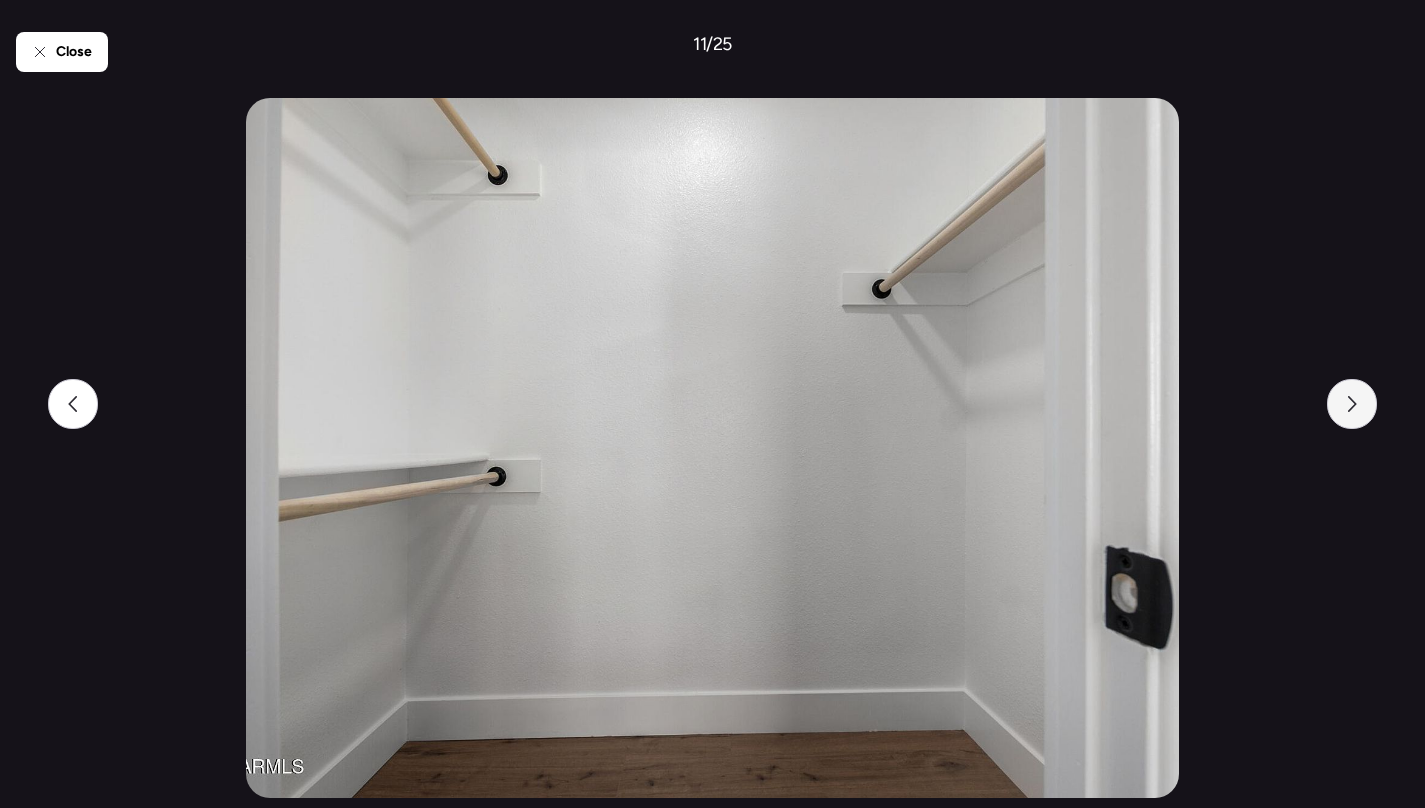 click at bounding box center [1352, 404] 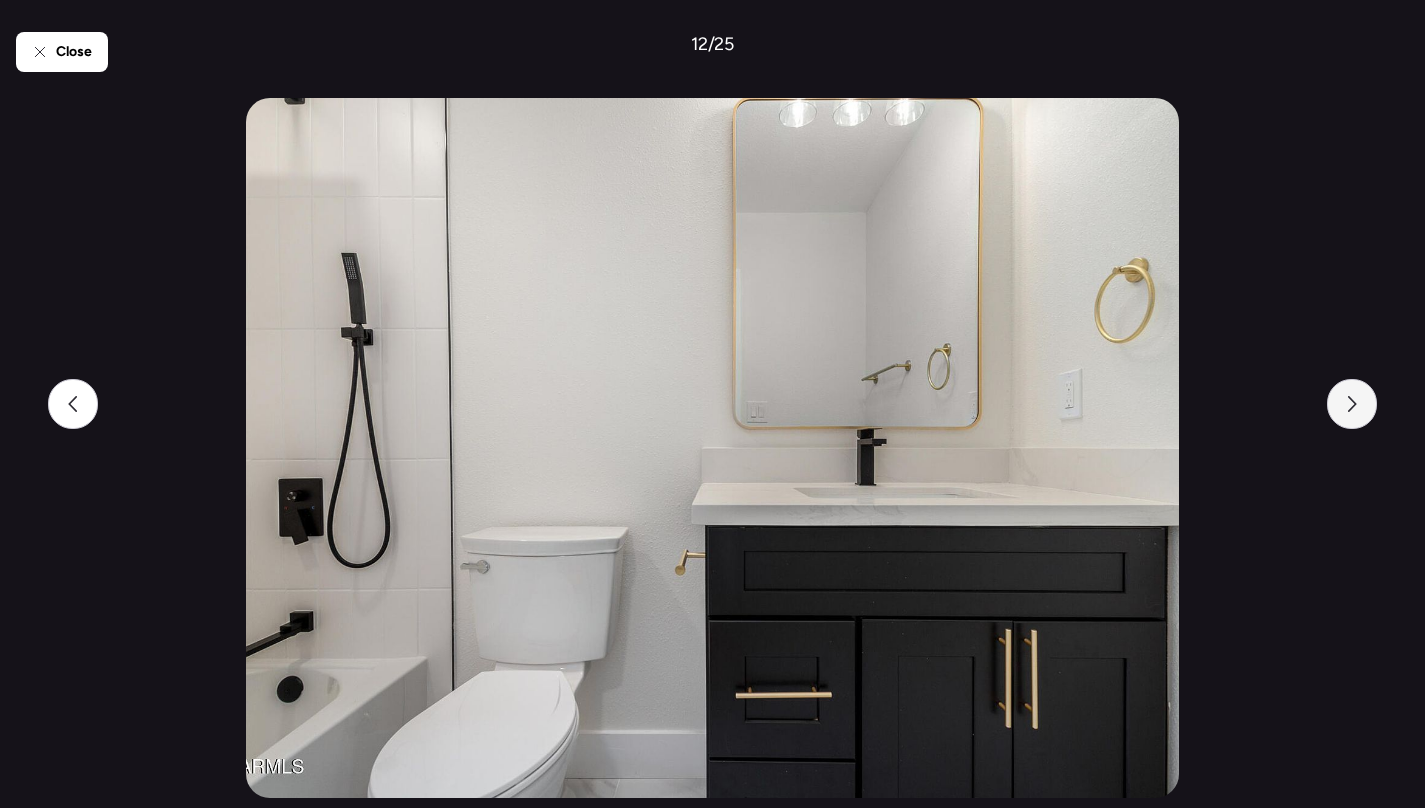 click at bounding box center [1352, 404] 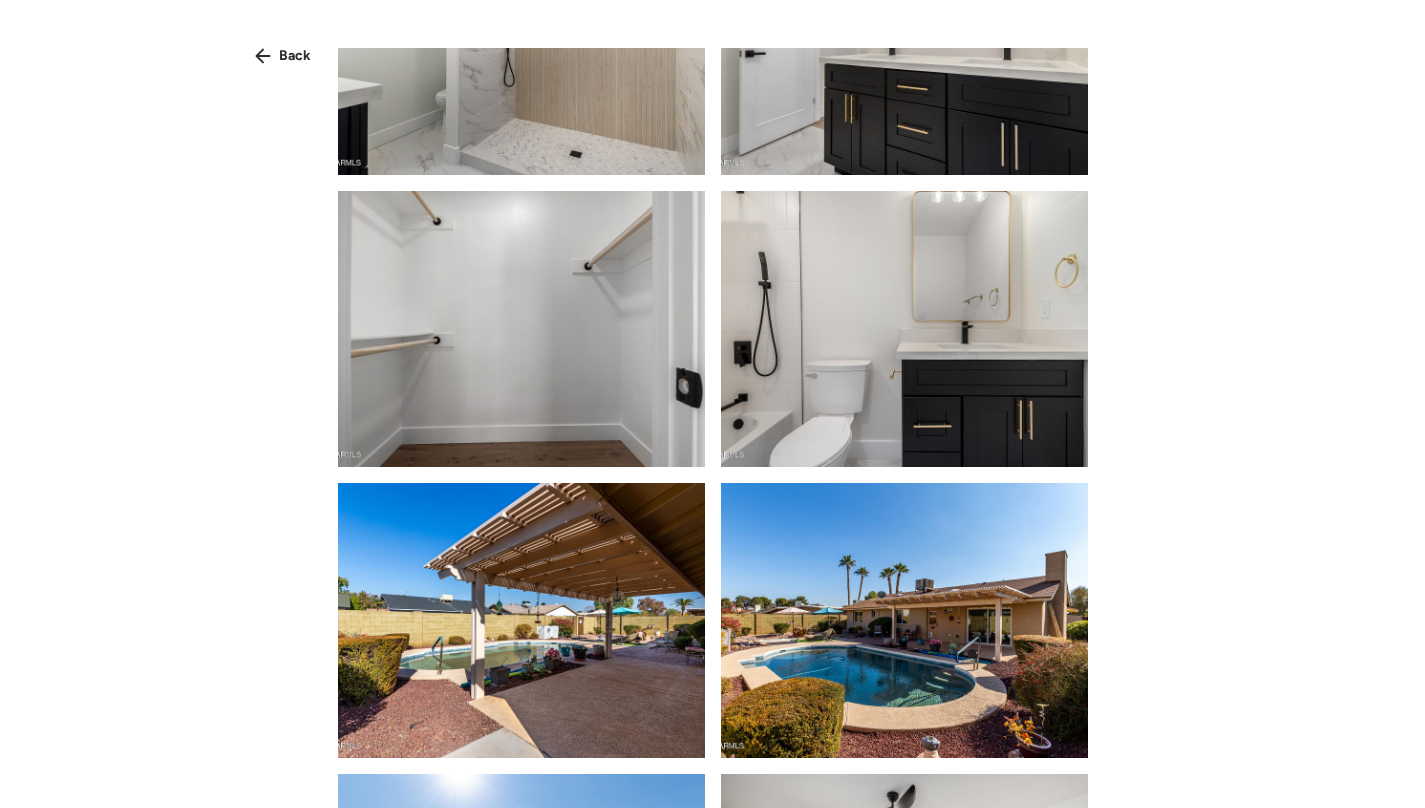 scroll, scrollTop: 2103, scrollLeft: 0, axis: vertical 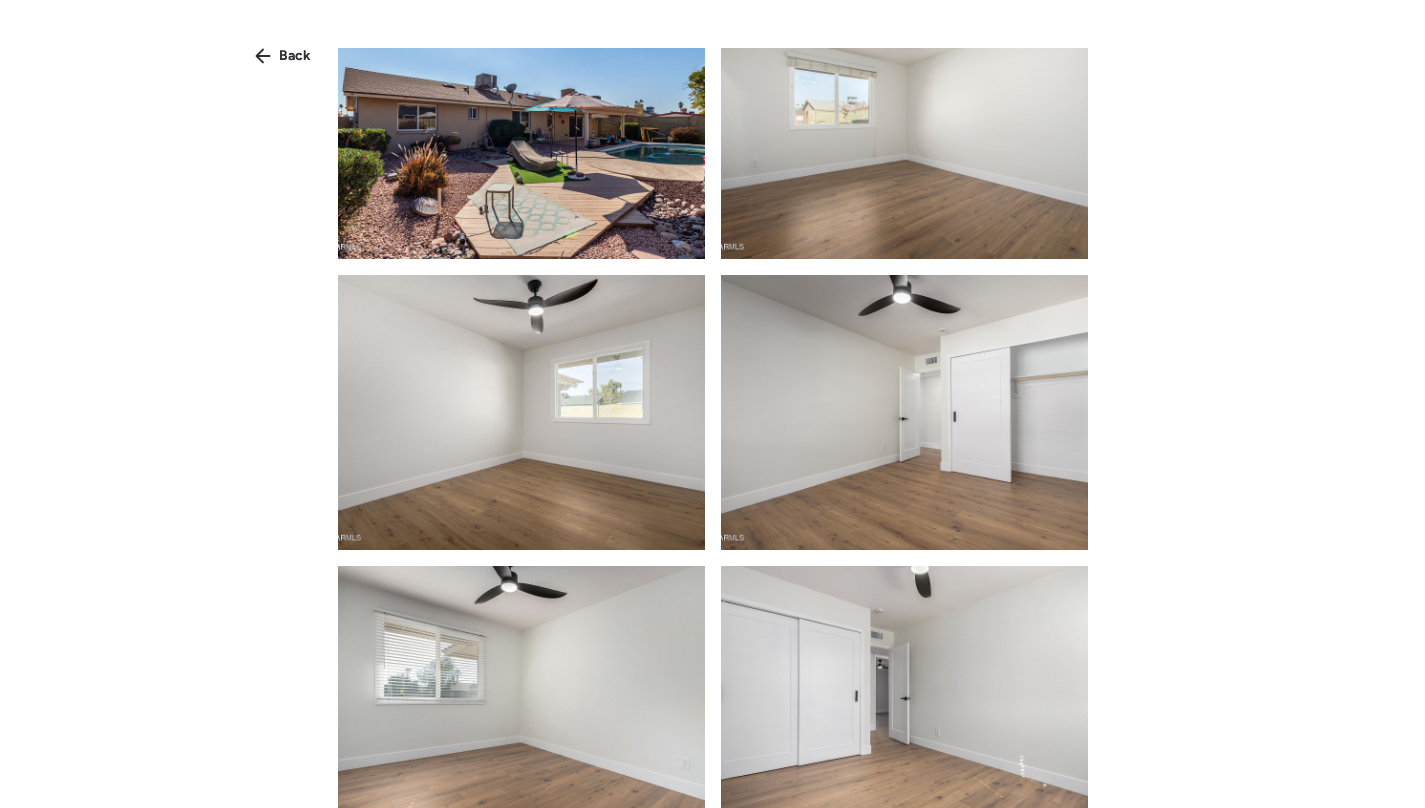 click at bounding box center (904, 412) 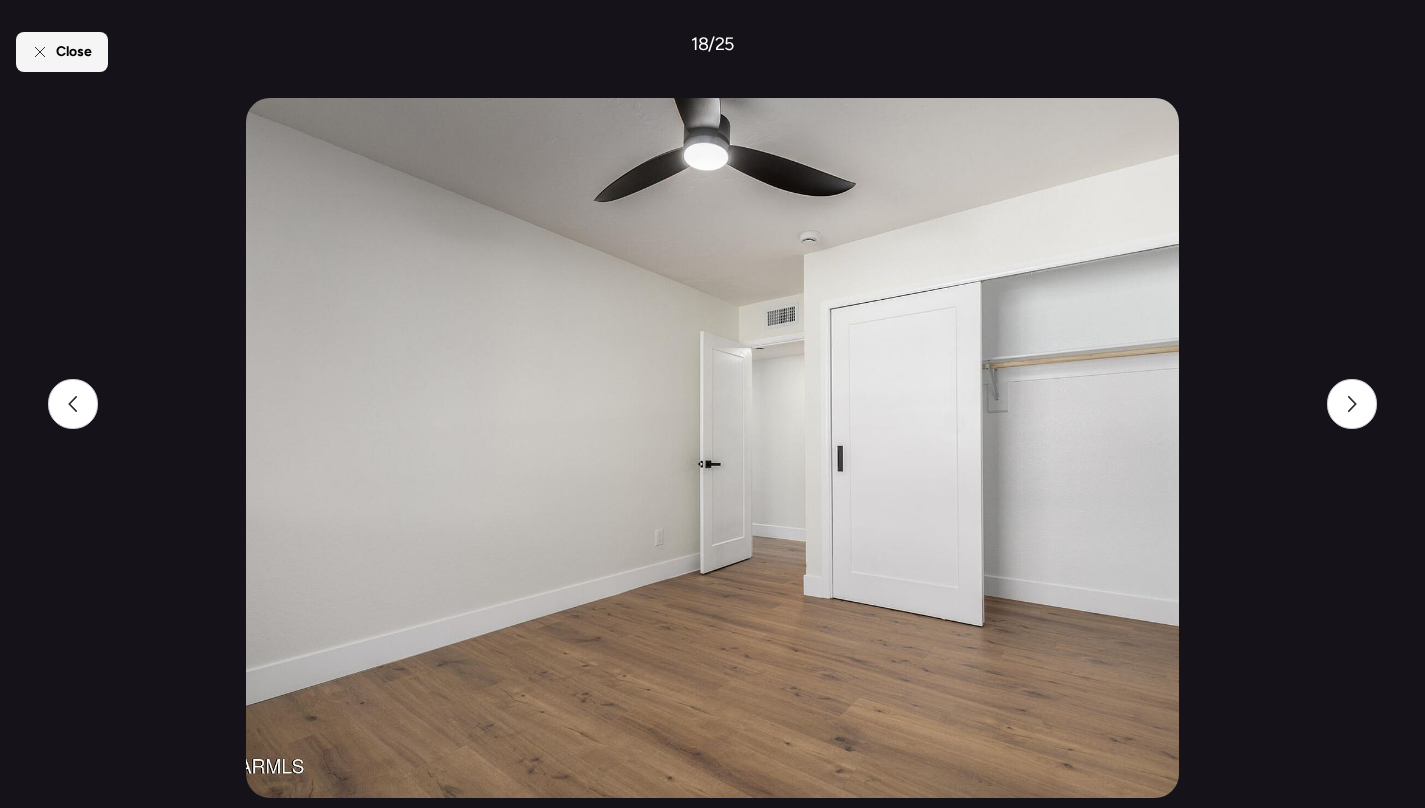 click on "Close" at bounding box center [74, 52] 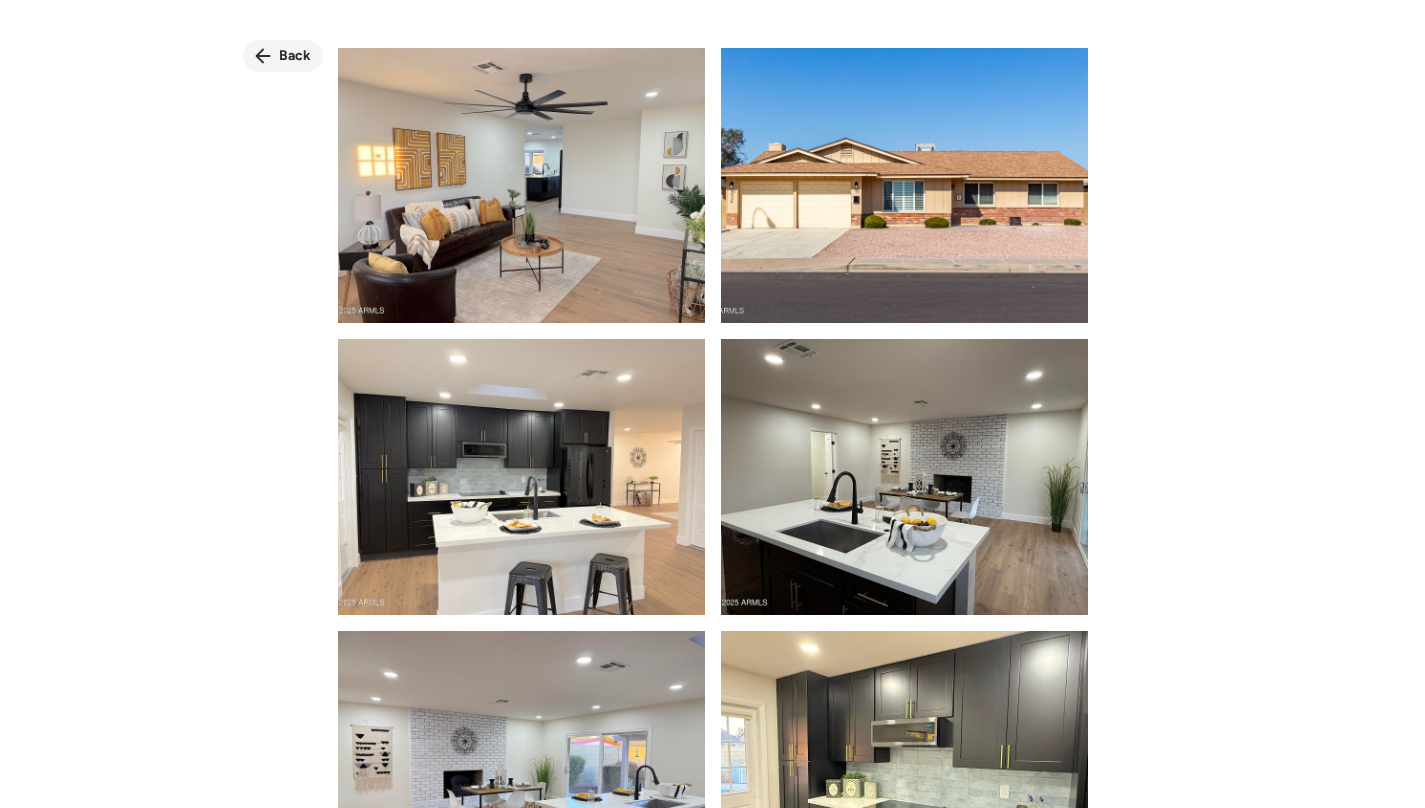 click on "Back" at bounding box center [295, 56] 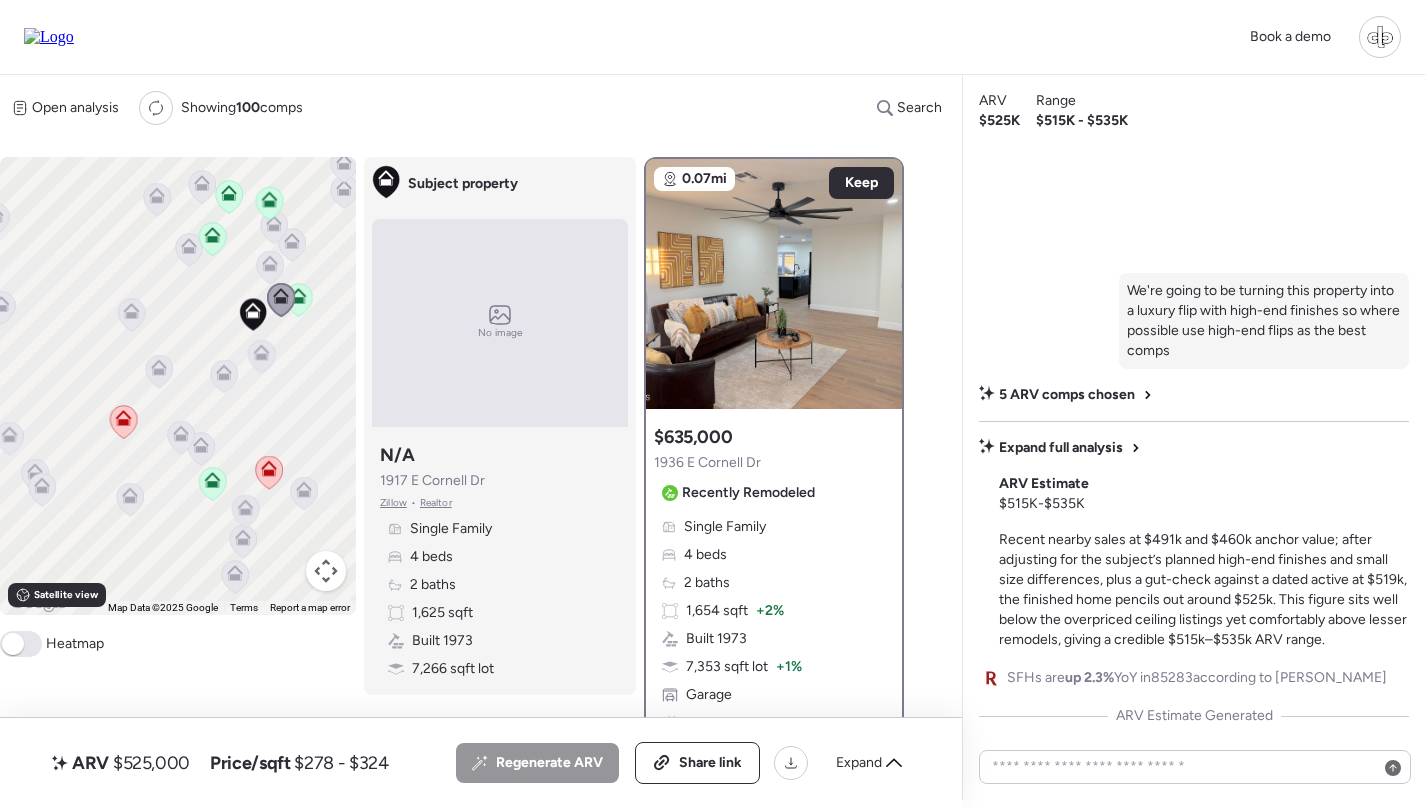 scroll, scrollTop: 18, scrollLeft: 0, axis: vertical 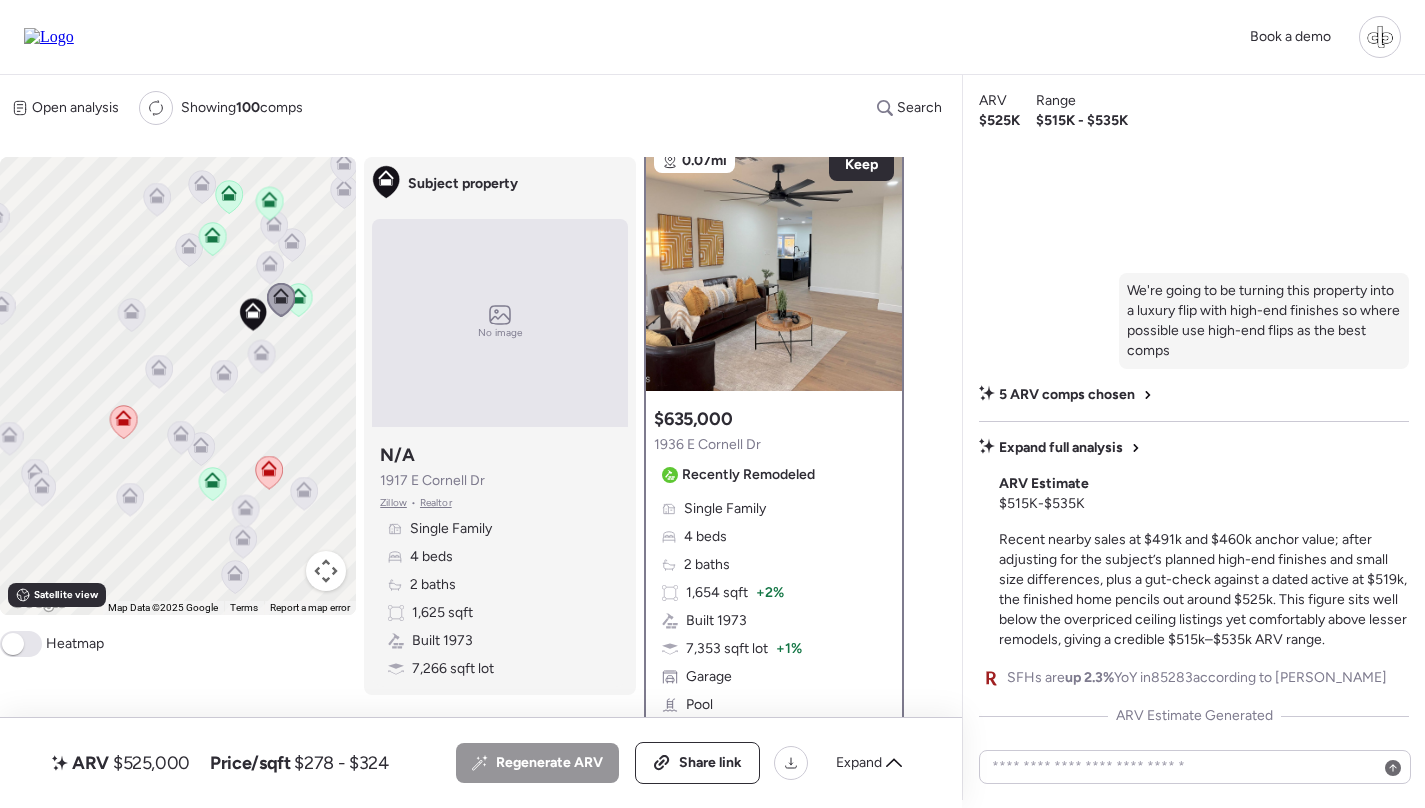 click on "Single Family 4 beds 2 baths 1,654 sqft + 2% Built 1973 7,353 sqft lot + 1% Garage Pool Sold   83 days ago" at bounding box center [774, 621] 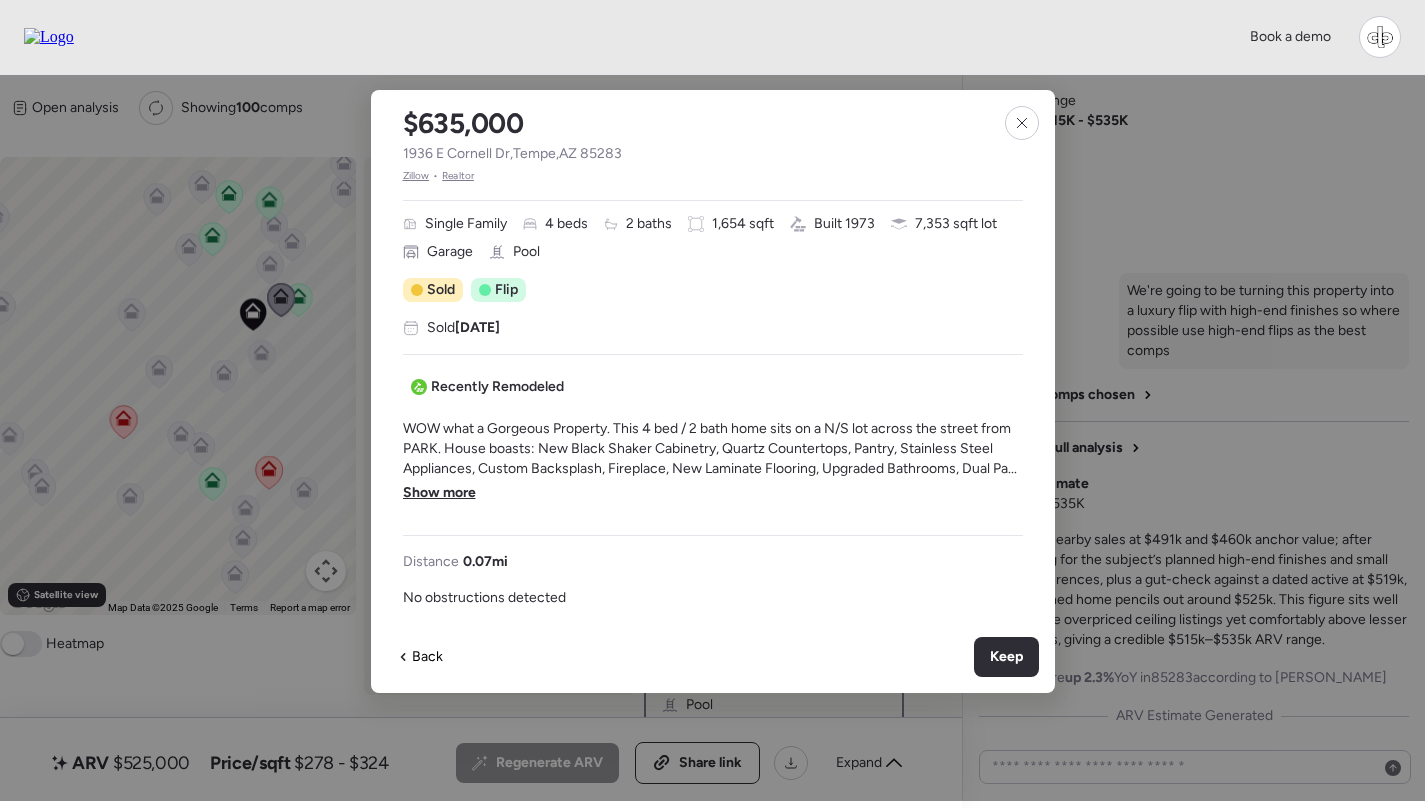 scroll, scrollTop: 370, scrollLeft: 0, axis: vertical 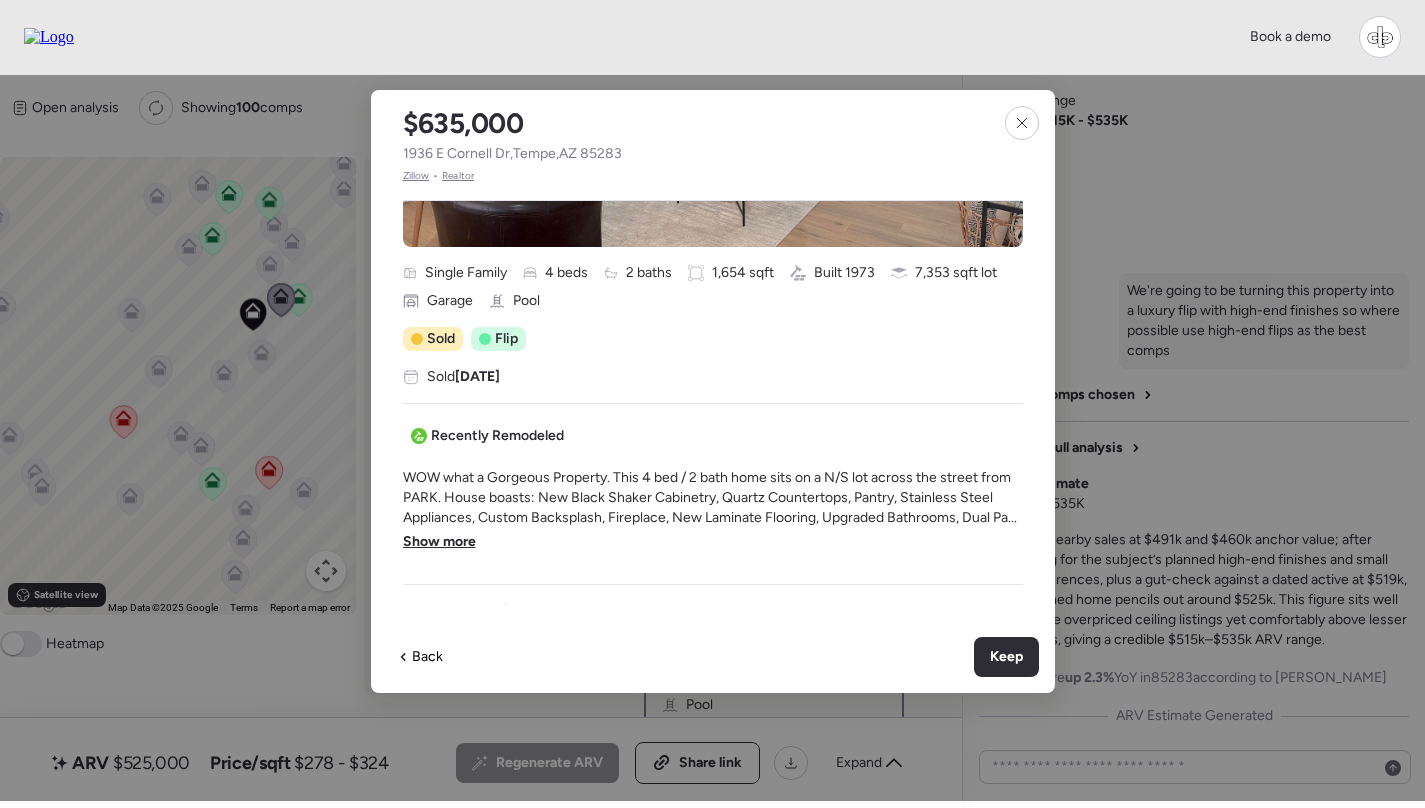 click on "Show more" at bounding box center [439, 542] 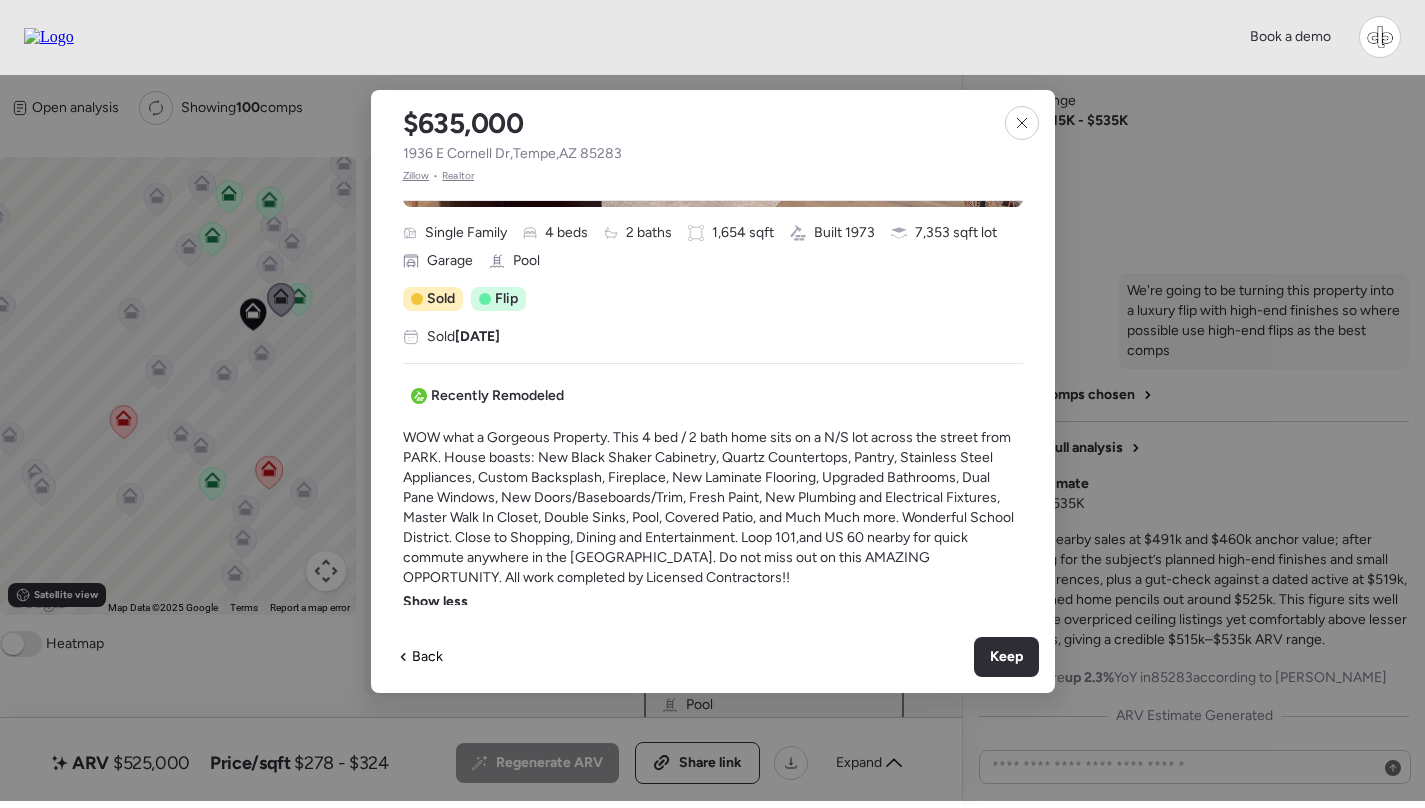 scroll, scrollTop: 419, scrollLeft: 0, axis: vertical 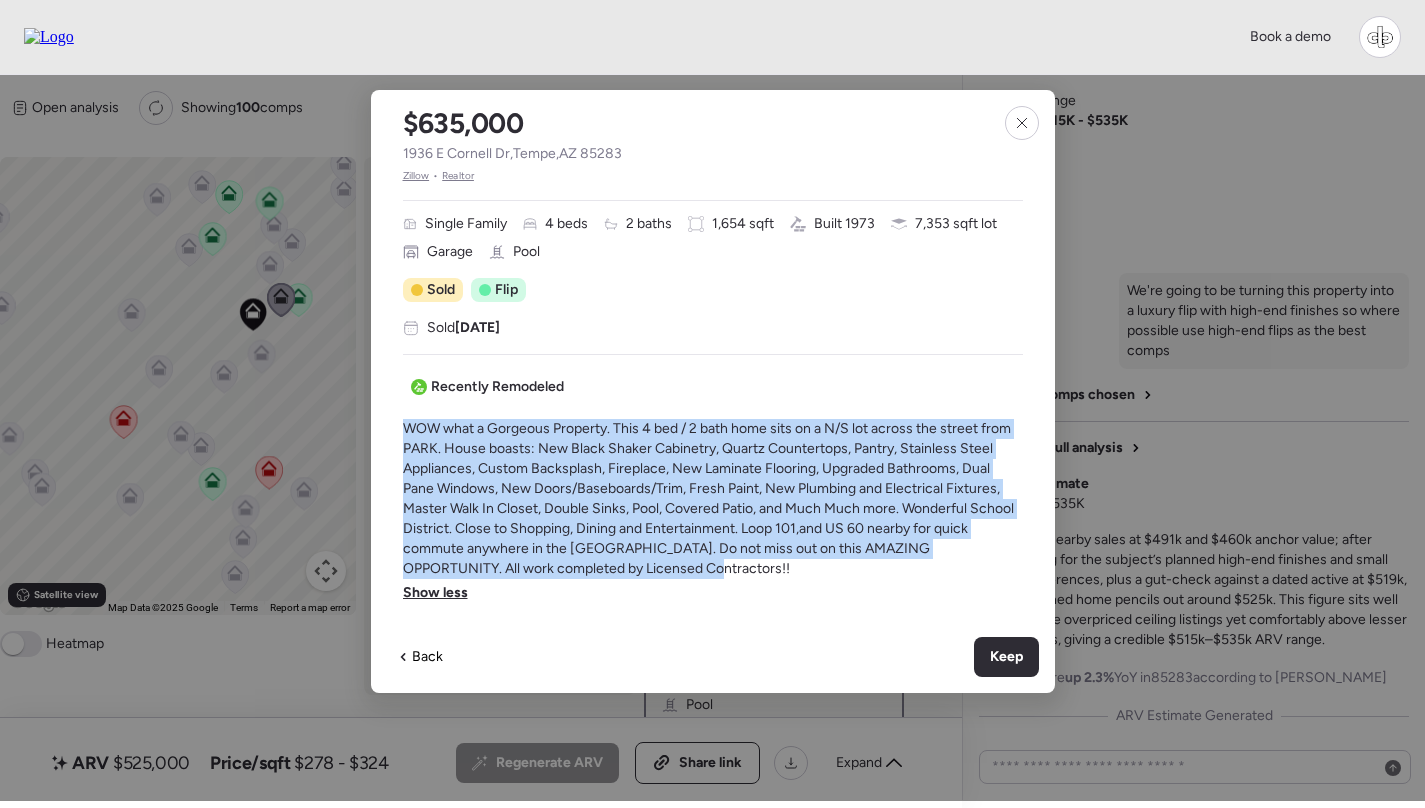 drag, startPoint x: 642, startPoint y: 568, endPoint x: 403, endPoint y: 426, distance: 278.0018 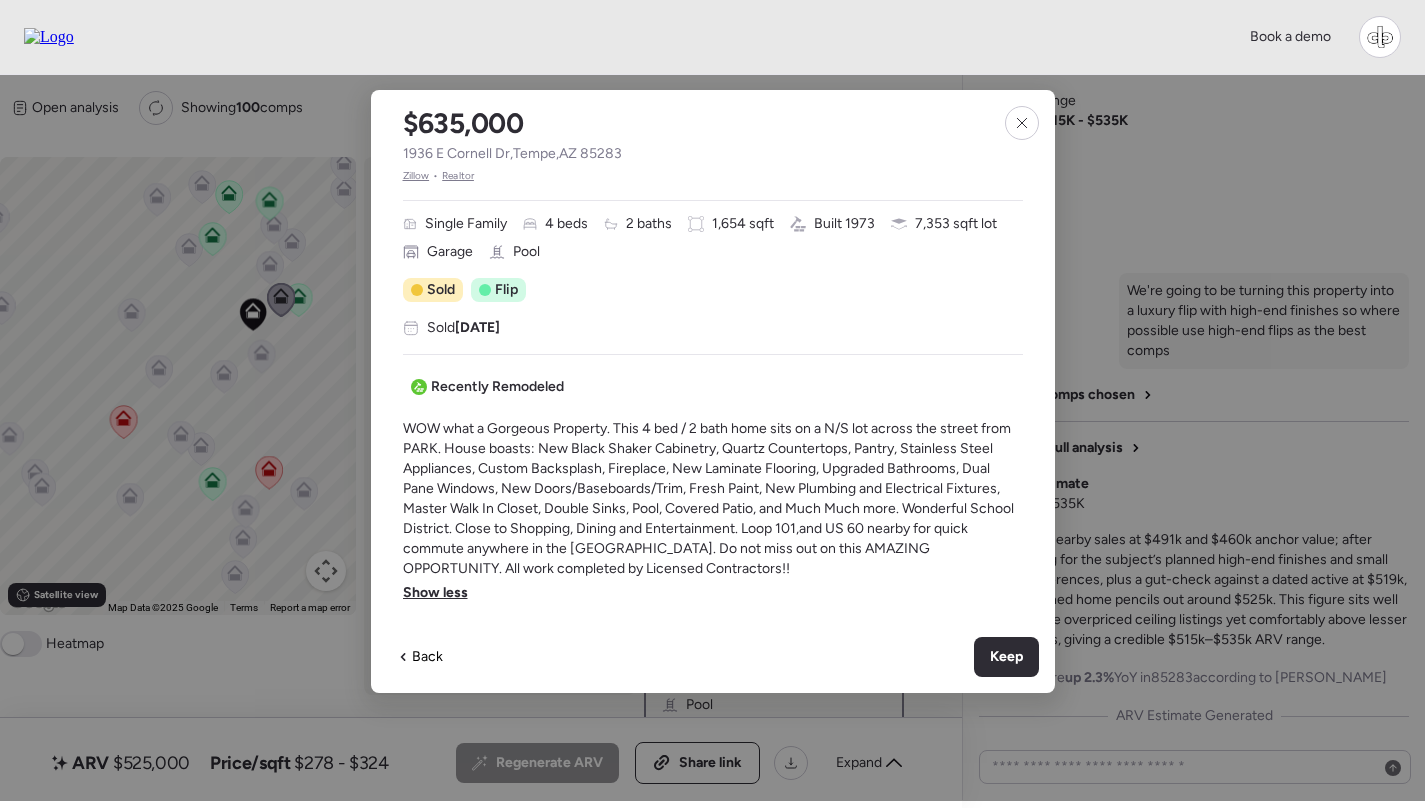 click on "Zillow" at bounding box center [416, 176] 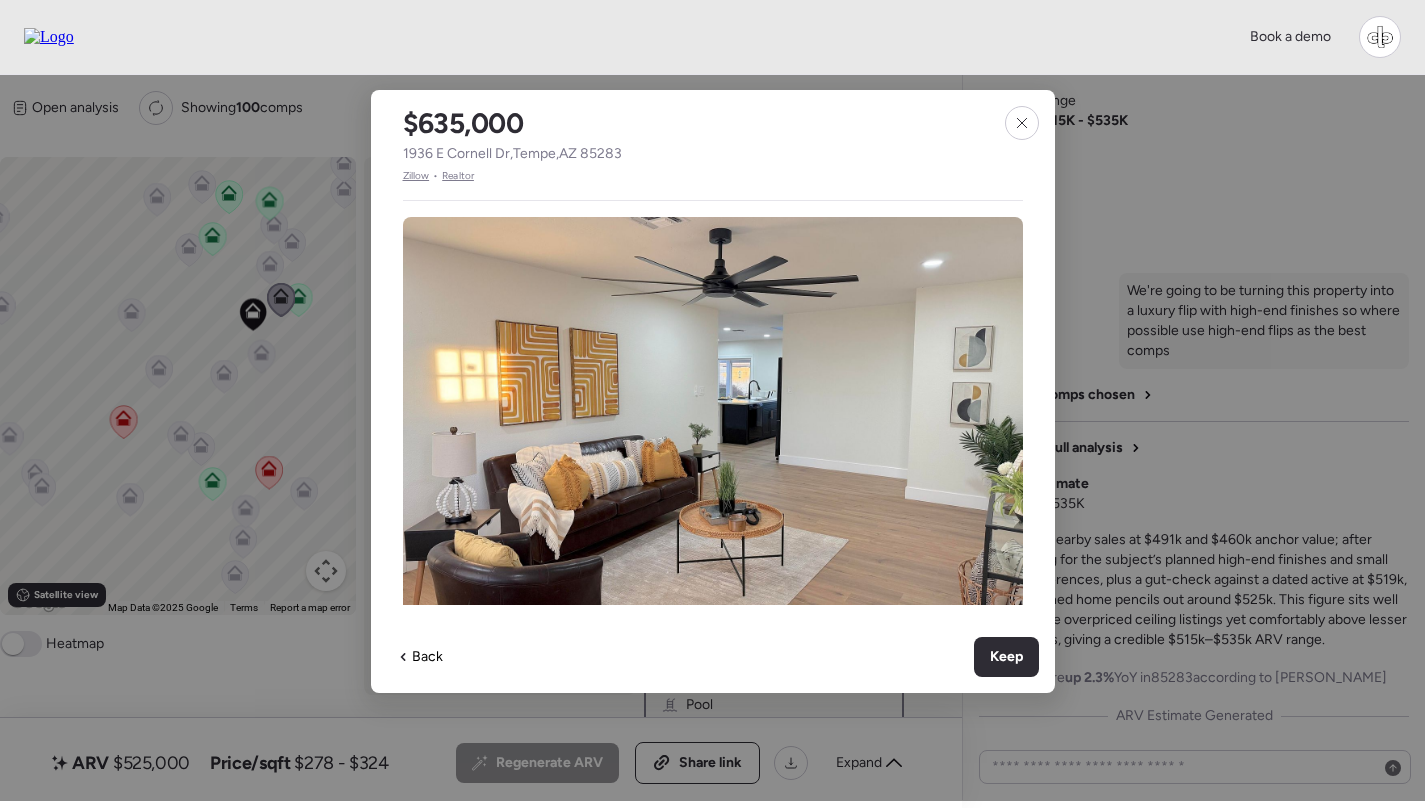 scroll, scrollTop: 0, scrollLeft: 0, axis: both 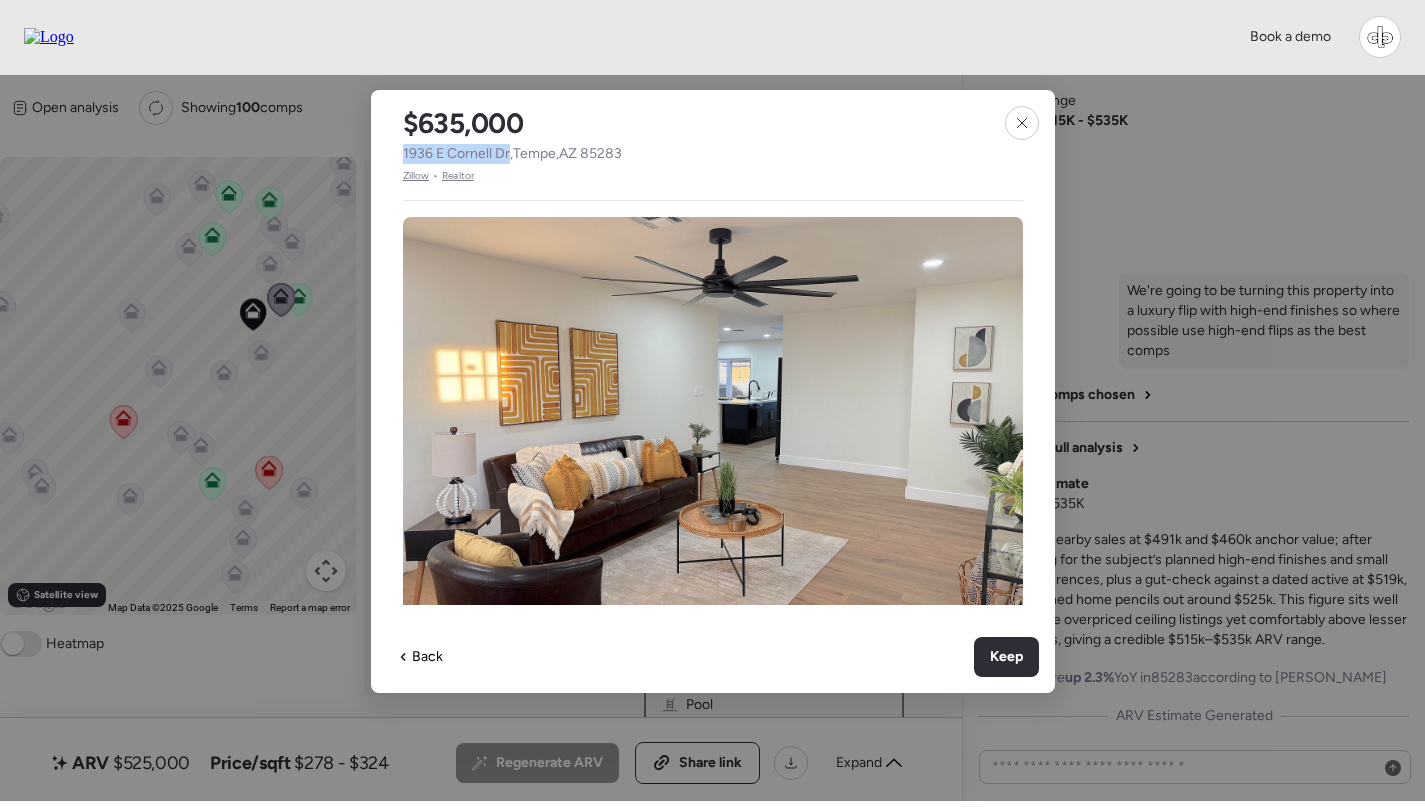 drag, startPoint x: 409, startPoint y: 150, endPoint x: 511, endPoint y: 156, distance: 102.176315 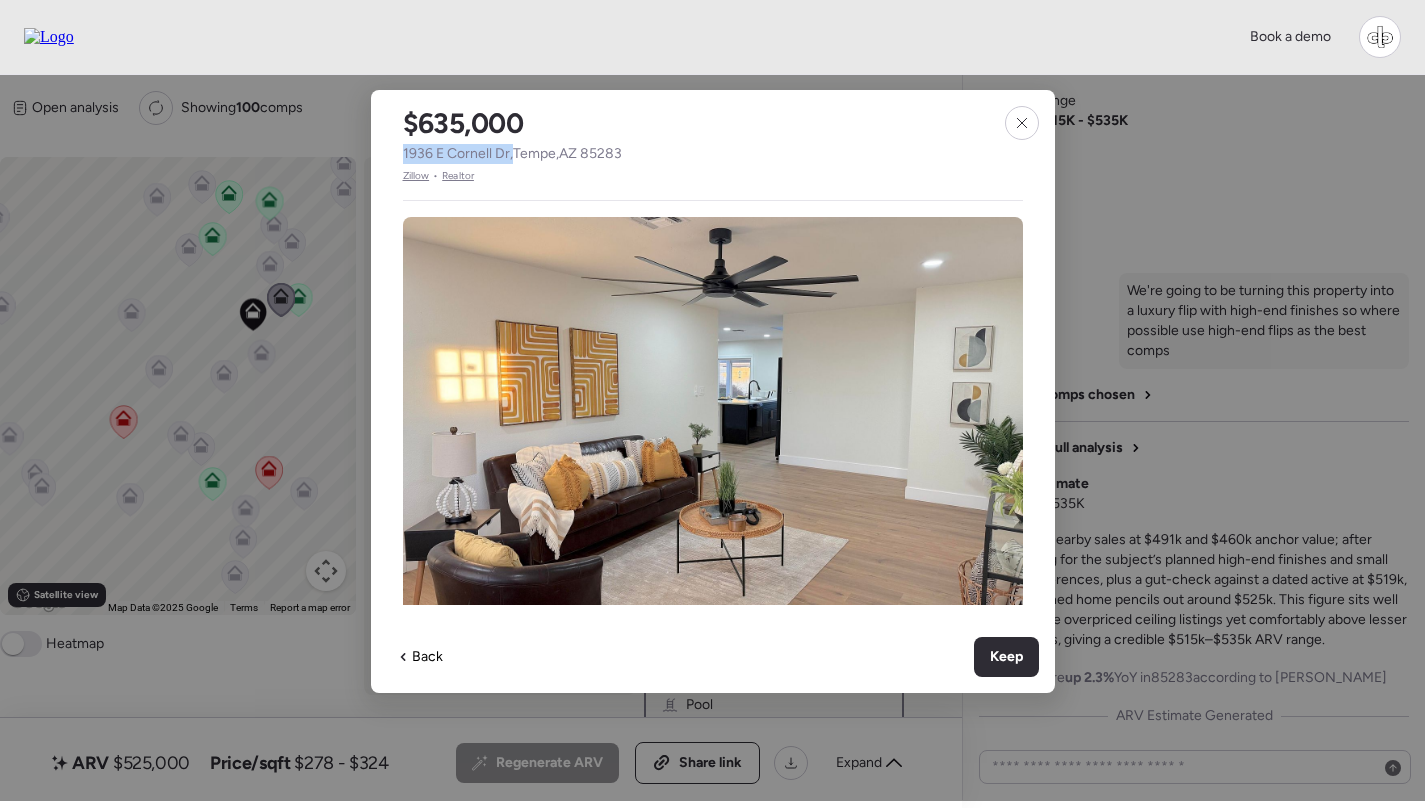 copy on "1936 E Cornell Dr ," 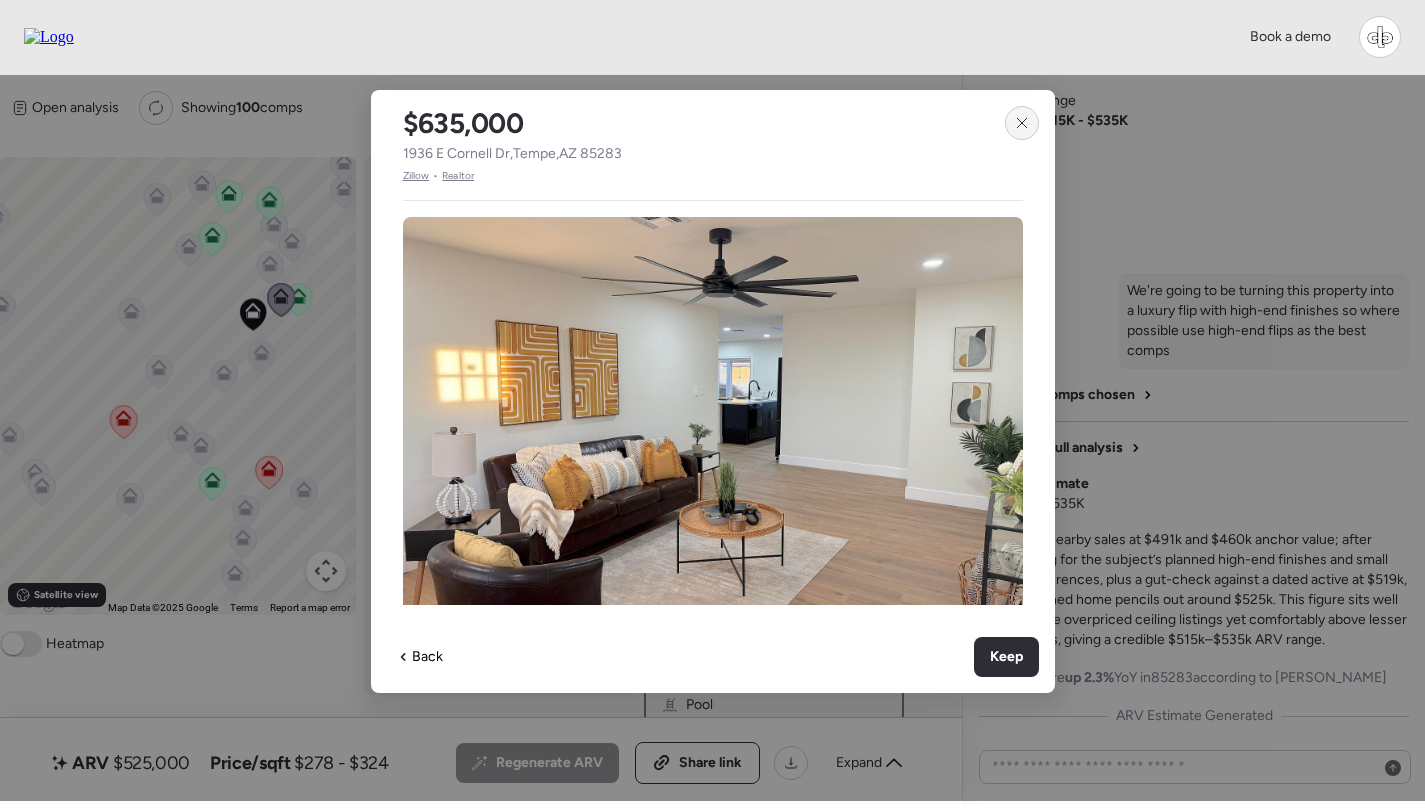 click 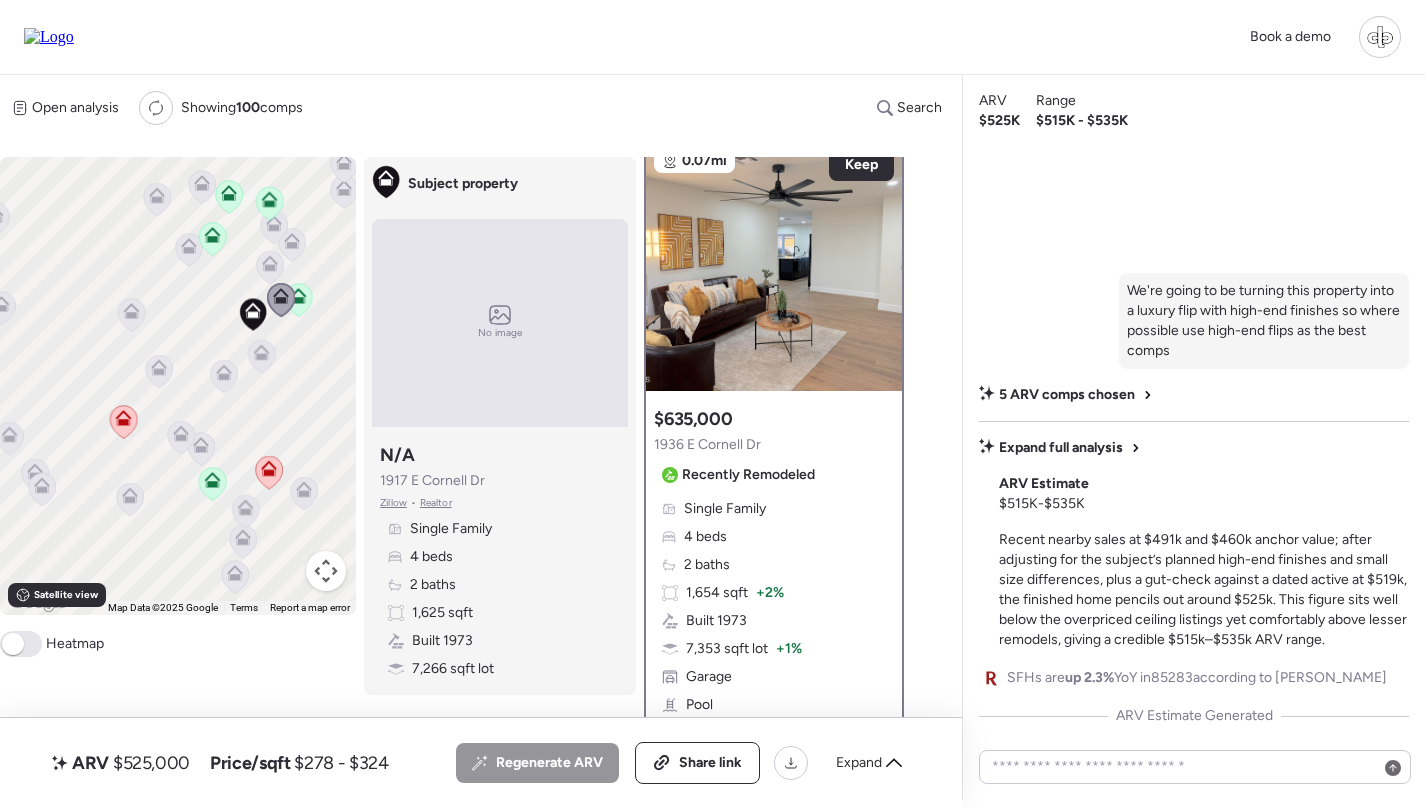 click on "Zillow" at bounding box center (393, 503) 